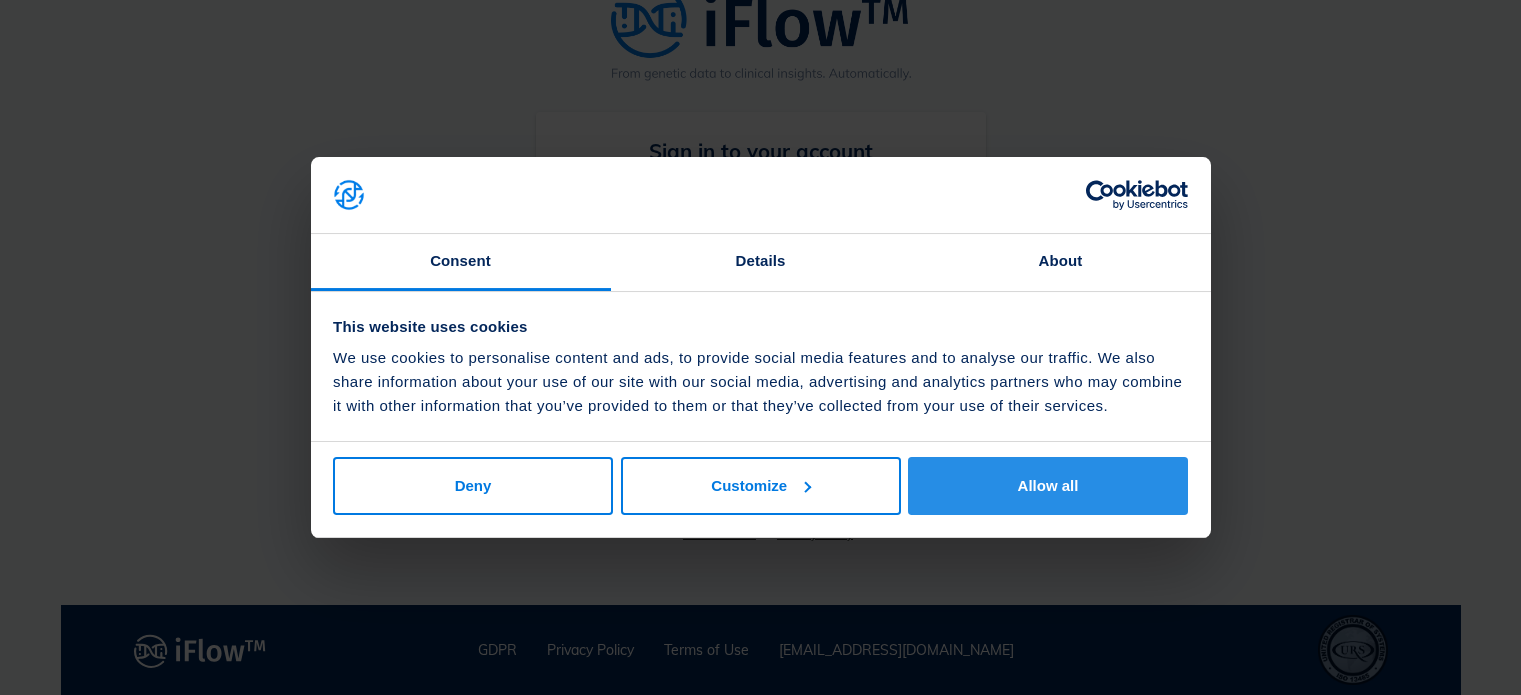 scroll, scrollTop: 0, scrollLeft: 0, axis: both 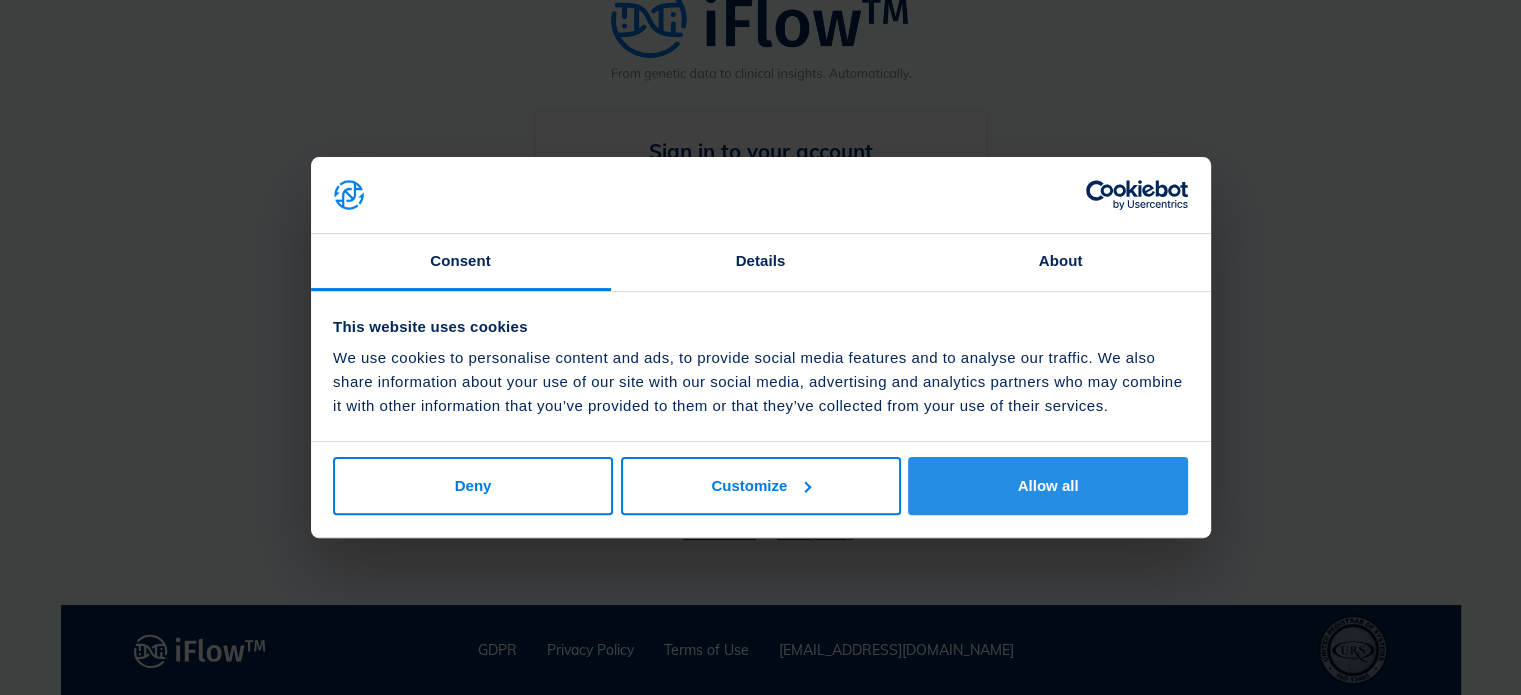 type on "[PERSON_NAME][EMAIL_ADDRESS][PERSON_NAME][DOMAIN_NAME]" 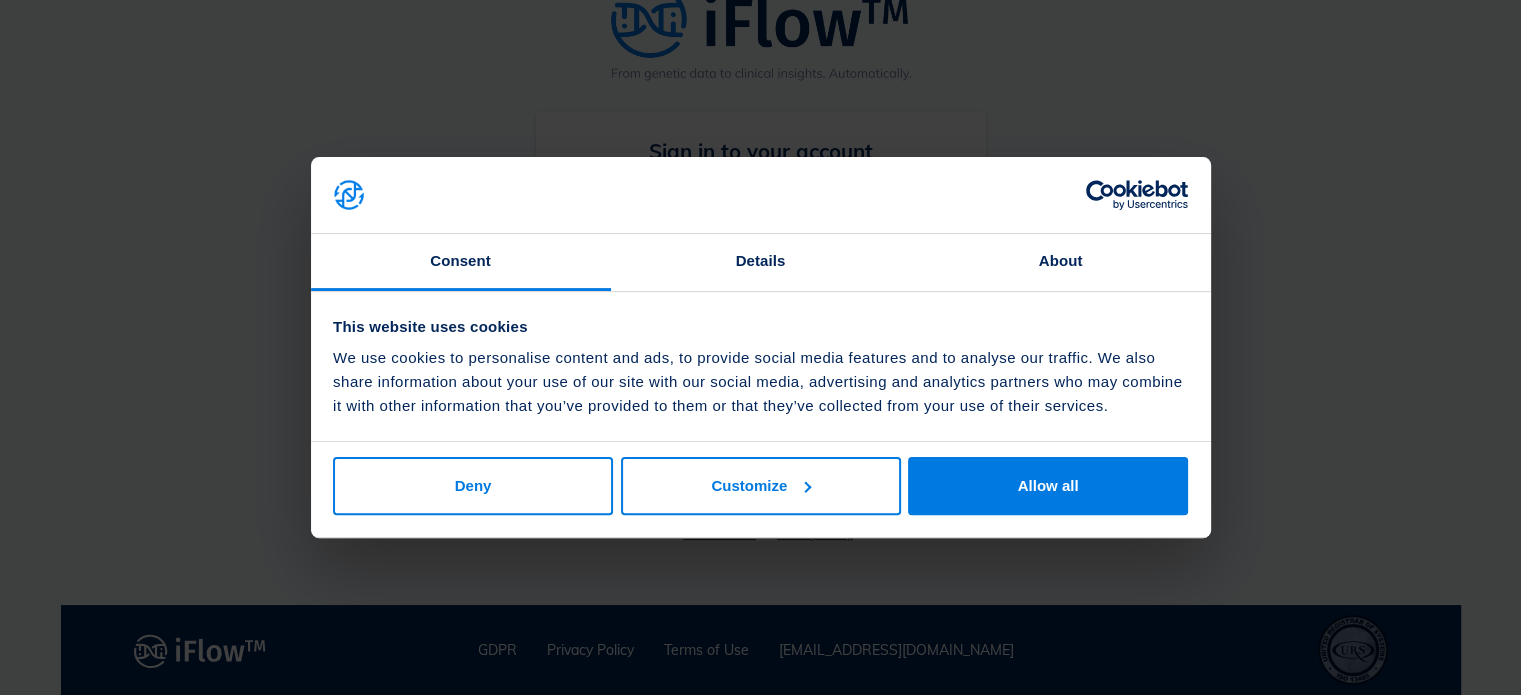 drag, startPoint x: 1112, startPoint y: 487, endPoint x: 904, endPoint y: 307, distance: 275.0709 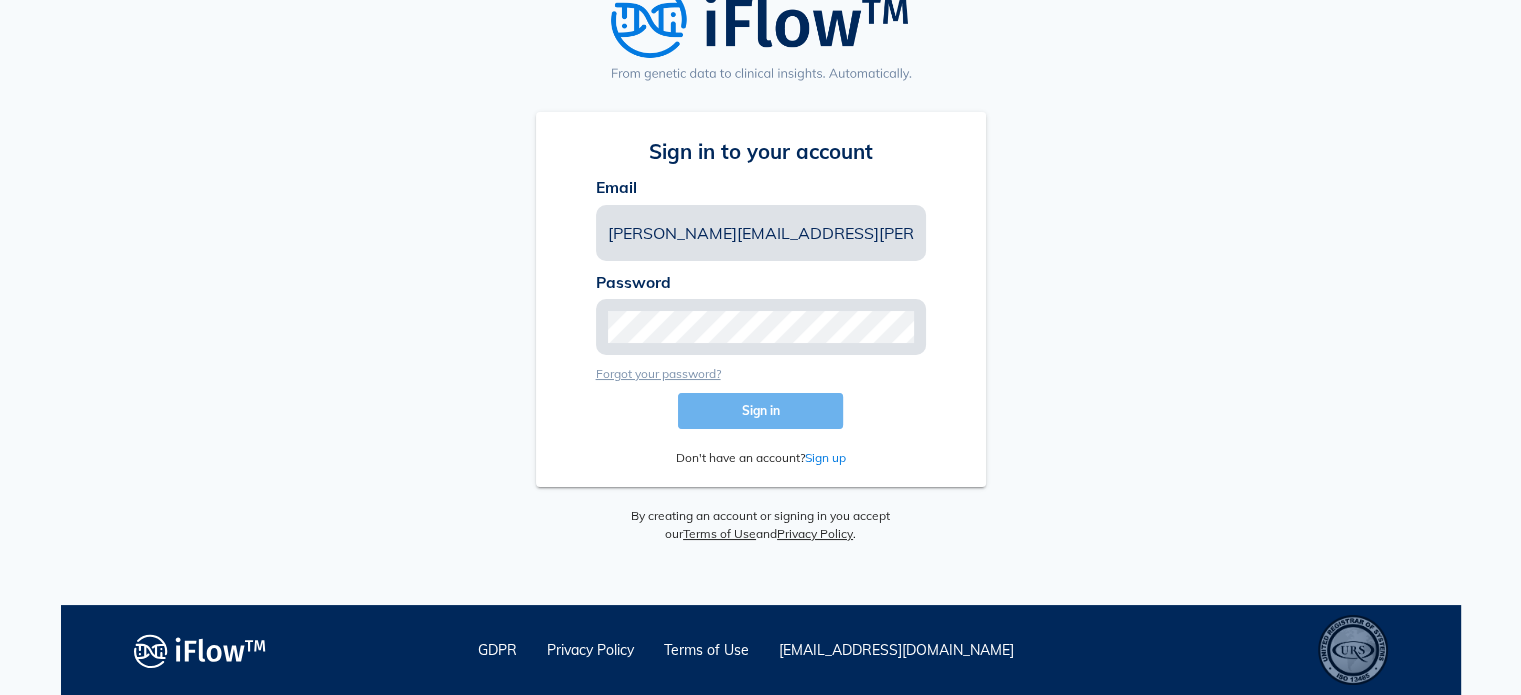 click on "Sign in" at bounding box center (760, 410) 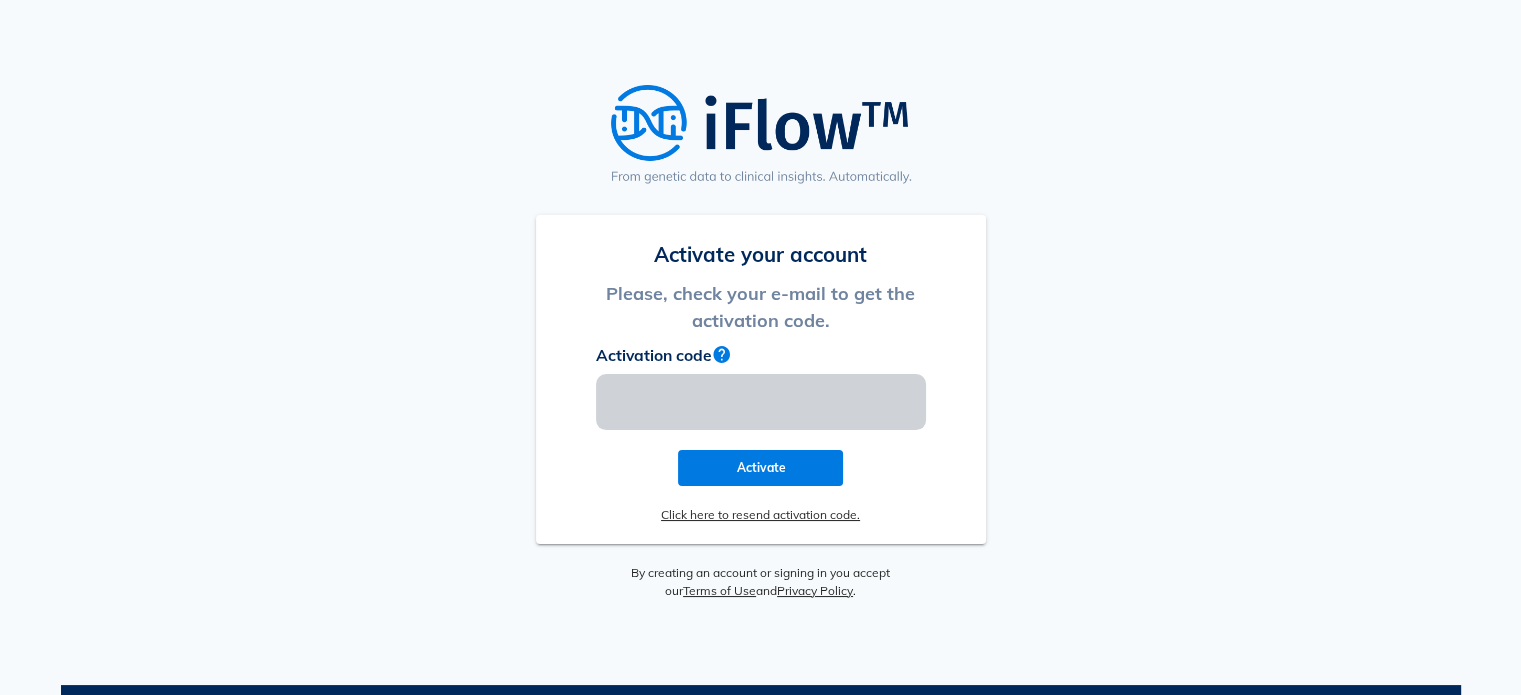 click at bounding box center [761, 402] 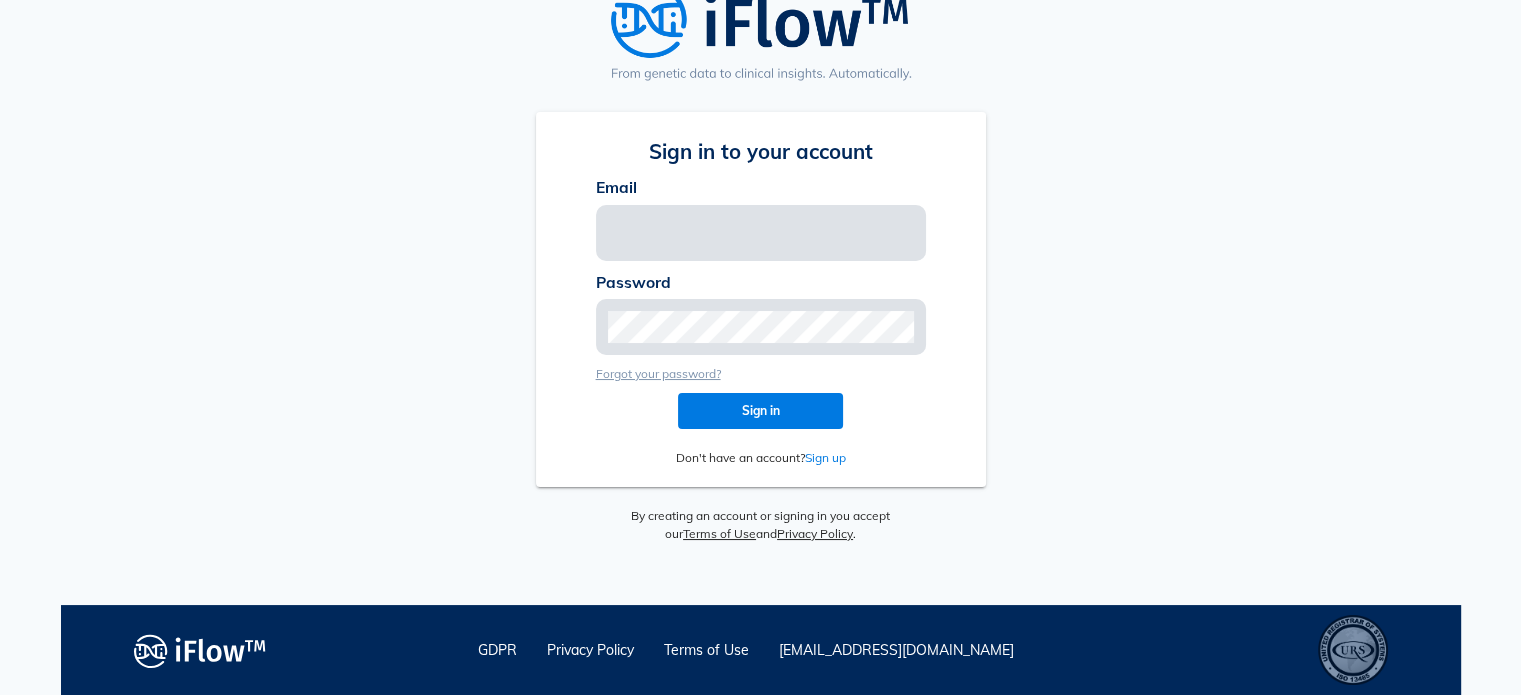 type on "[PERSON_NAME][EMAIL_ADDRESS][PERSON_NAME][DOMAIN_NAME]" 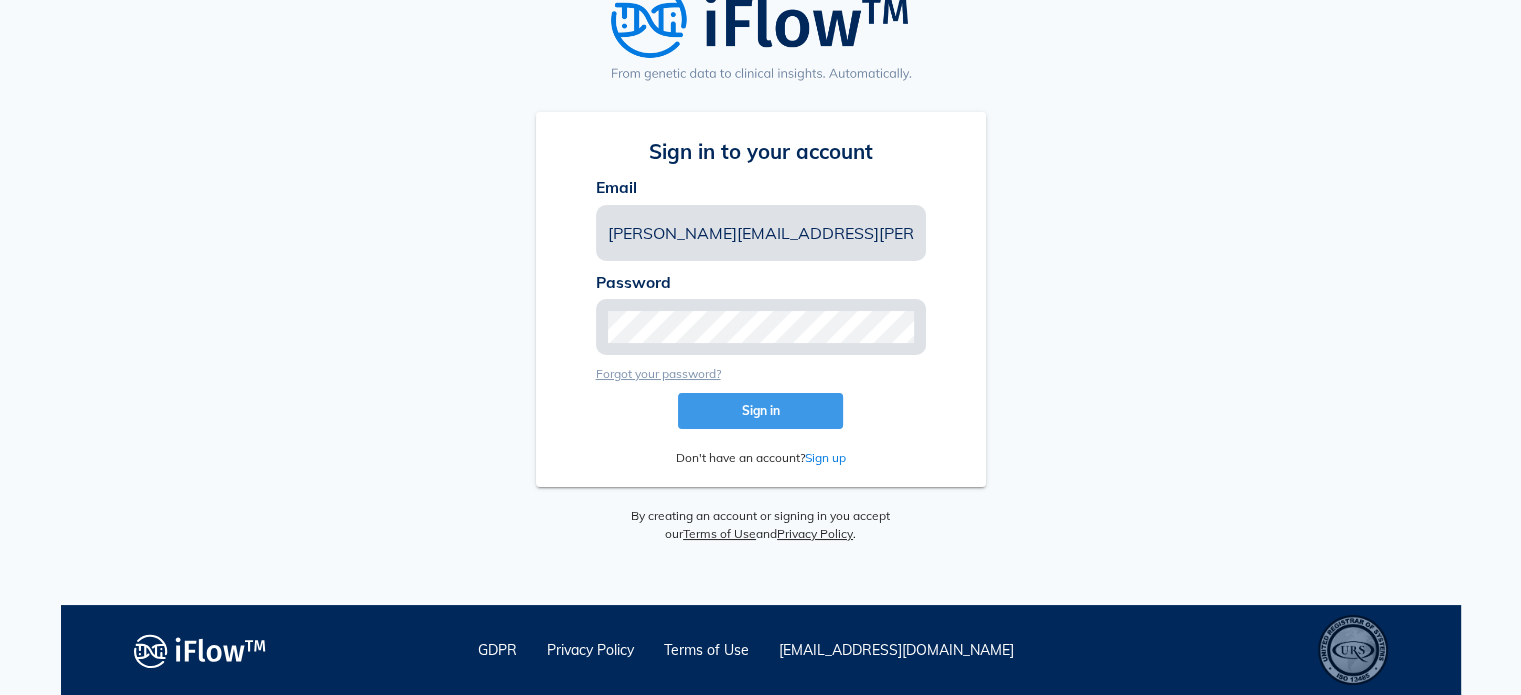 click on "Sign in" at bounding box center (760, 411) 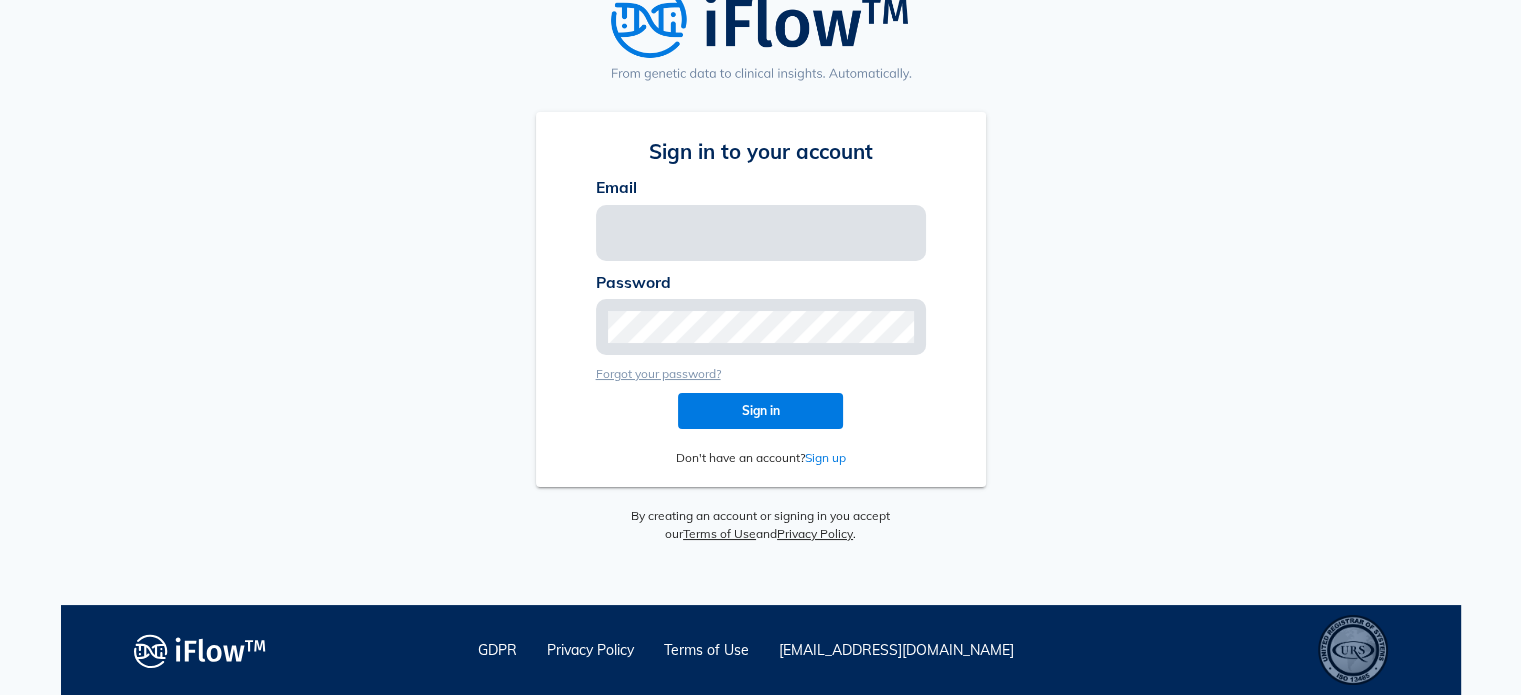 type on "[PERSON_NAME][EMAIL_ADDRESS][PERSON_NAME][DOMAIN_NAME]" 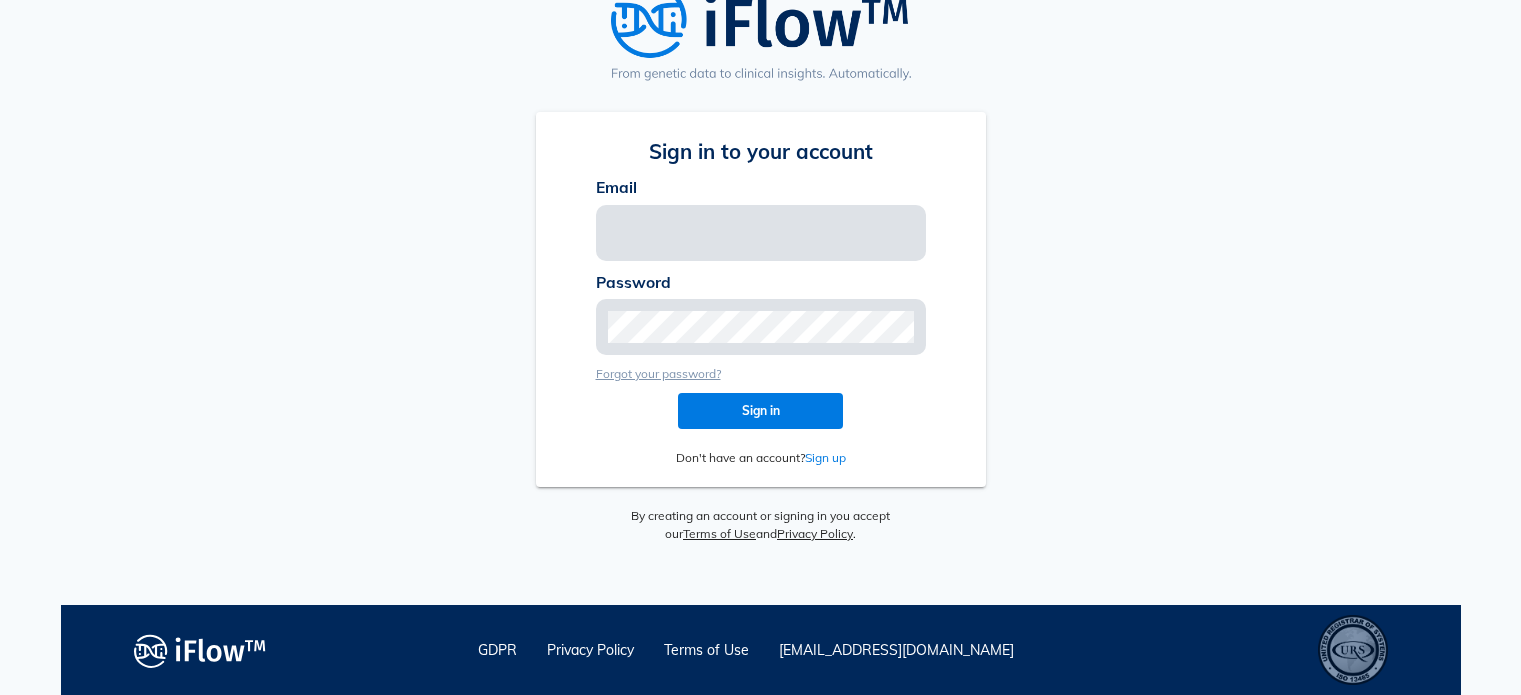 scroll, scrollTop: 0, scrollLeft: 0, axis: both 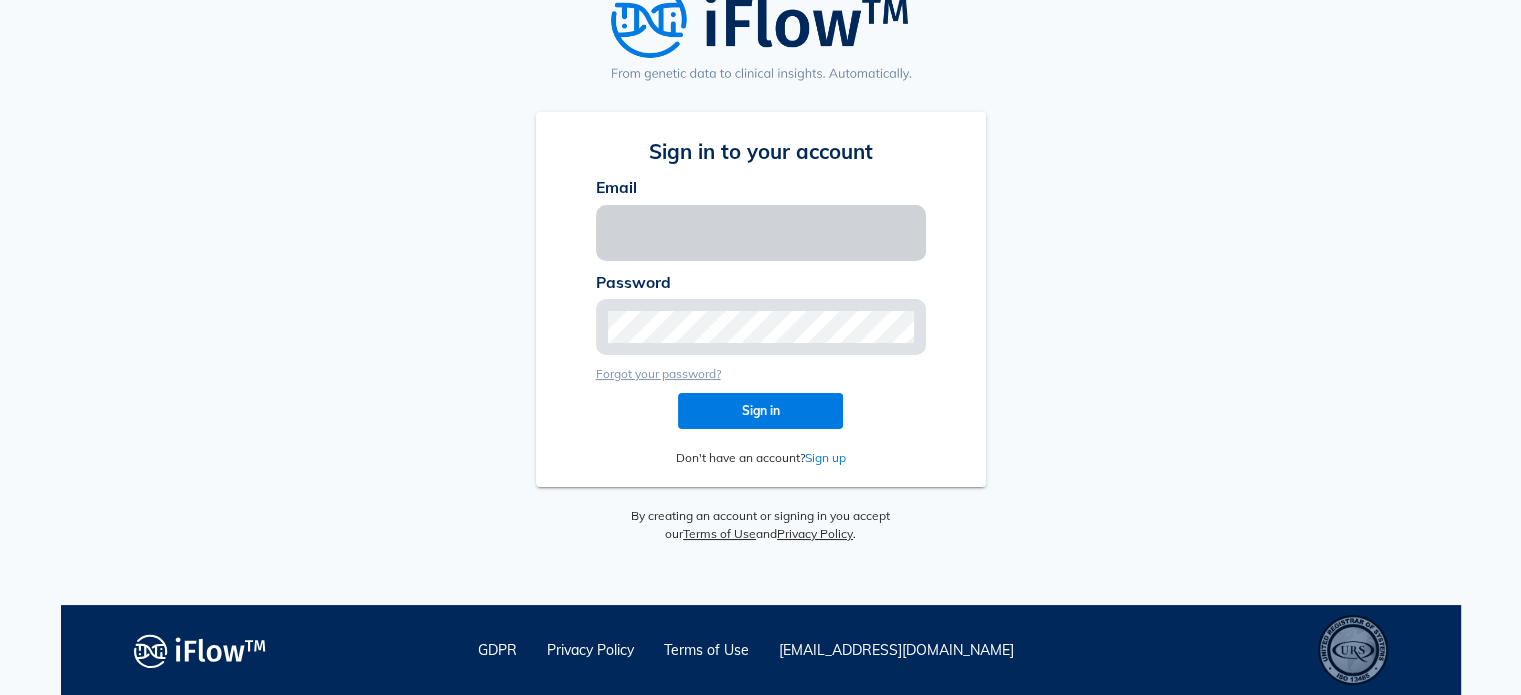type on "[PERSON_NAME][EMAIL_ADDRESS][PERSON_NAME][DOMAIN_NAME]" 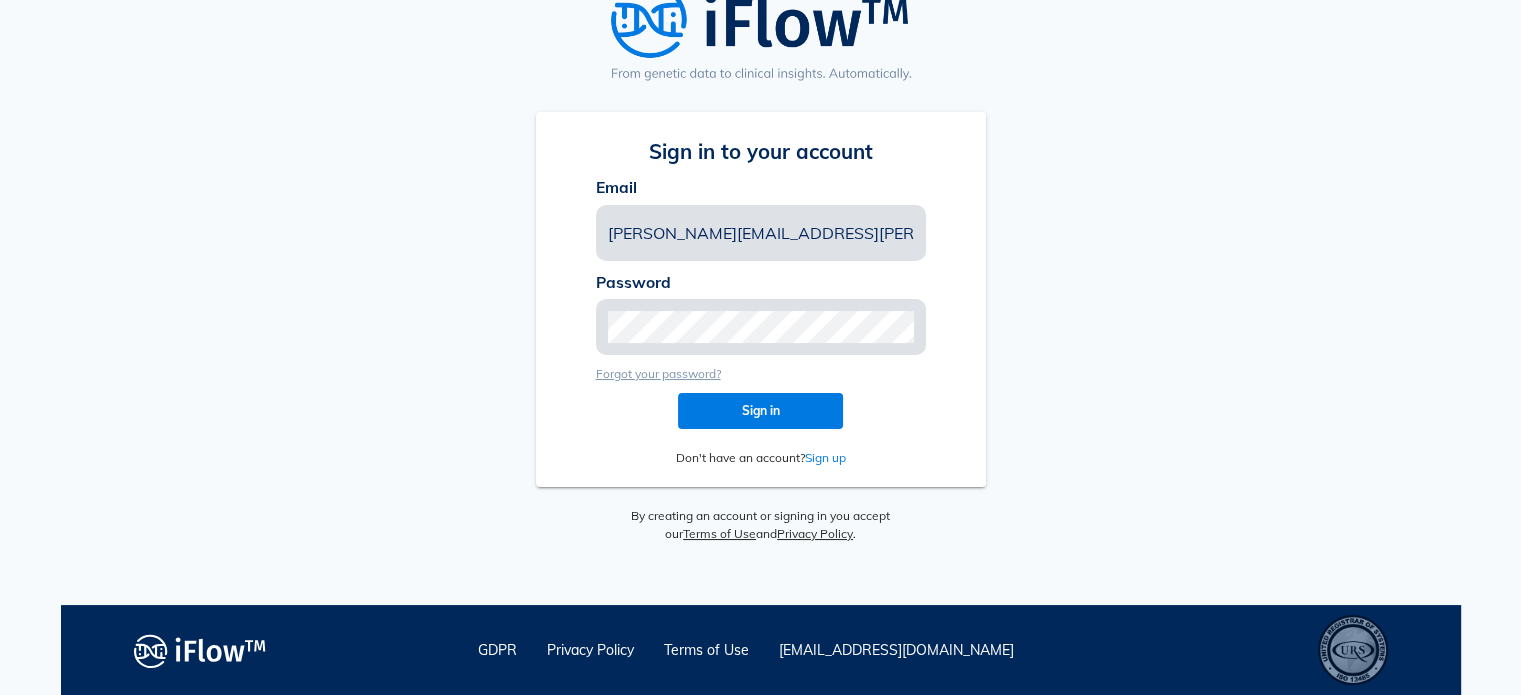 drag, startPoint x: 836, startPoint y: 231, endPoint x: 0, endPoint y: -56, distance: 883.89197 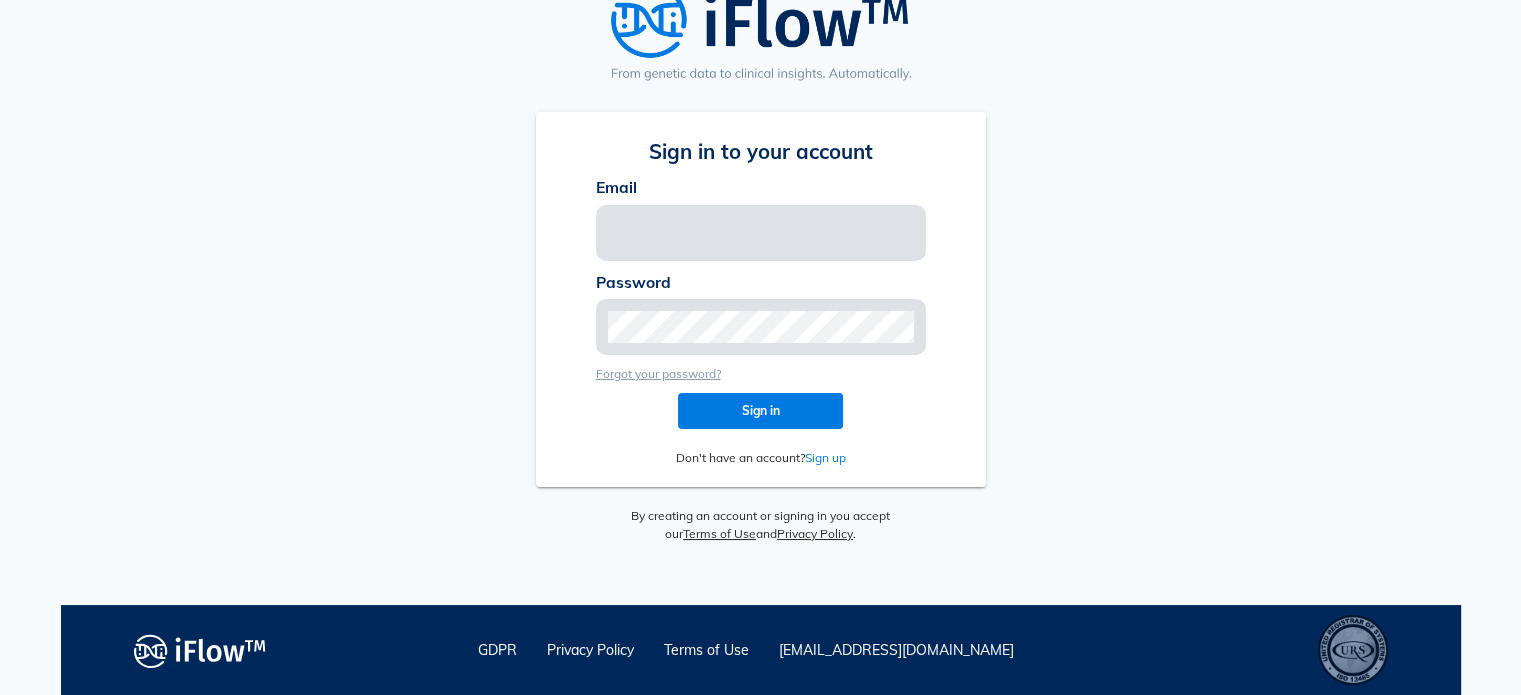 drag, startPoint x: 759, startPoint y: 310, endPoint x: 344, endPoint y: 235, distance: 421.72266 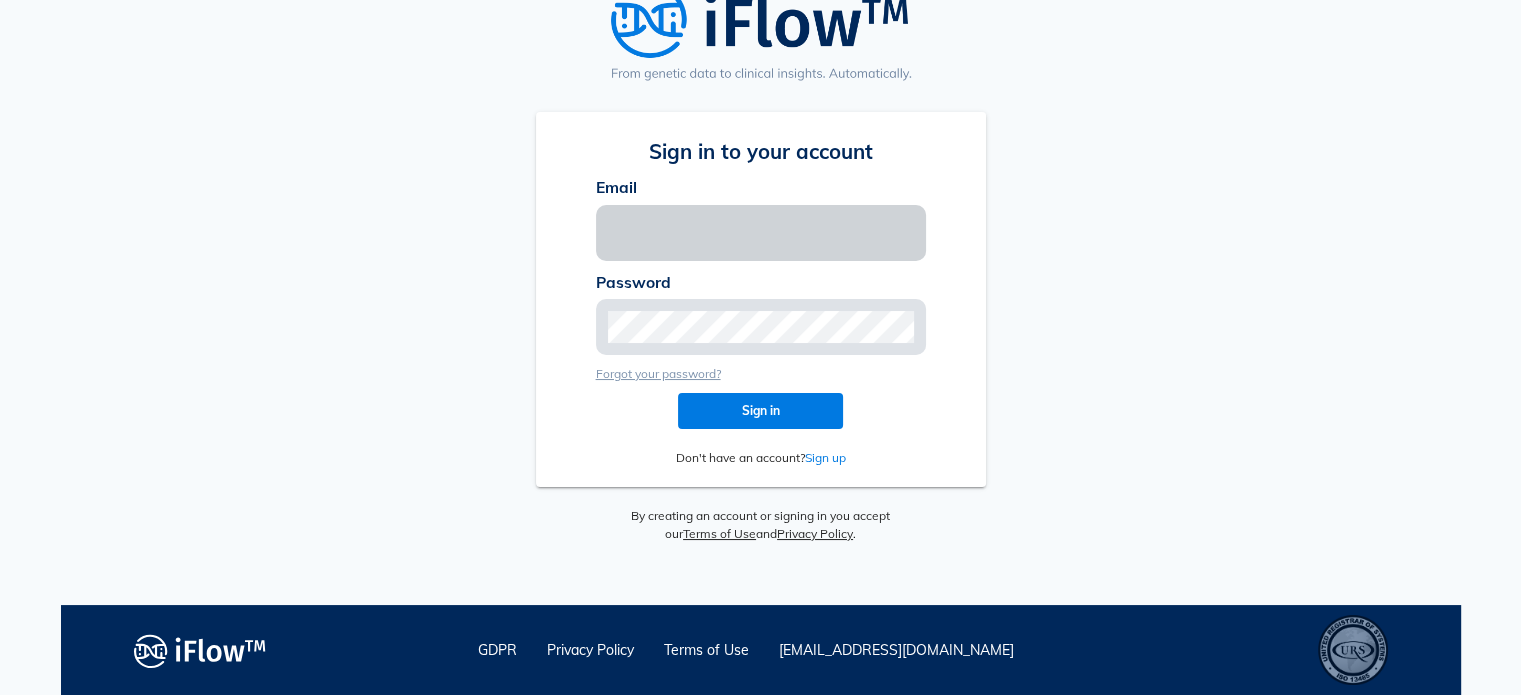 click at bounding box center [761, 233] 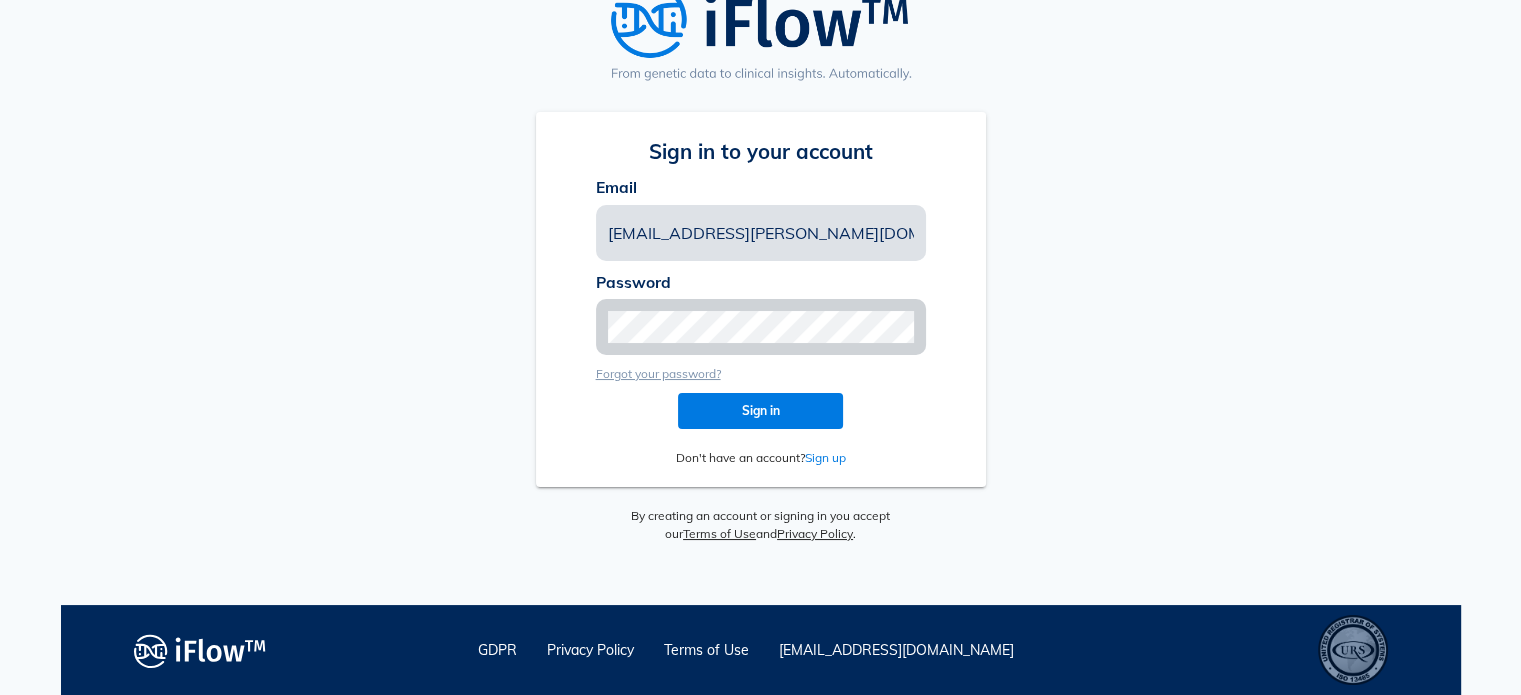 type on "[EMAIL_ADDRESS][PERSON_NAME][DOMAIN_NAME]" 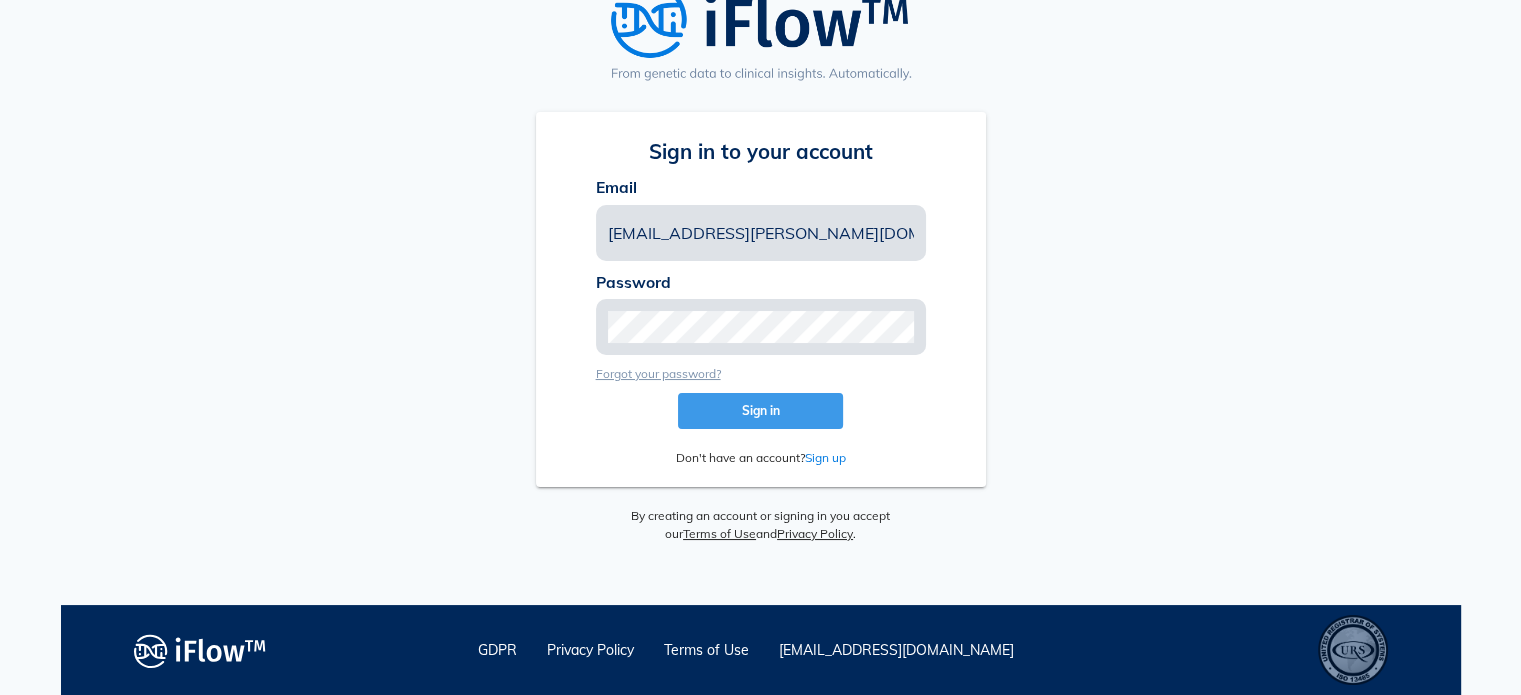 click on "Sign in" at bounding box center [760, 410] 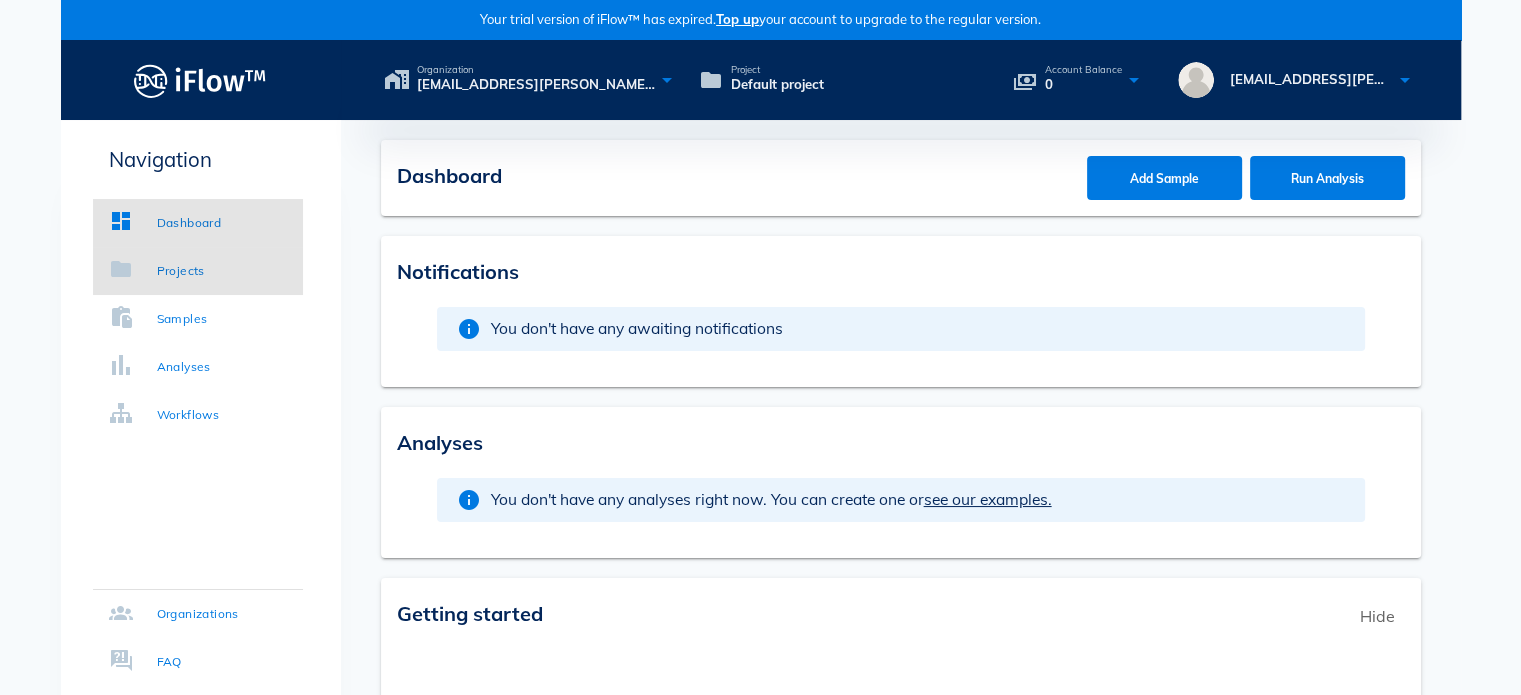 click on "Projects" at bounding box center (181, 271) 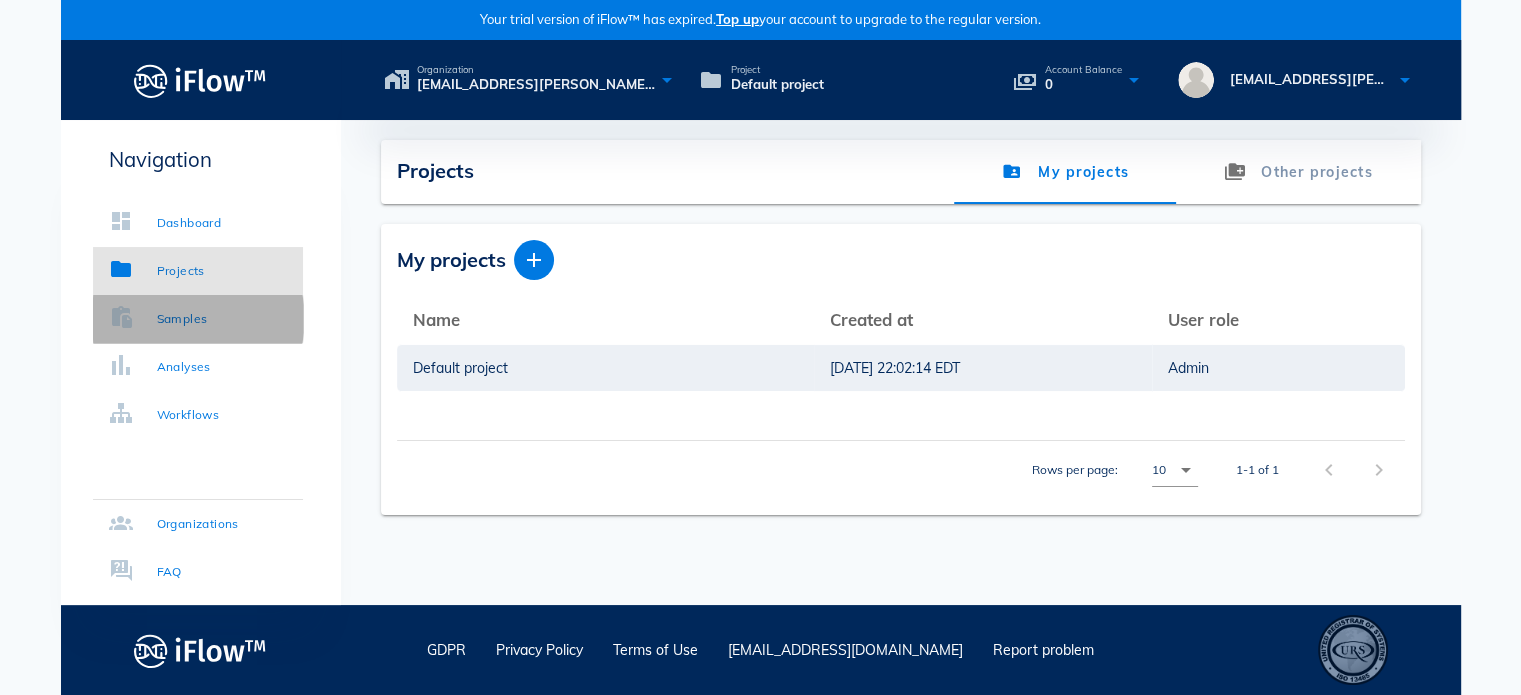 click on "Samples" at bounding box center (182, 319) 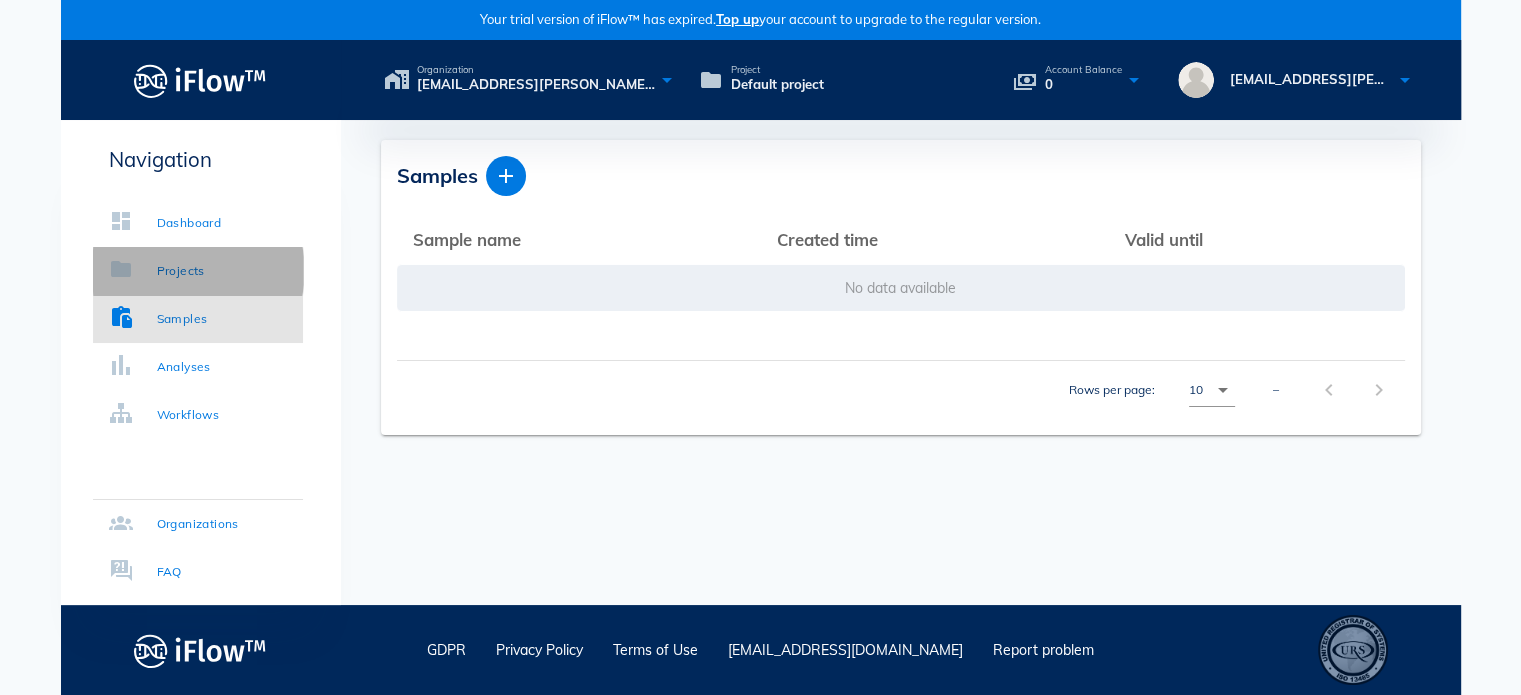 click on "Projects" at bounding box center [198, 271] 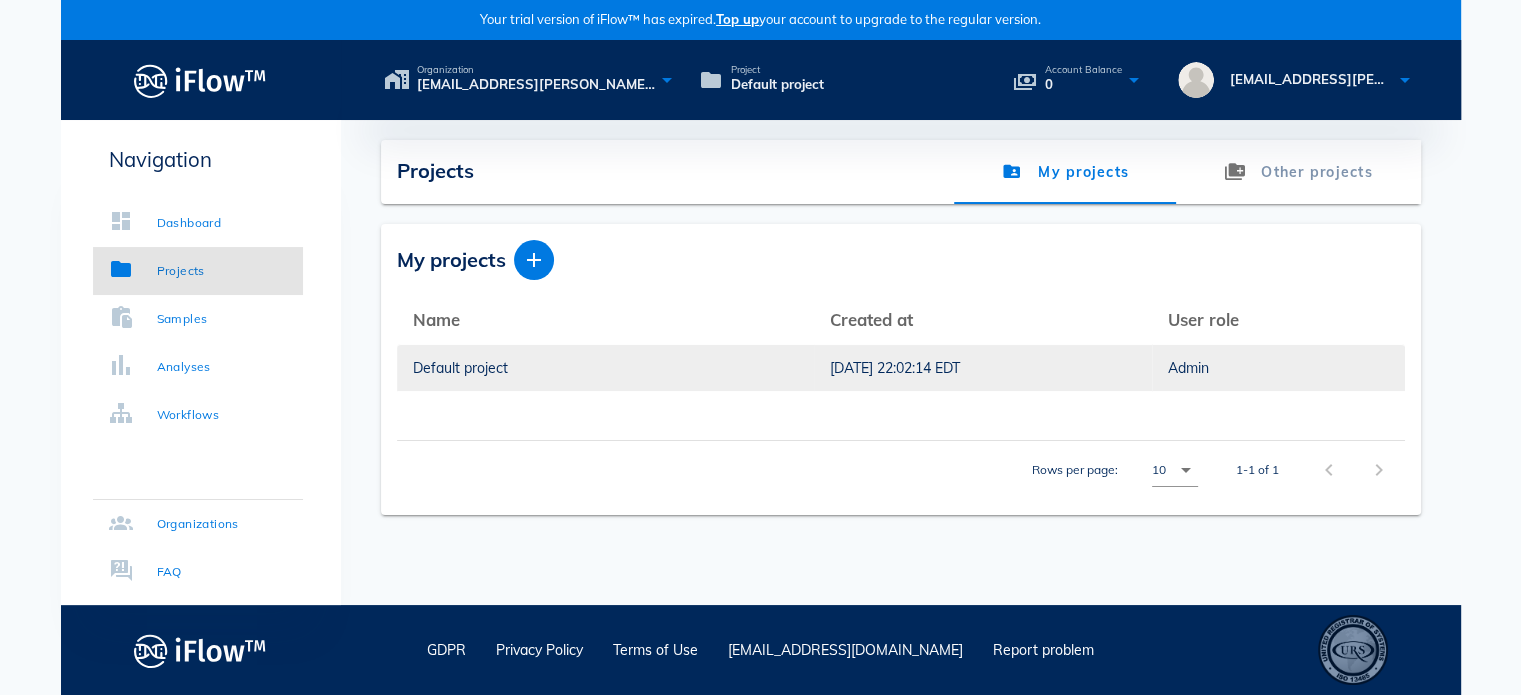 click on "[DATE] 22:02:14 EDT" at bounding box center (983, 368) 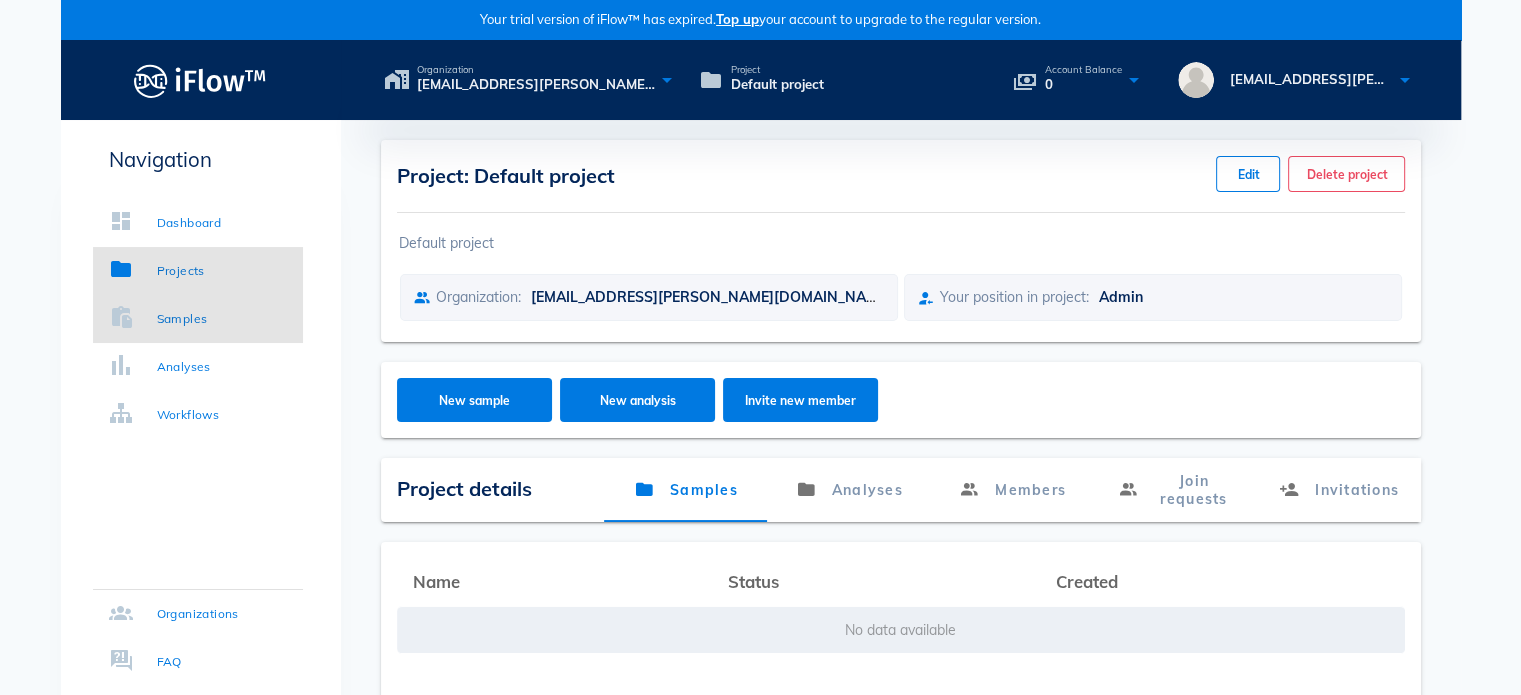 click on "Samples" at bounding box center [198, 319] 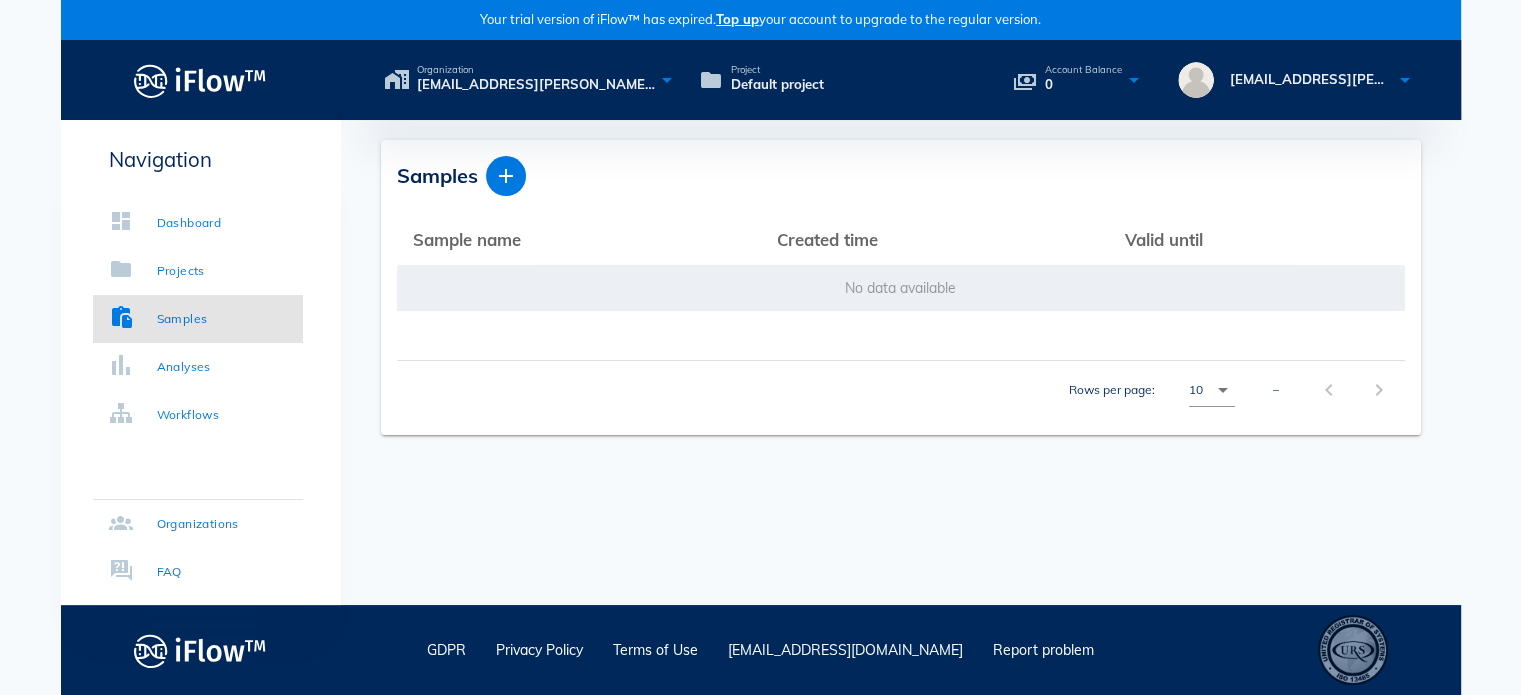 click on "No data available" at bounding box center (901, 288) 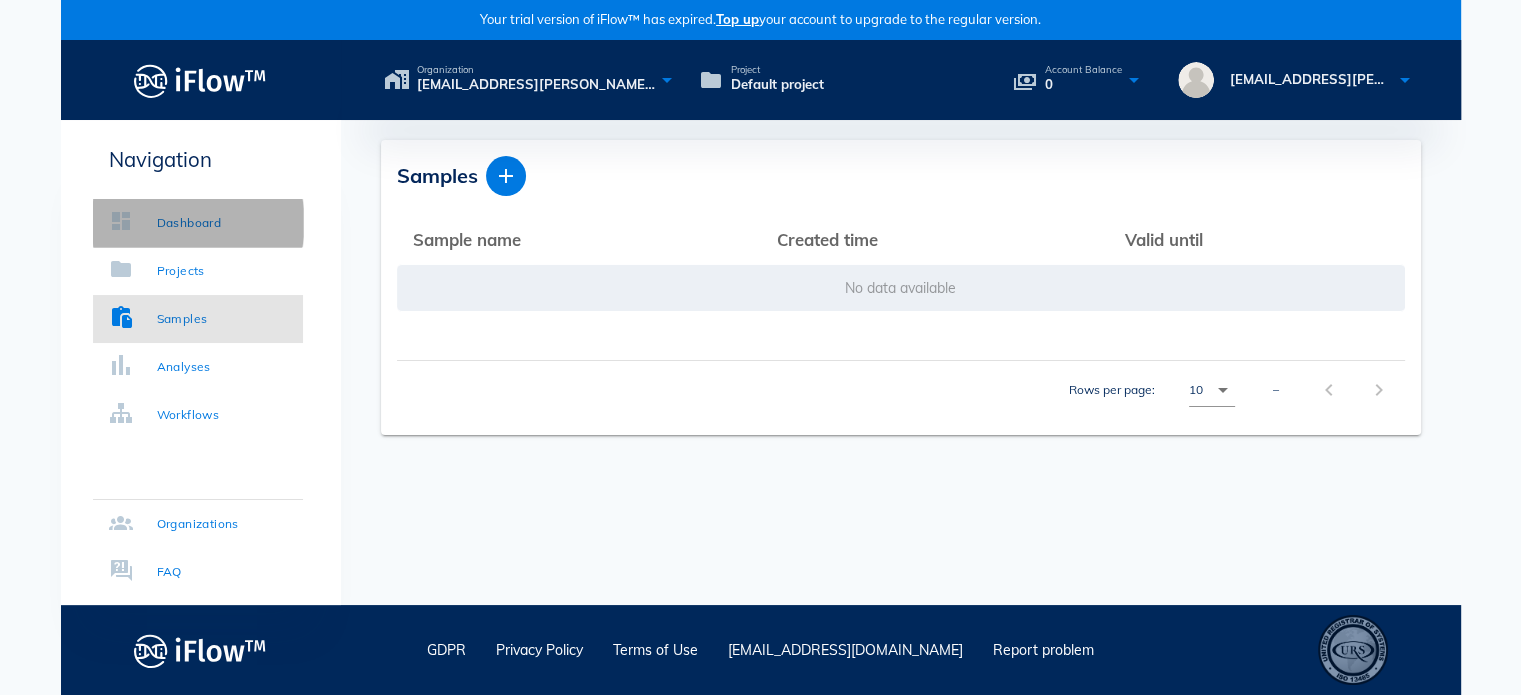click on "Dashboard" at bounding box center [189, 223] 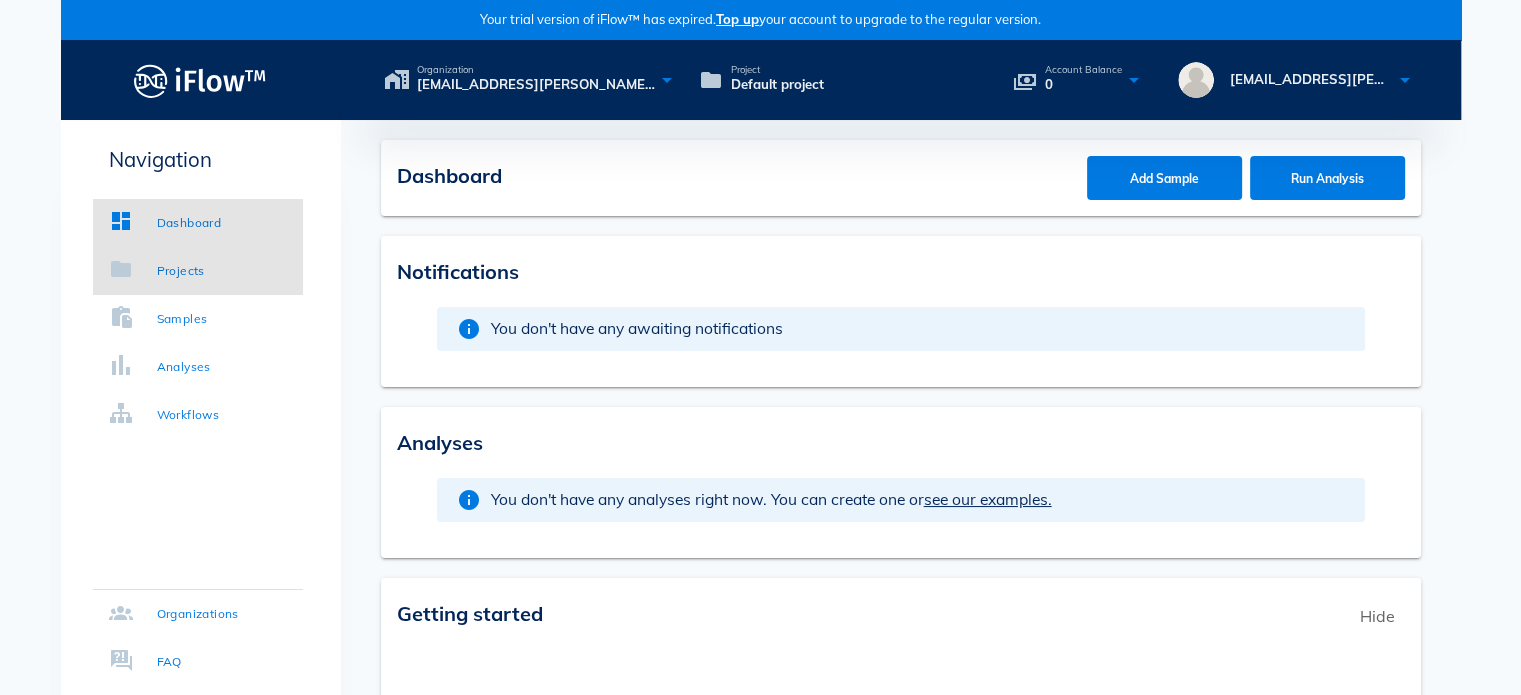 click on "Projects" at bounding box center [198, 271] 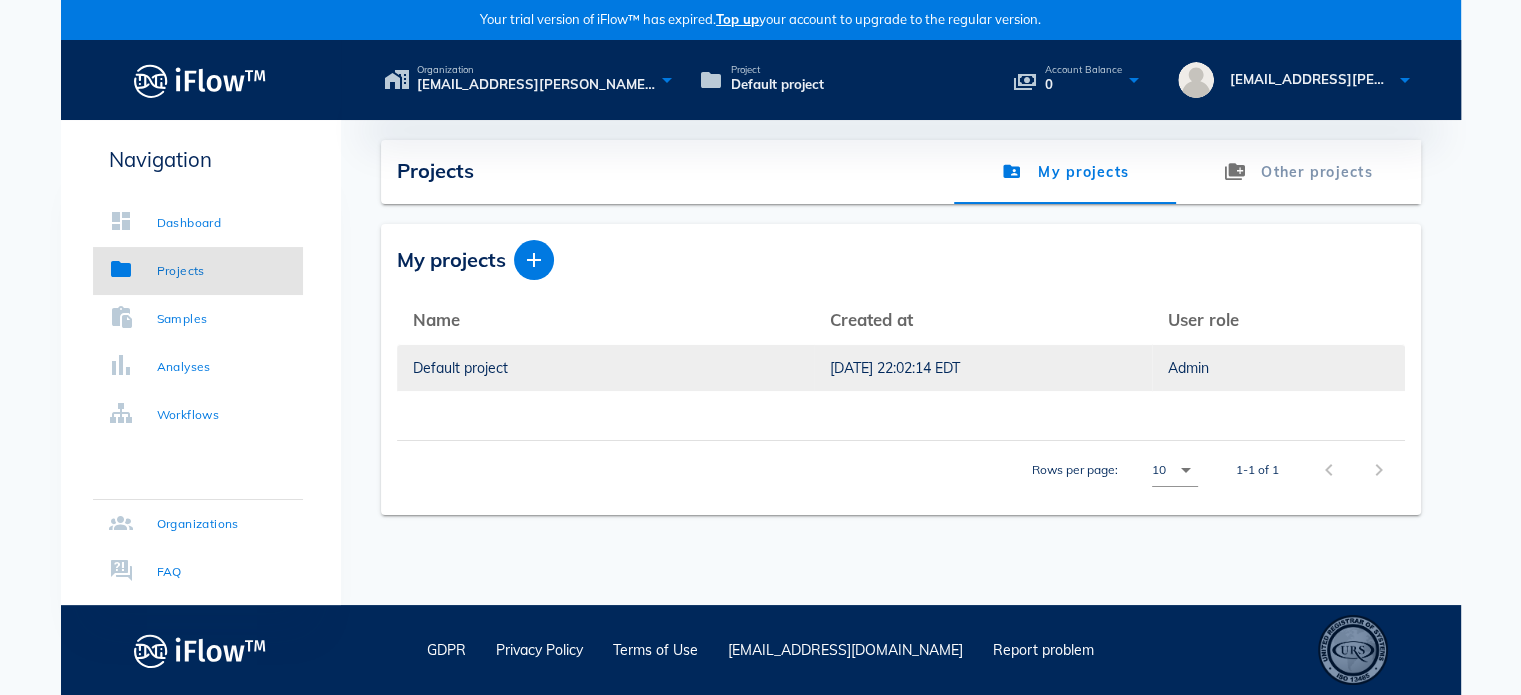 click on "Default project" at bounding box center (605, 368) 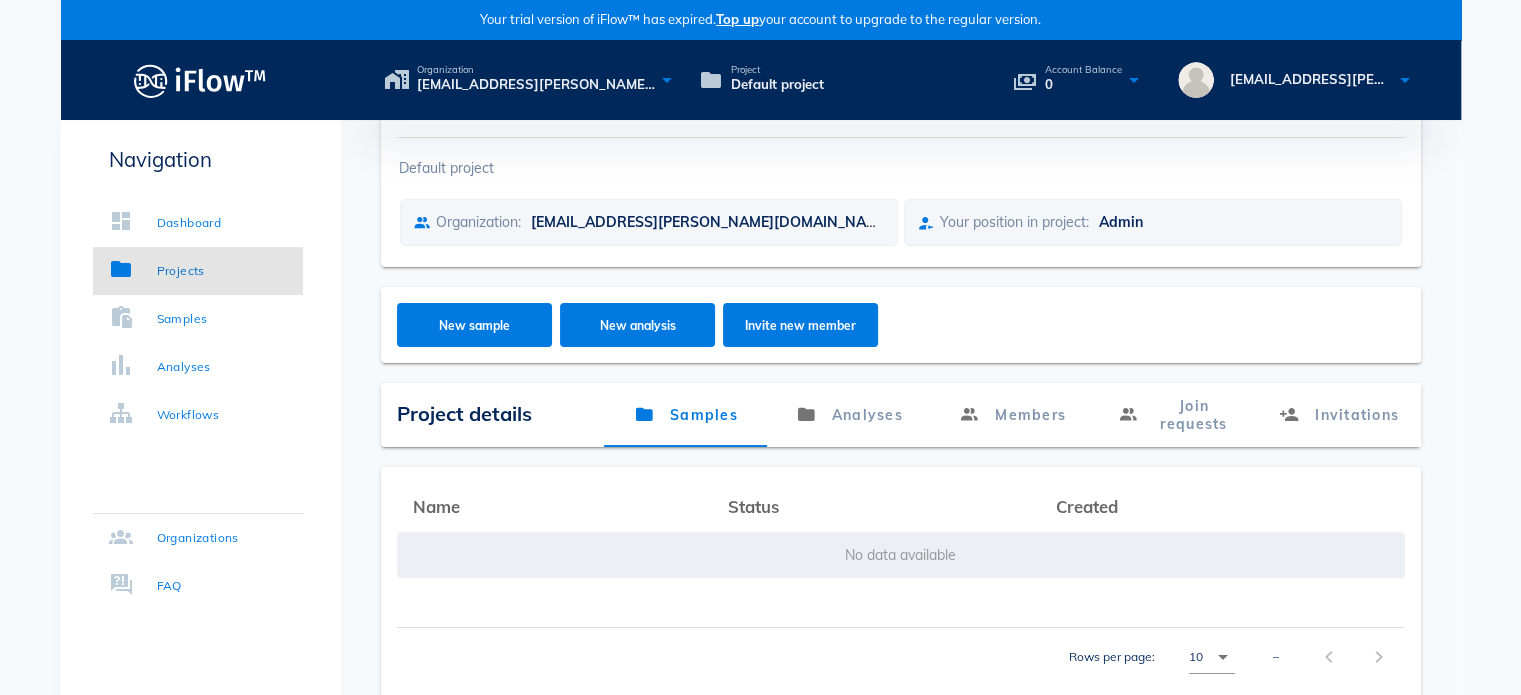 scroll, scrollTop: 191, scrollLeft: 0, axis: vertical 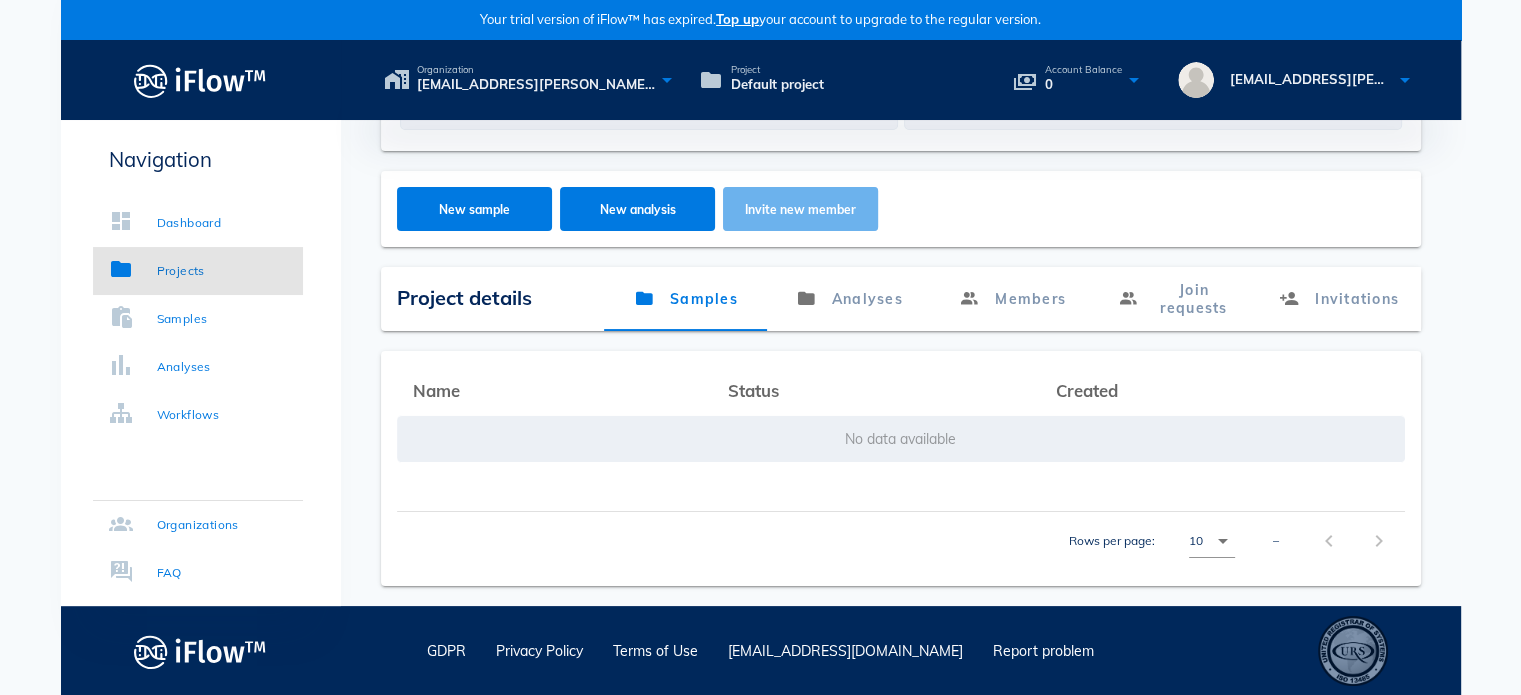 click on "Invite new member" at bounding box center (800, 209) 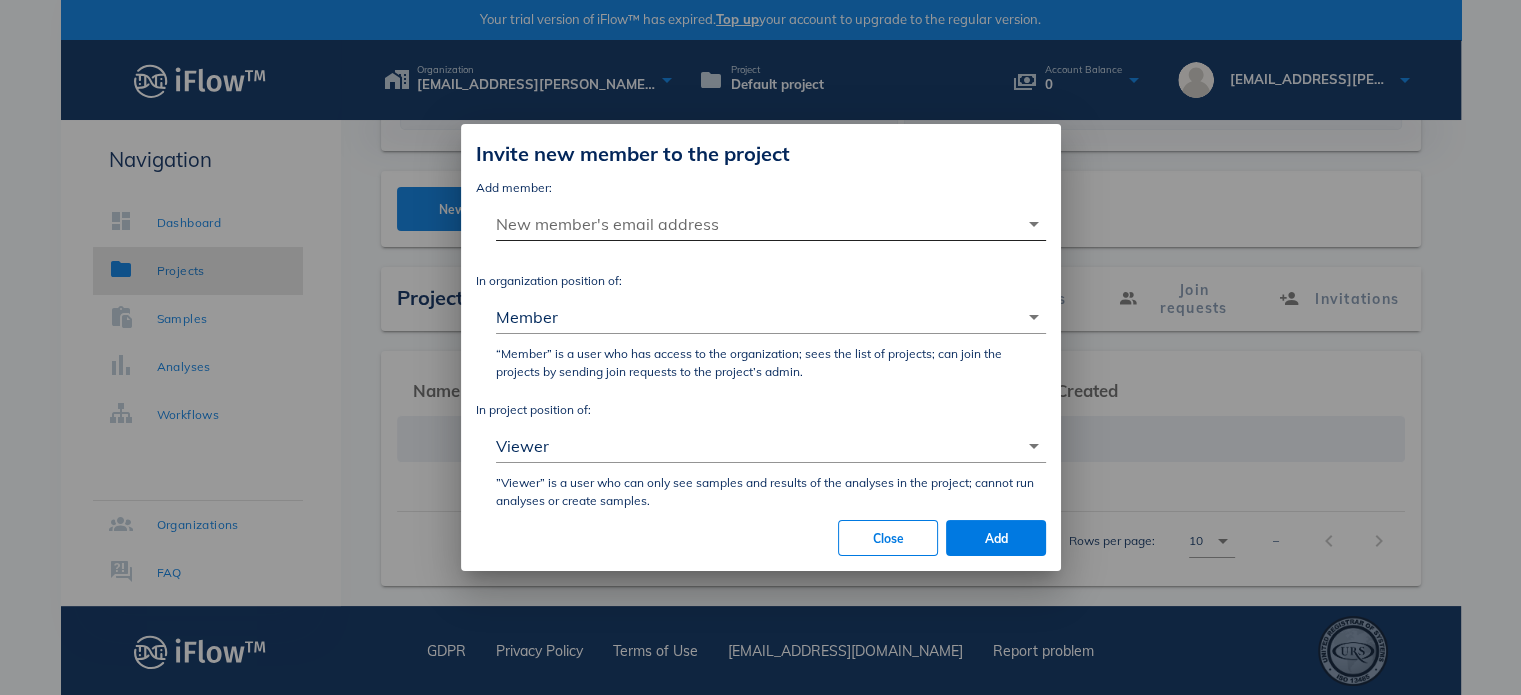 click on "New member's email address" at bounding box center (757, 224) 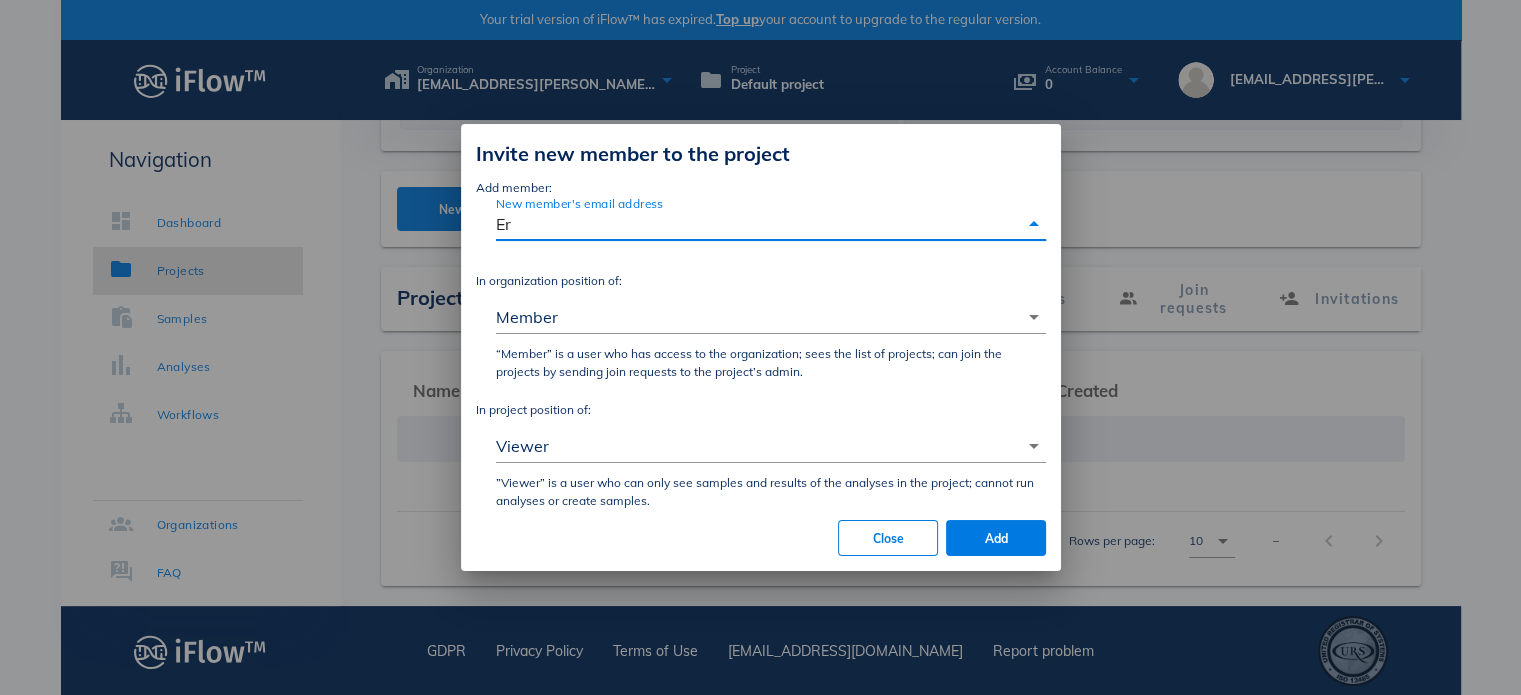 type on "E" 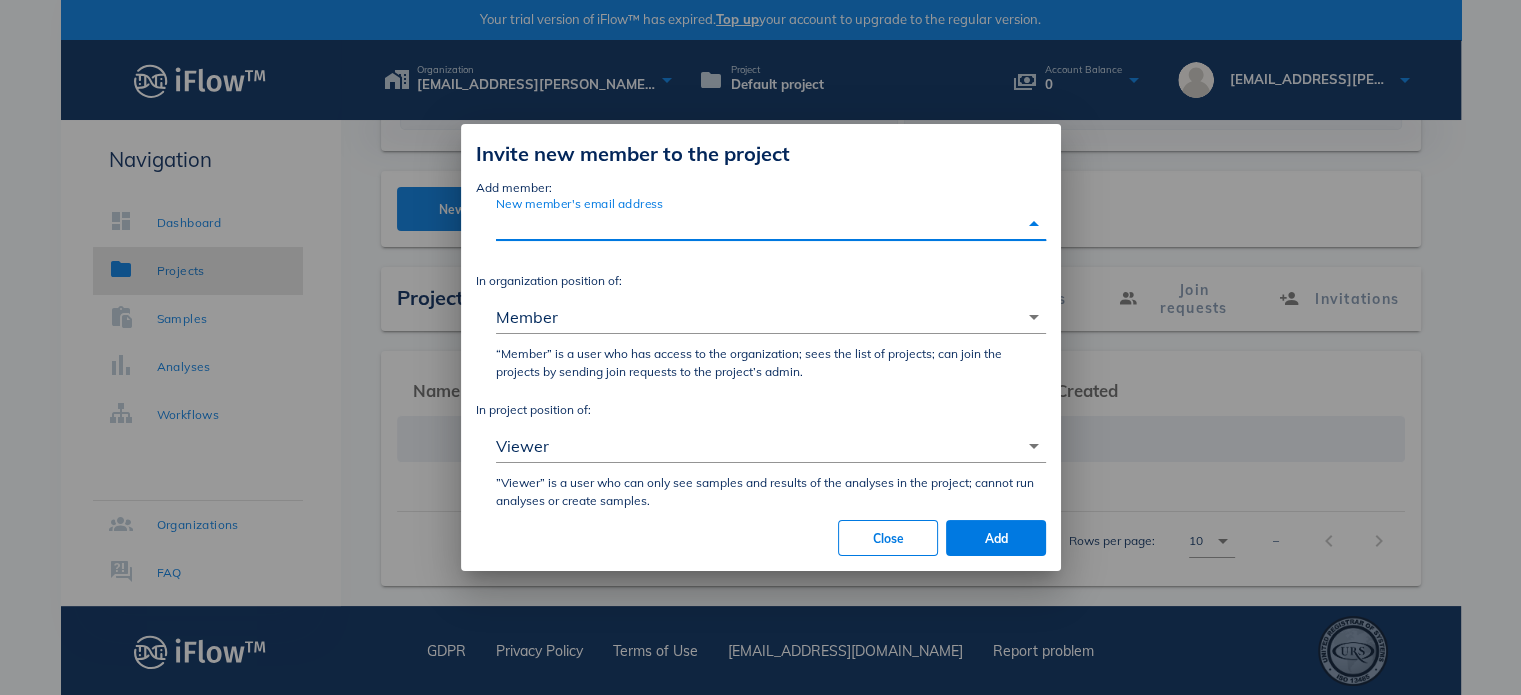 paste on "[EMAIL_ADDRESS][DOMAIN_NAME]" 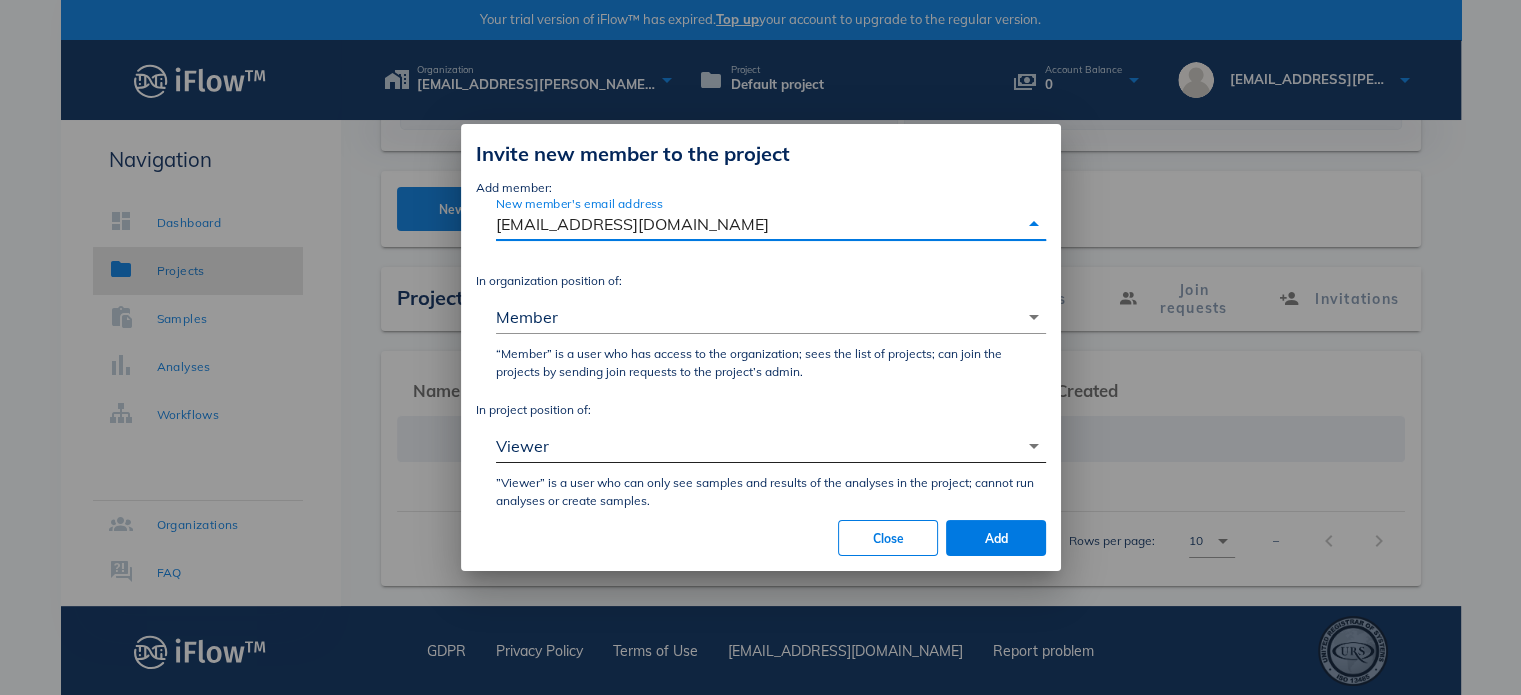 type on "[EMAIL_ADDRESS][DOMAIN_NAME]" 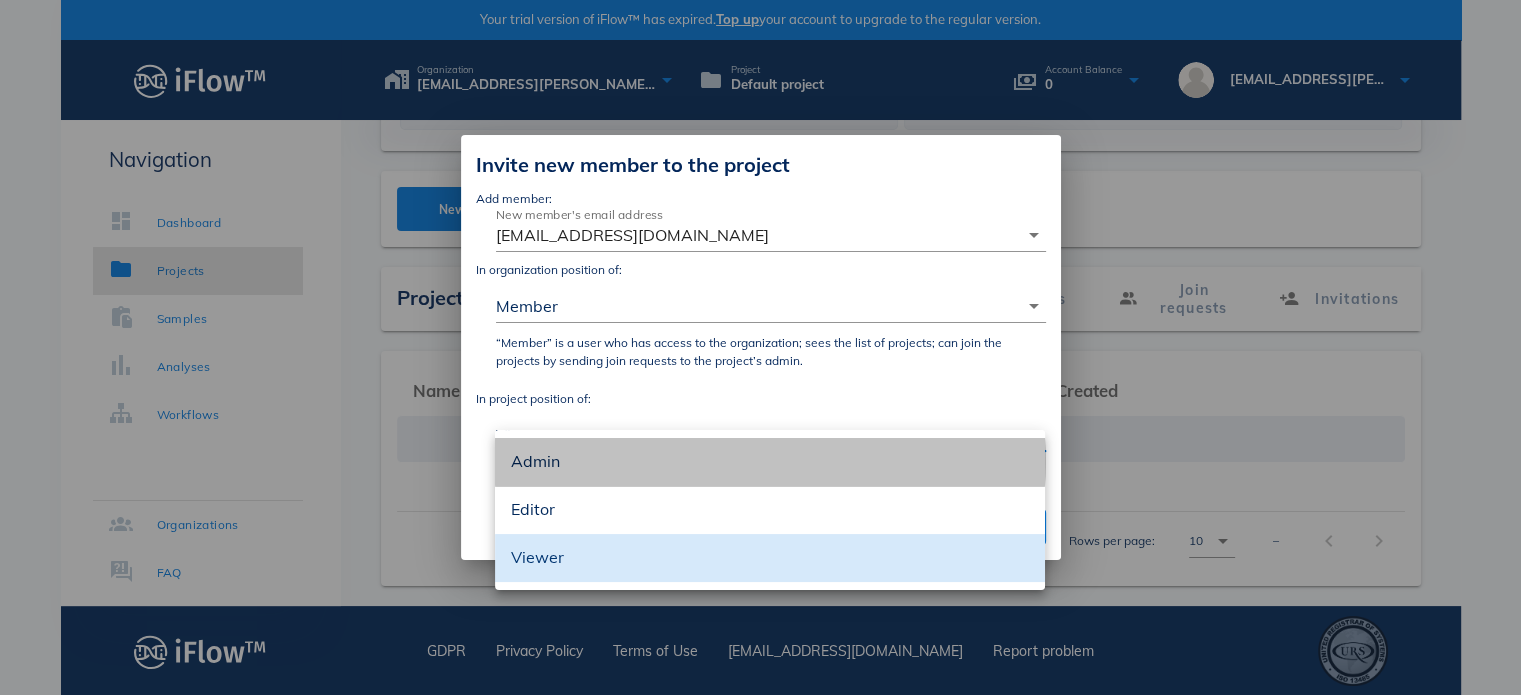 click on "Admin" at bounding box center (770, 461) 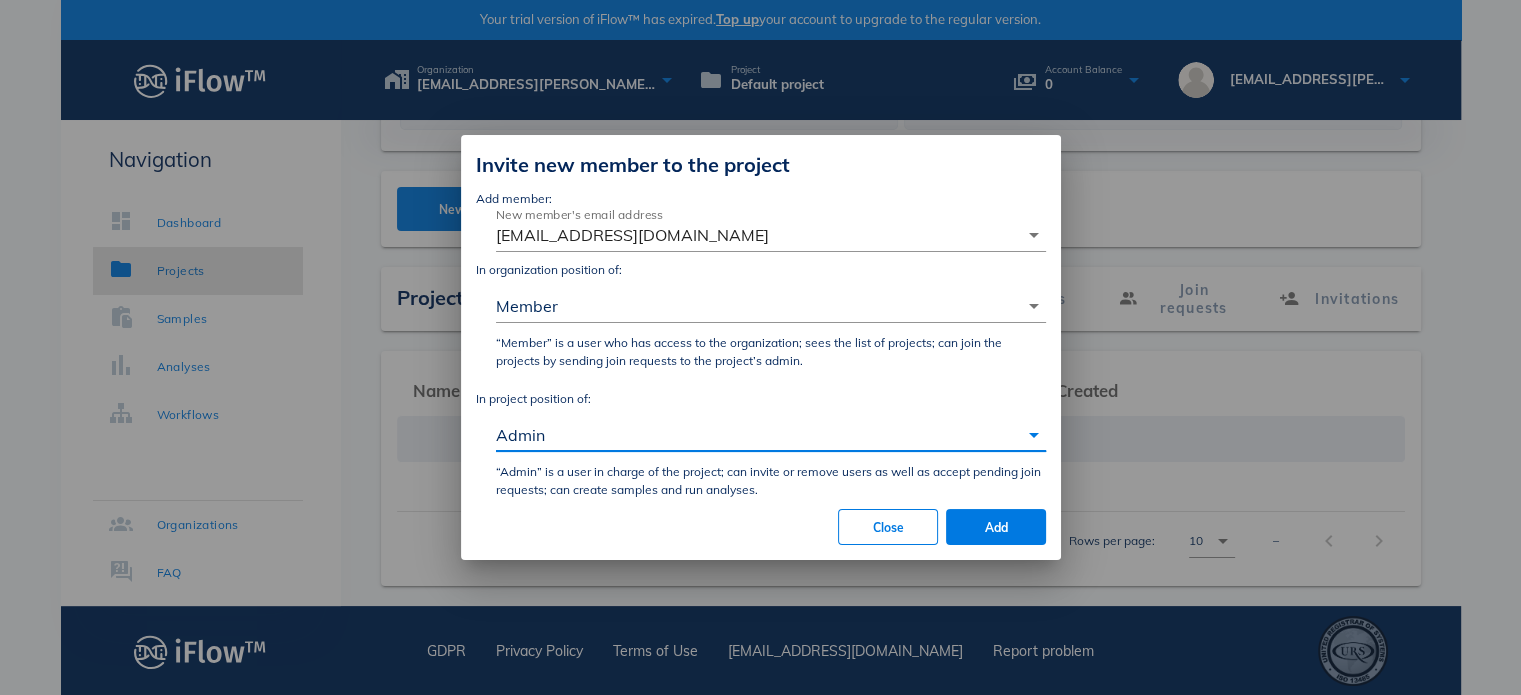 click on "Admin" at bounding box center [757, 435] 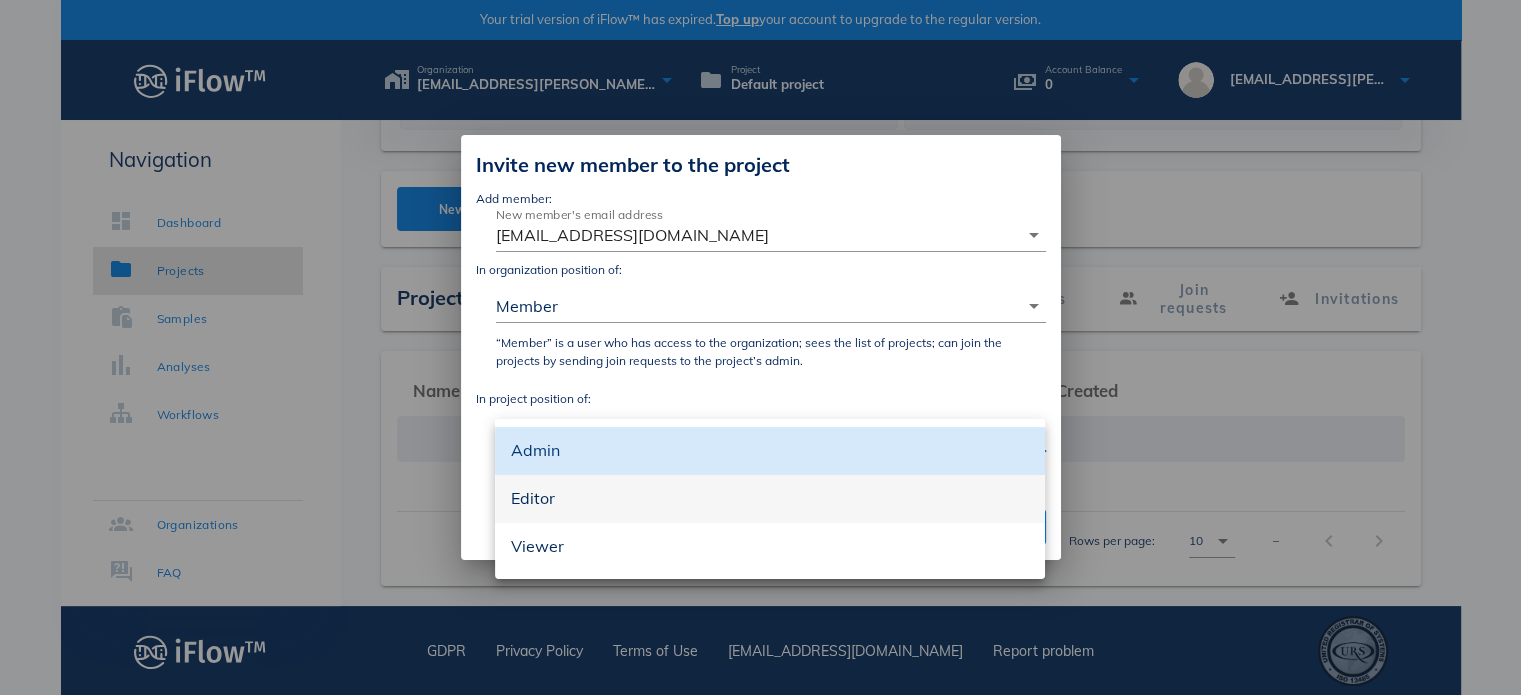 click on "Editor" at bounding box center (770, 498) 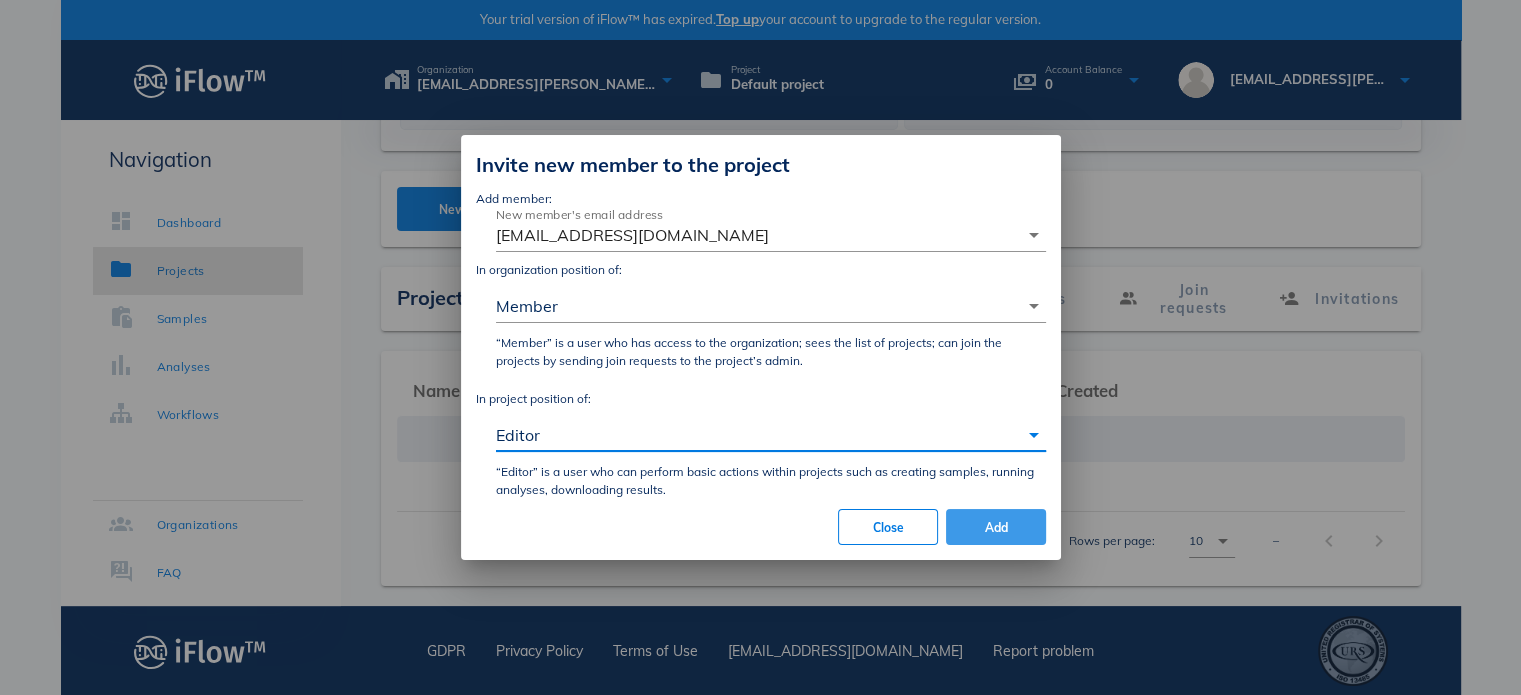 click on "Add" at bounding box center (996, 527) 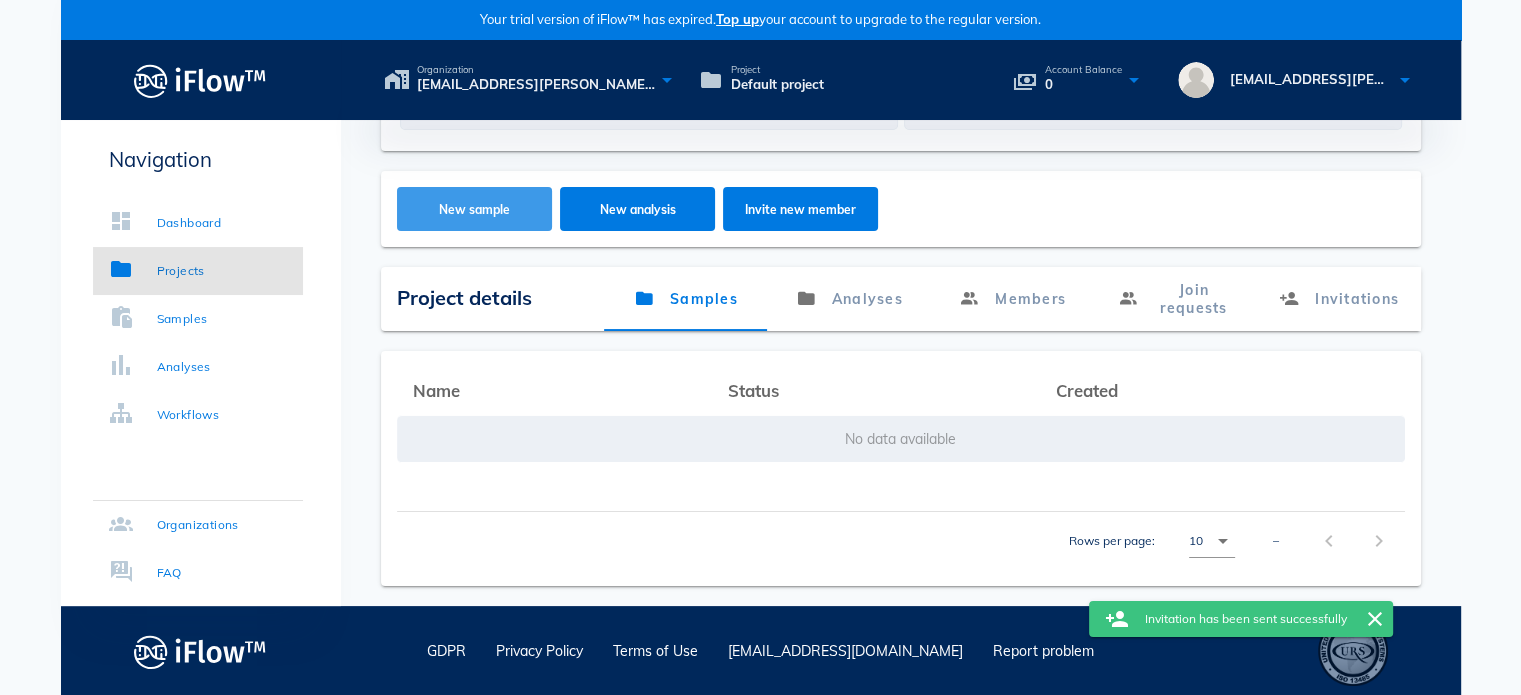 click on "New sample" at bounding box center (474, 209) 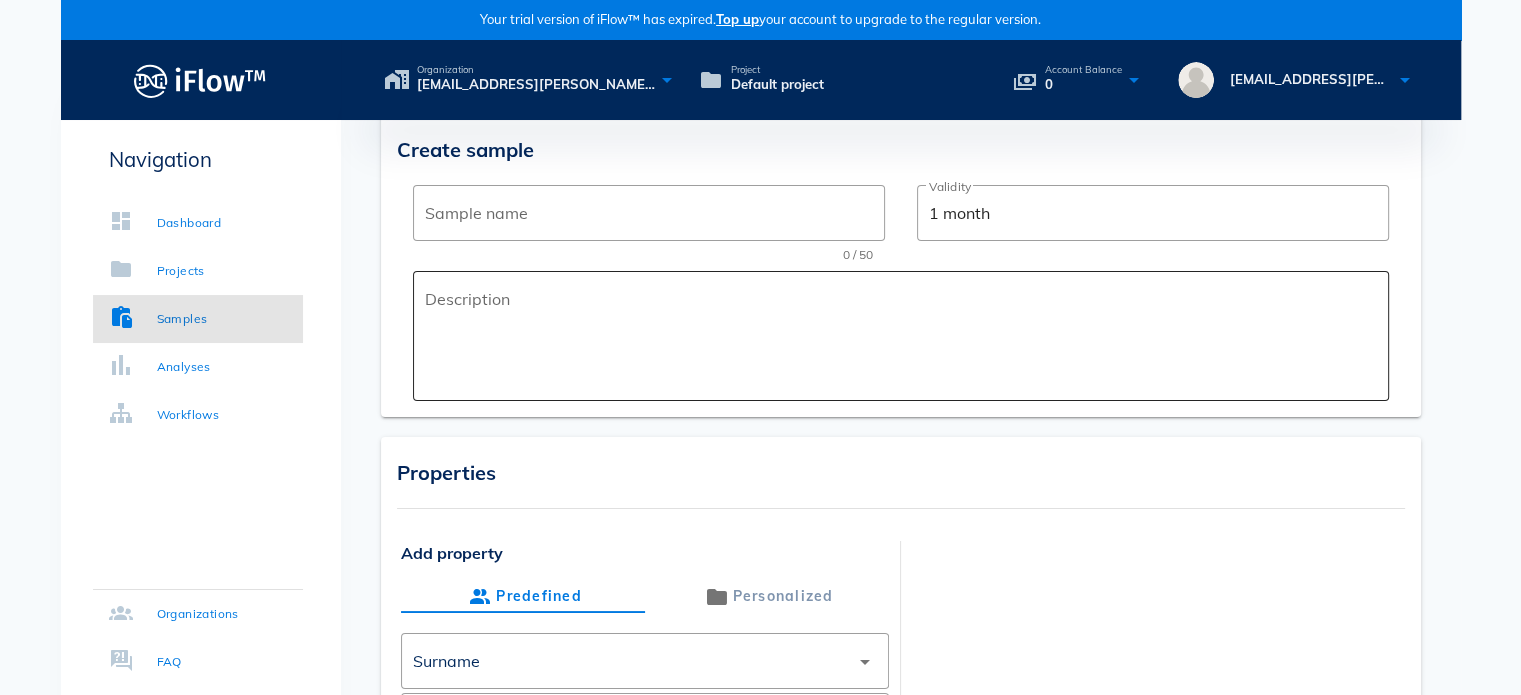 scroll, scrollTop: 0, scrollLeft: 0, axis: both 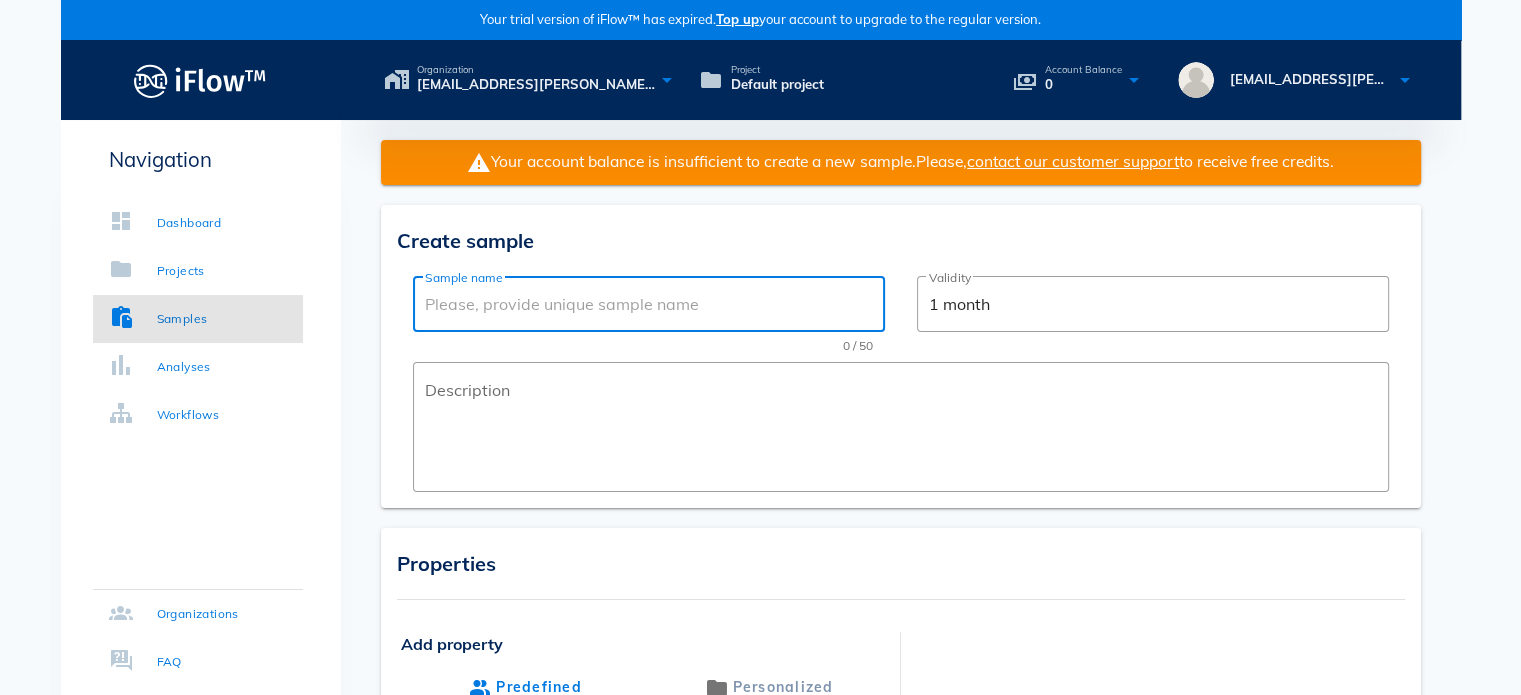 click on "Sample name" at bounding box center (649, 304) 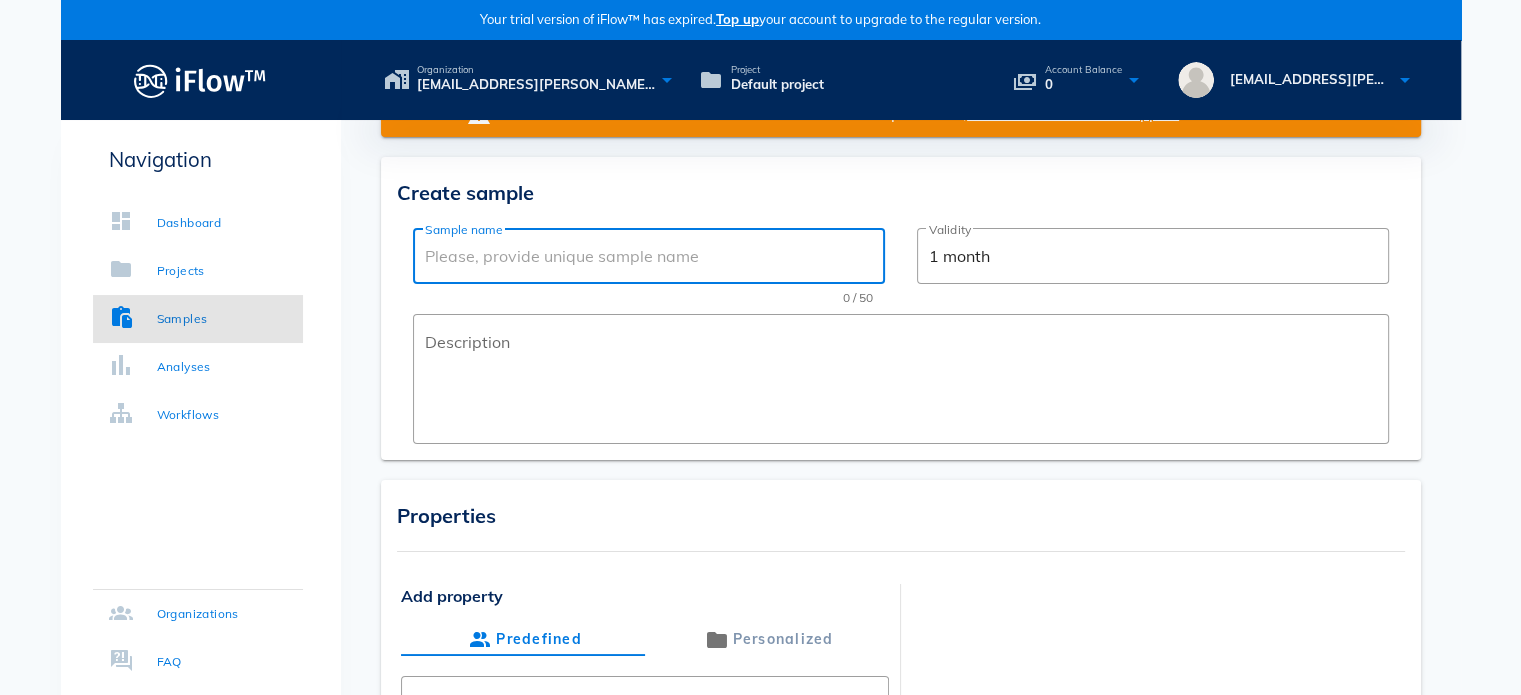 scroll, scrollTop: 0, scrollLeft: 0, axis: both 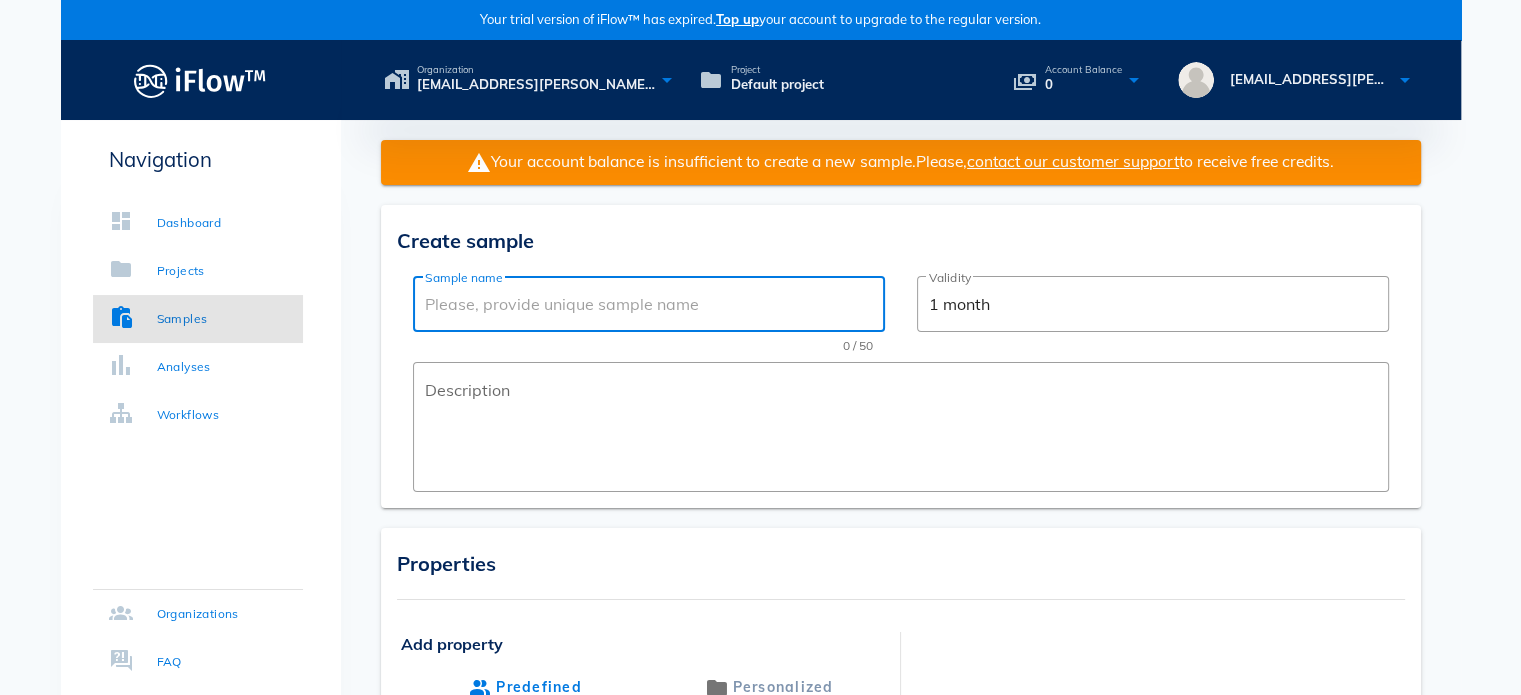 click on "Sample name" at bounding box center [649, 304] 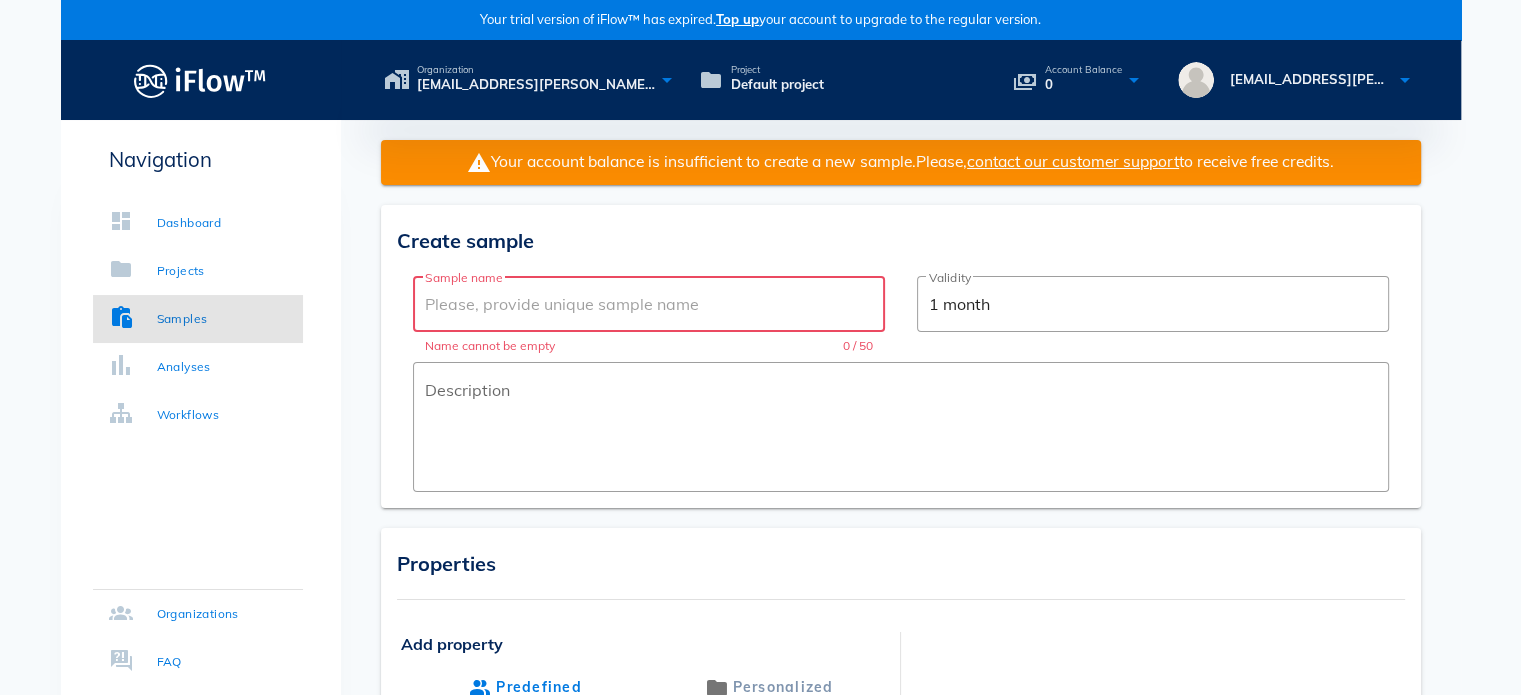 click on "Sample name" at bounding box center [649, 304] 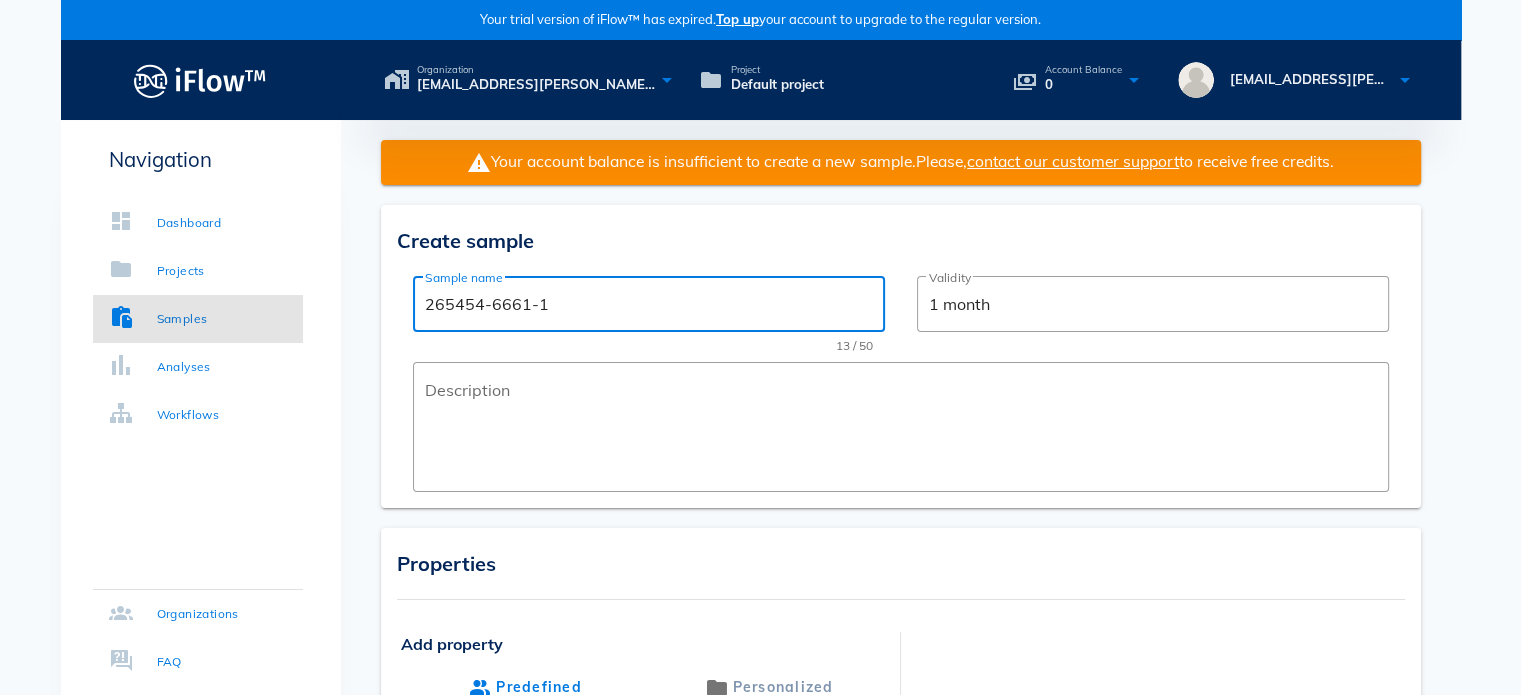 type on "265454-6661-1" 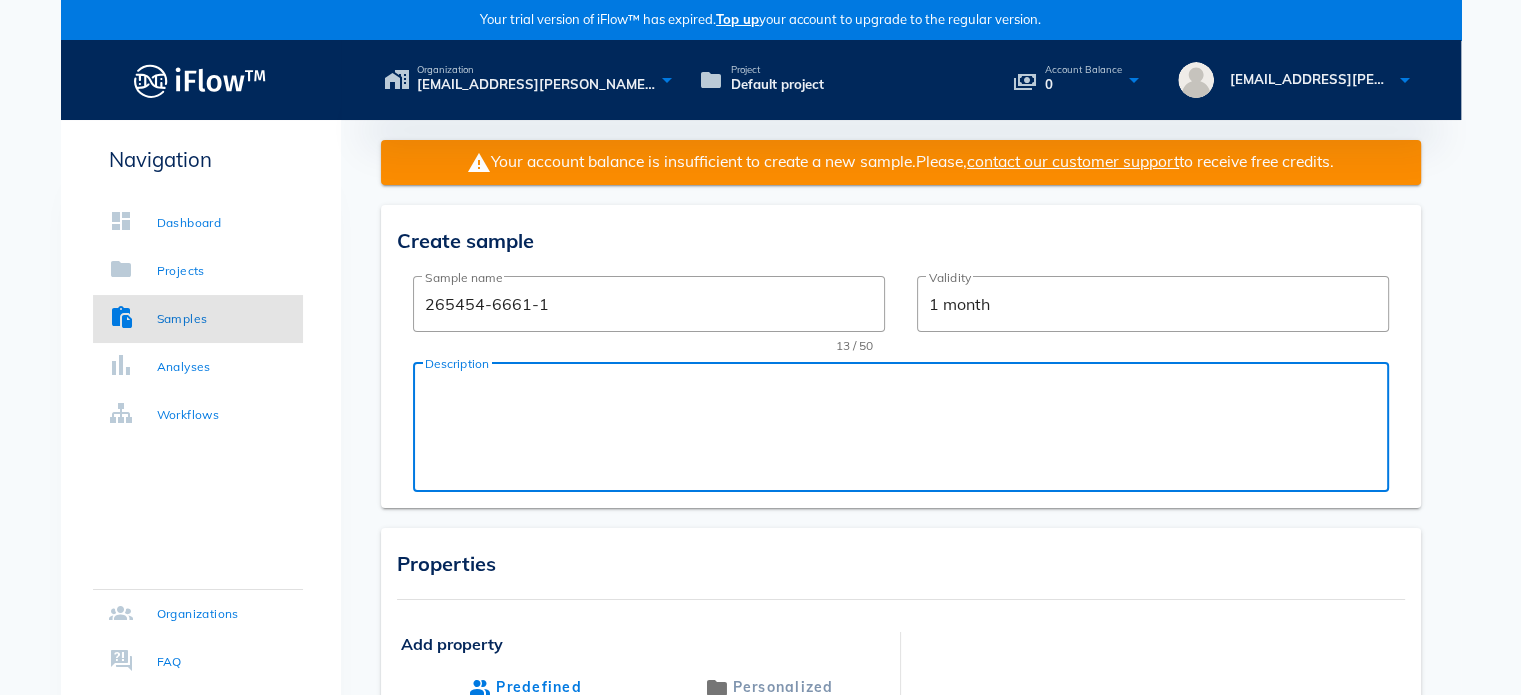 click on "Description" at bounding box center [907, 432] 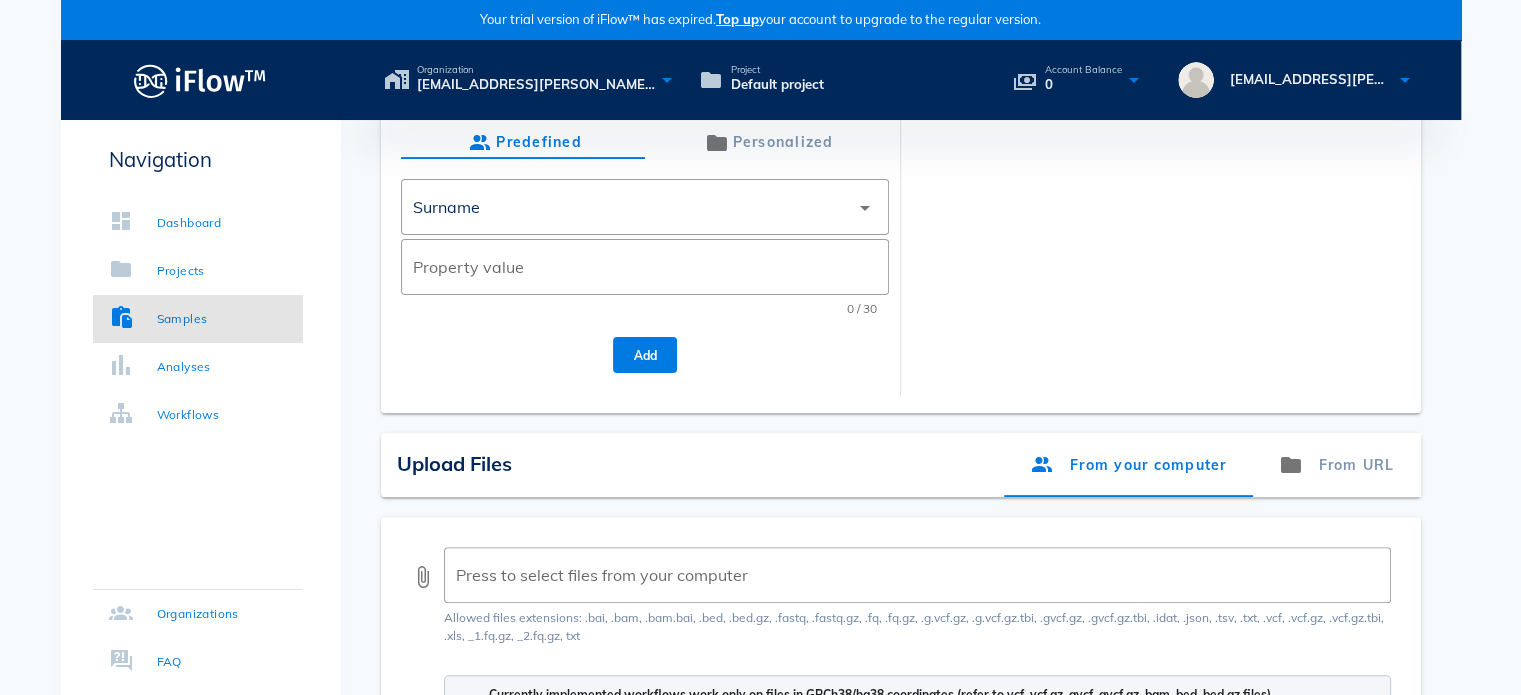 scroll, scrollTop: 700, scrollLeft: 0, axis: vertical 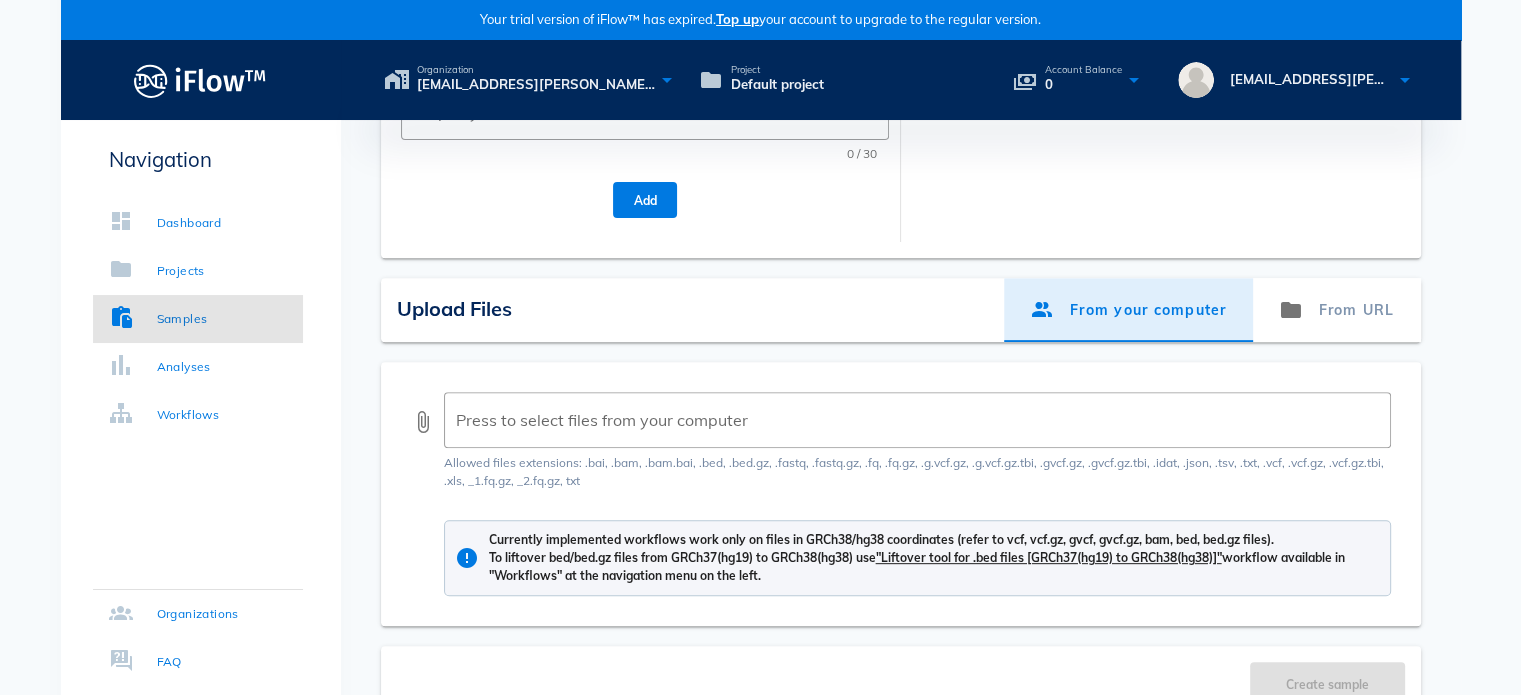 type on "Neuromuscular [MEDICAL_DATA]" 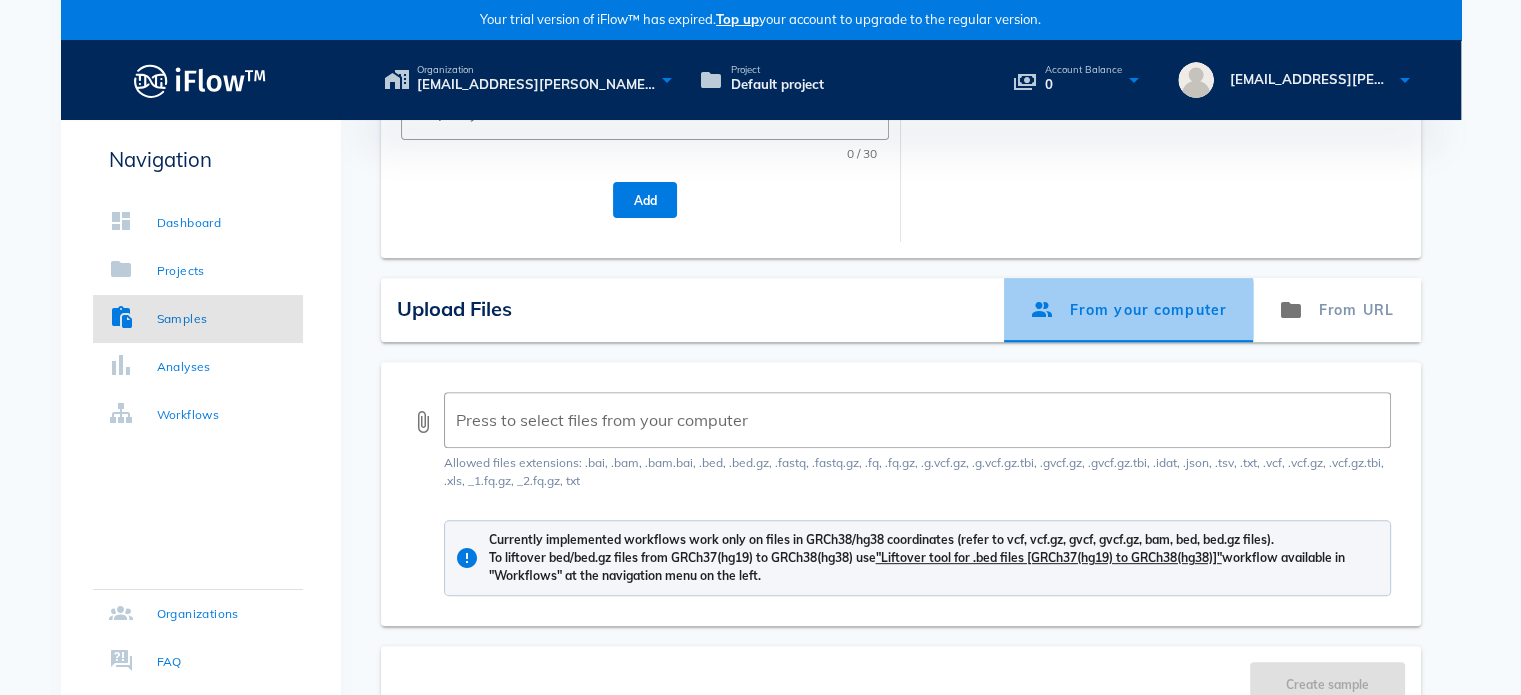 click on "From your computer" at bounding box center [1128, 310] 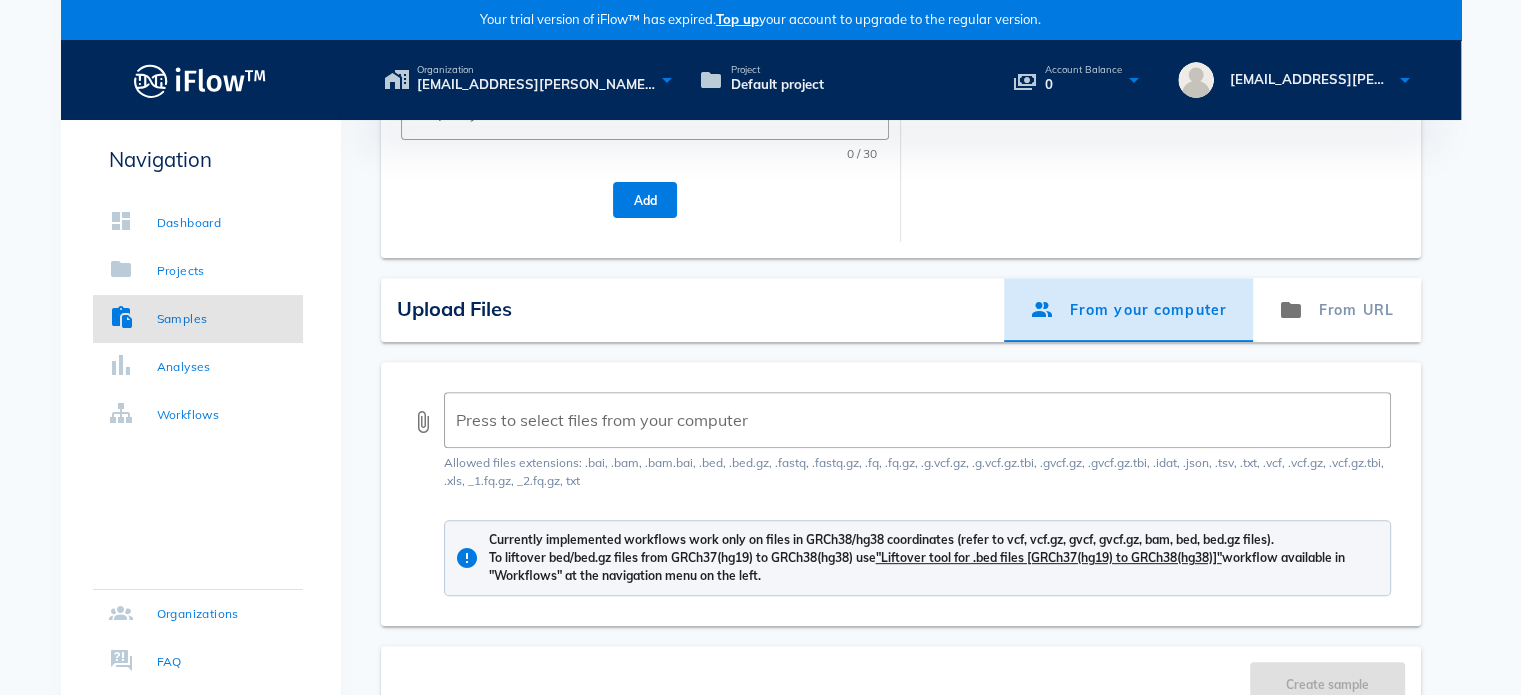 click on "From your computer" at bounding box center (1128, 310) 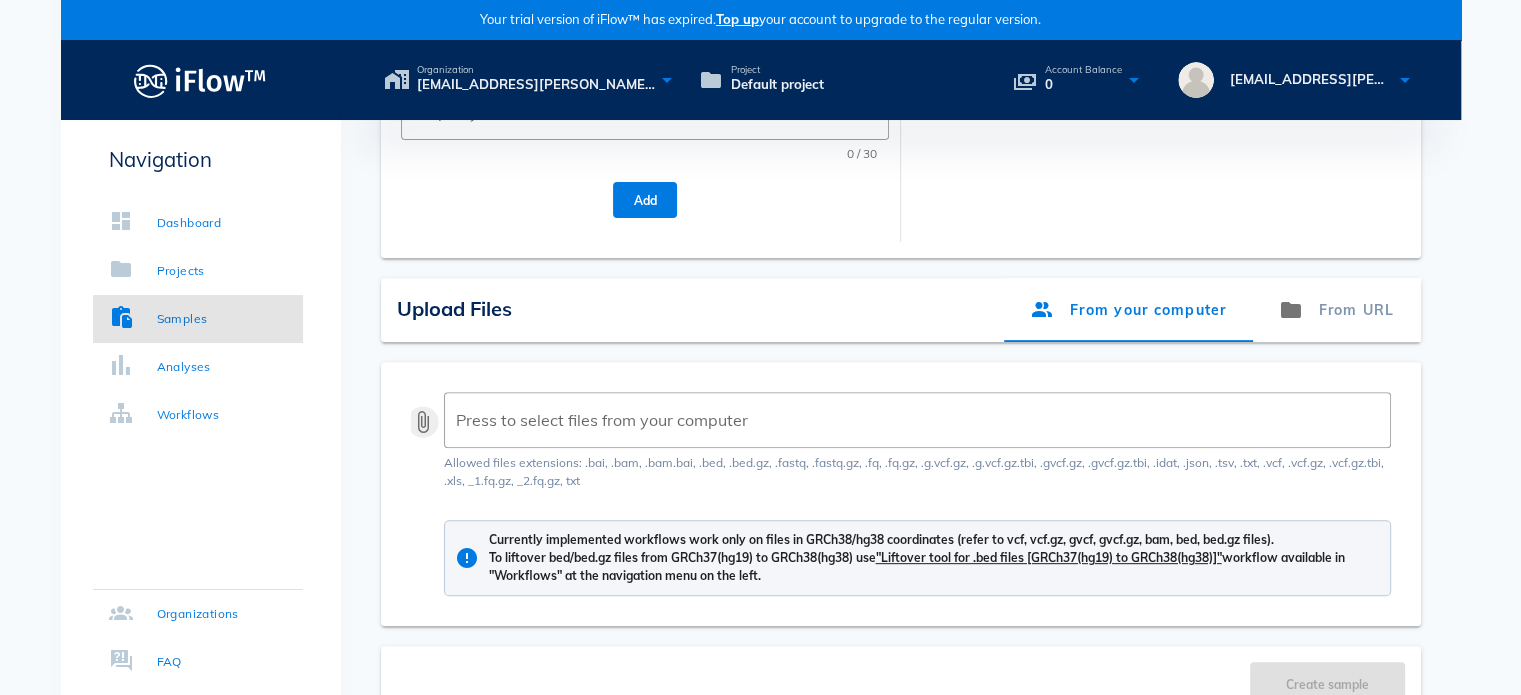 click on "attach_file" at bounding box center (423, 422) 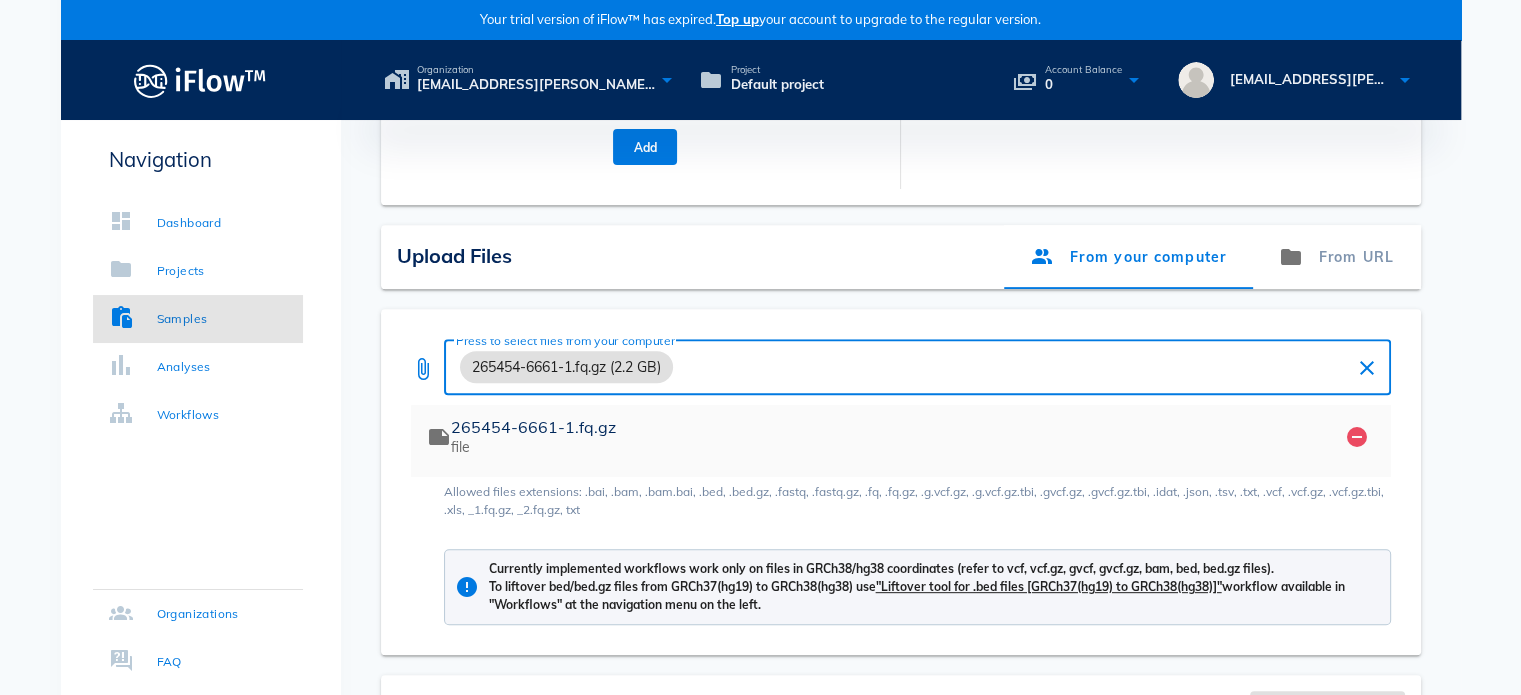 scroll, scrollTop: 719, scrollLeft: 0, axis: vertical 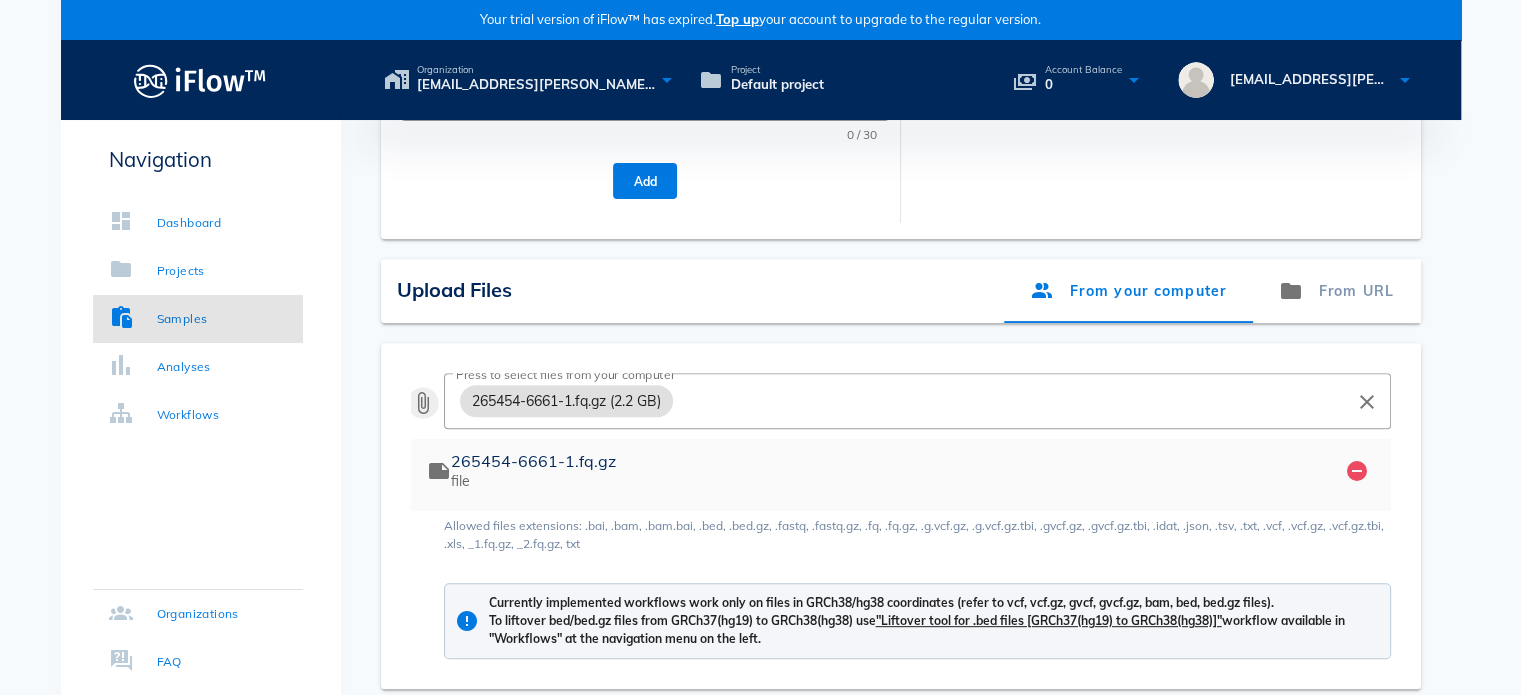 click on "attach_file" at bounding box center [423, 403] 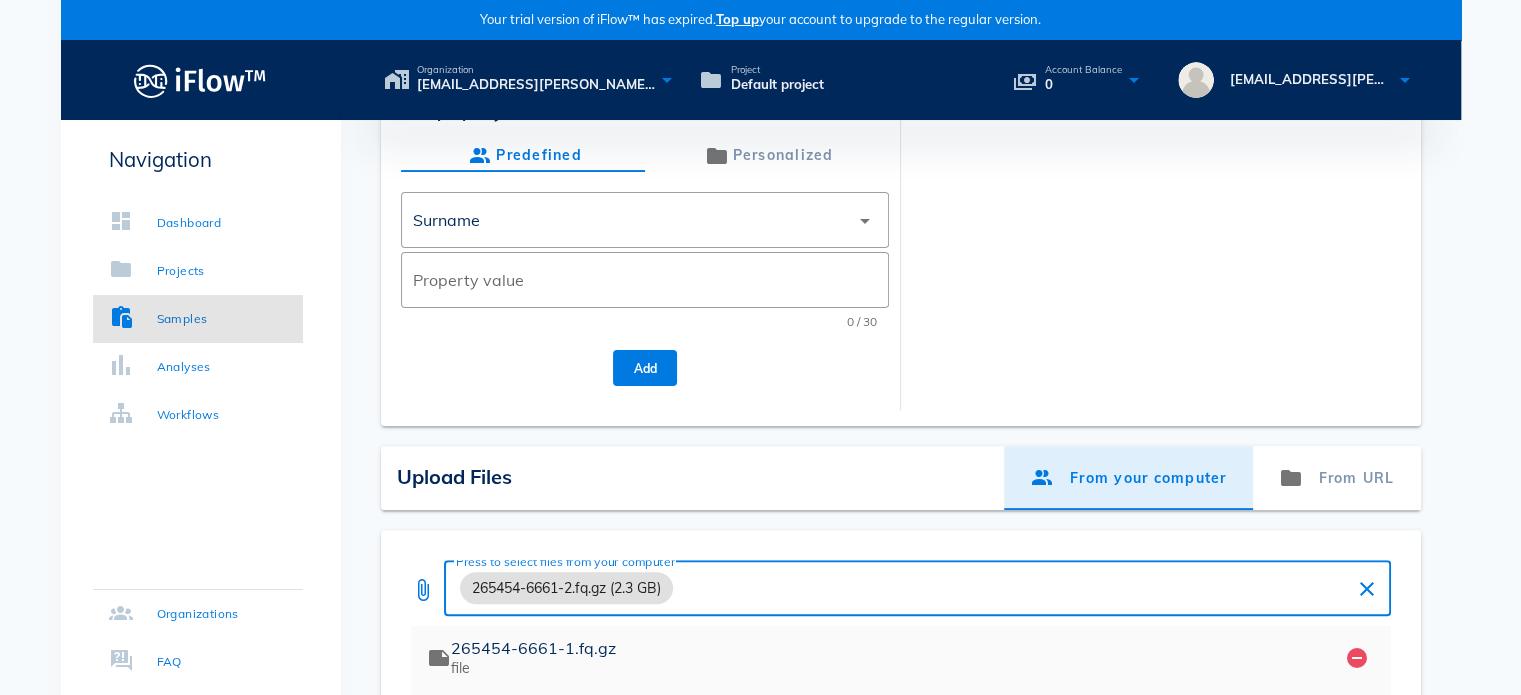 scroll, scrollTop: 483, scrollLeft: 0, axis: vertical 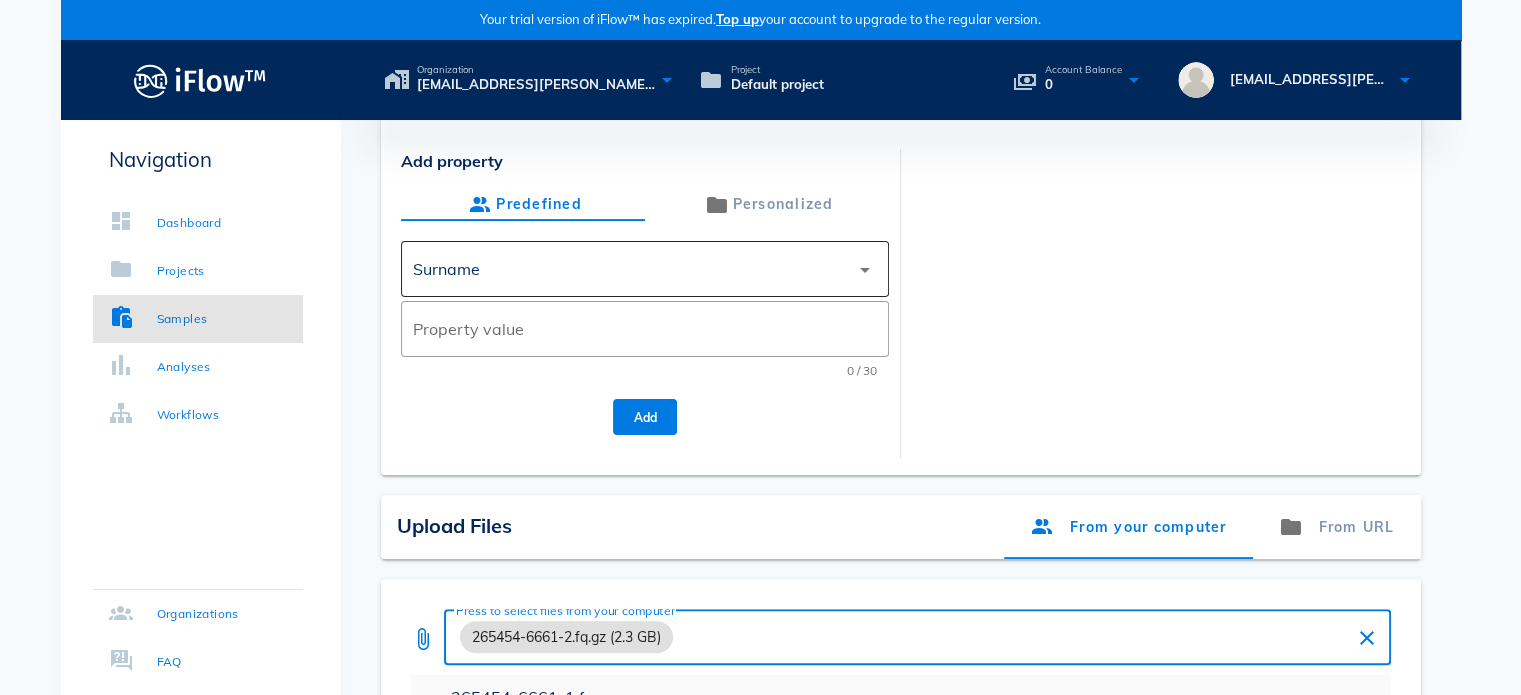 click on "Surname" at bounding box center (631, 269) 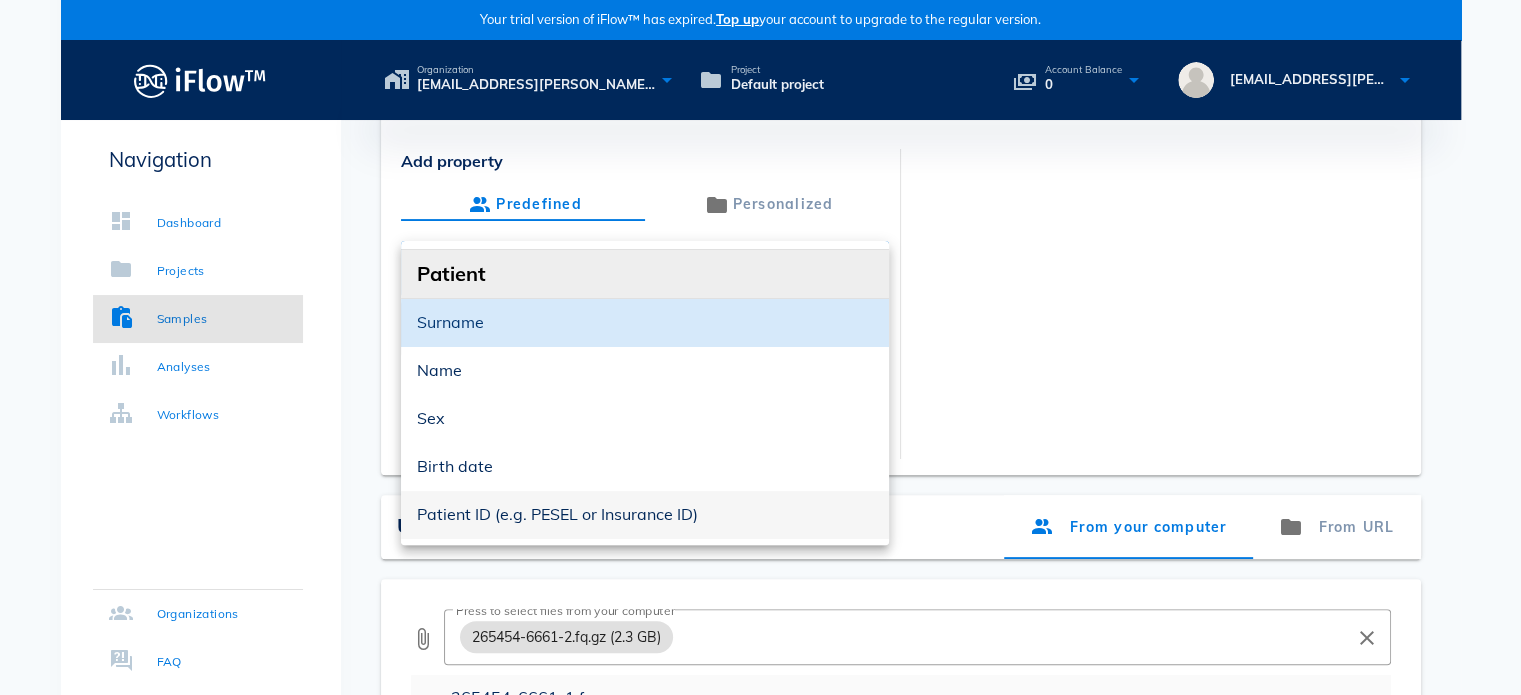 click on "Patient ID (e.g. PESEL or Insurance ID)" at bounding box center (645, 514) 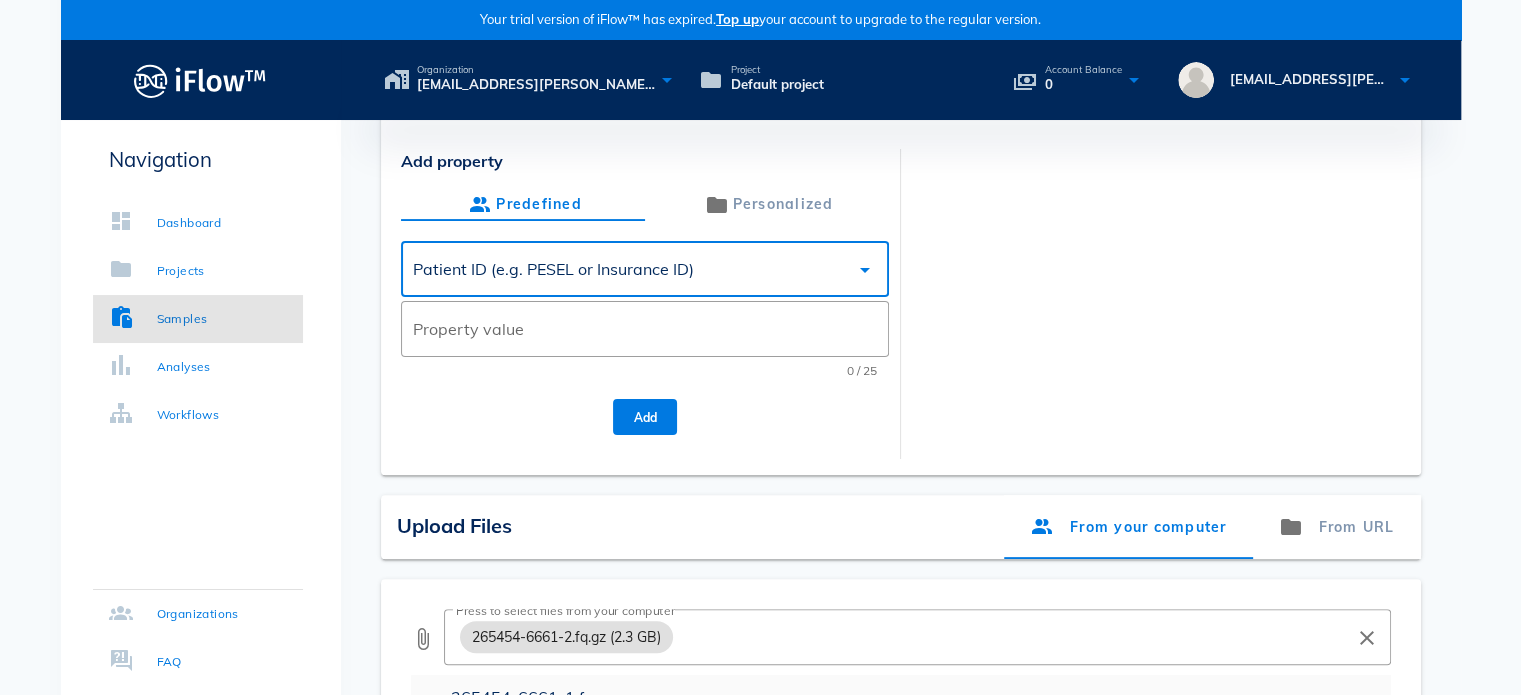 scroll, scrollTop: 0, scrollLeft: 0, axis: both 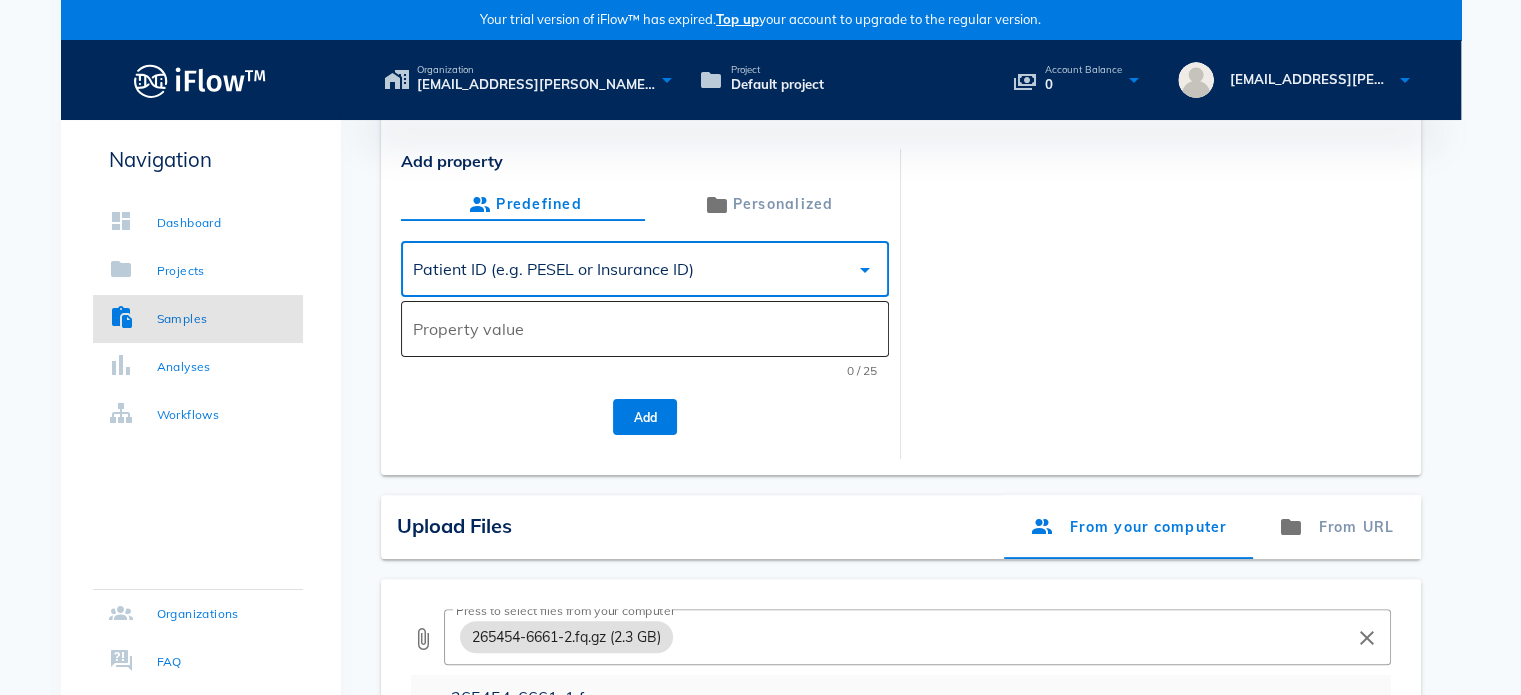 click on "Property value" at bounding box center (645, 329) 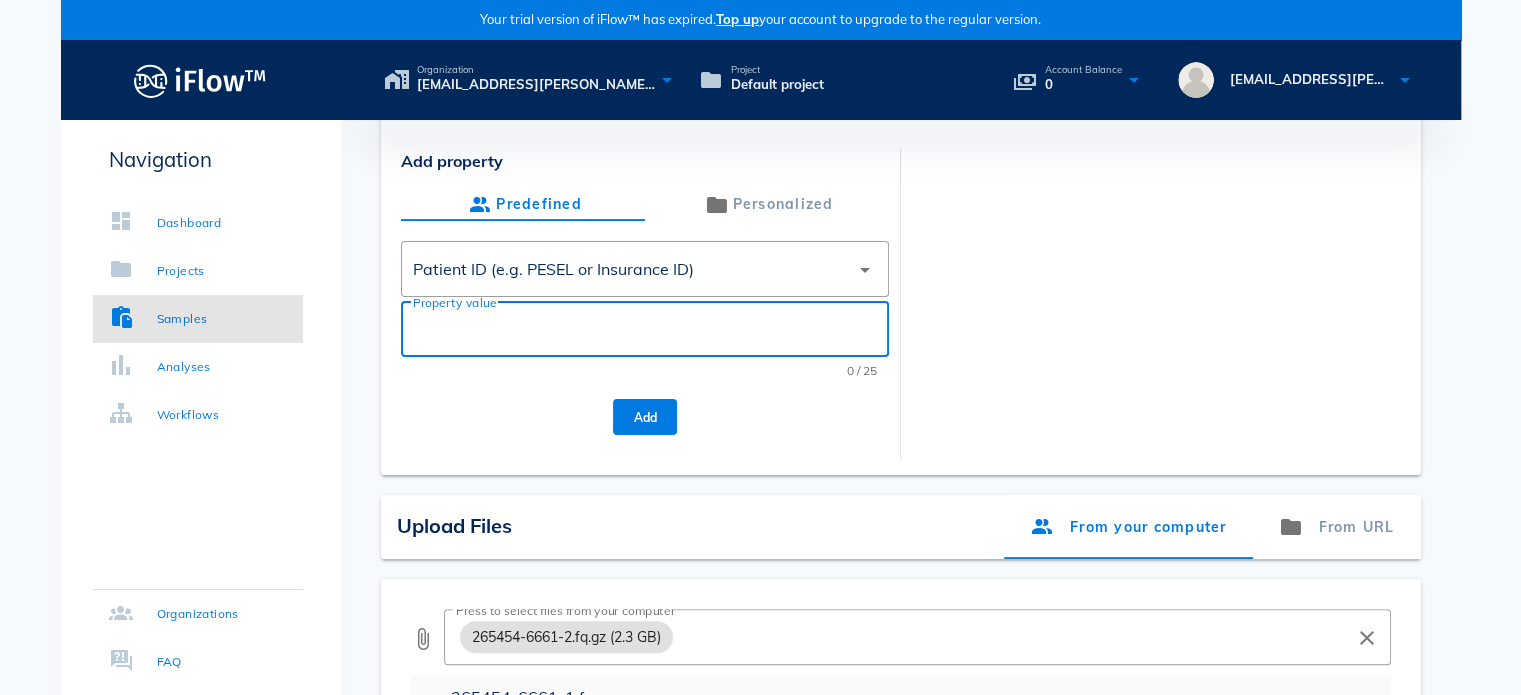 paste on "Neuromuscular [MEDICAL_DATA]" 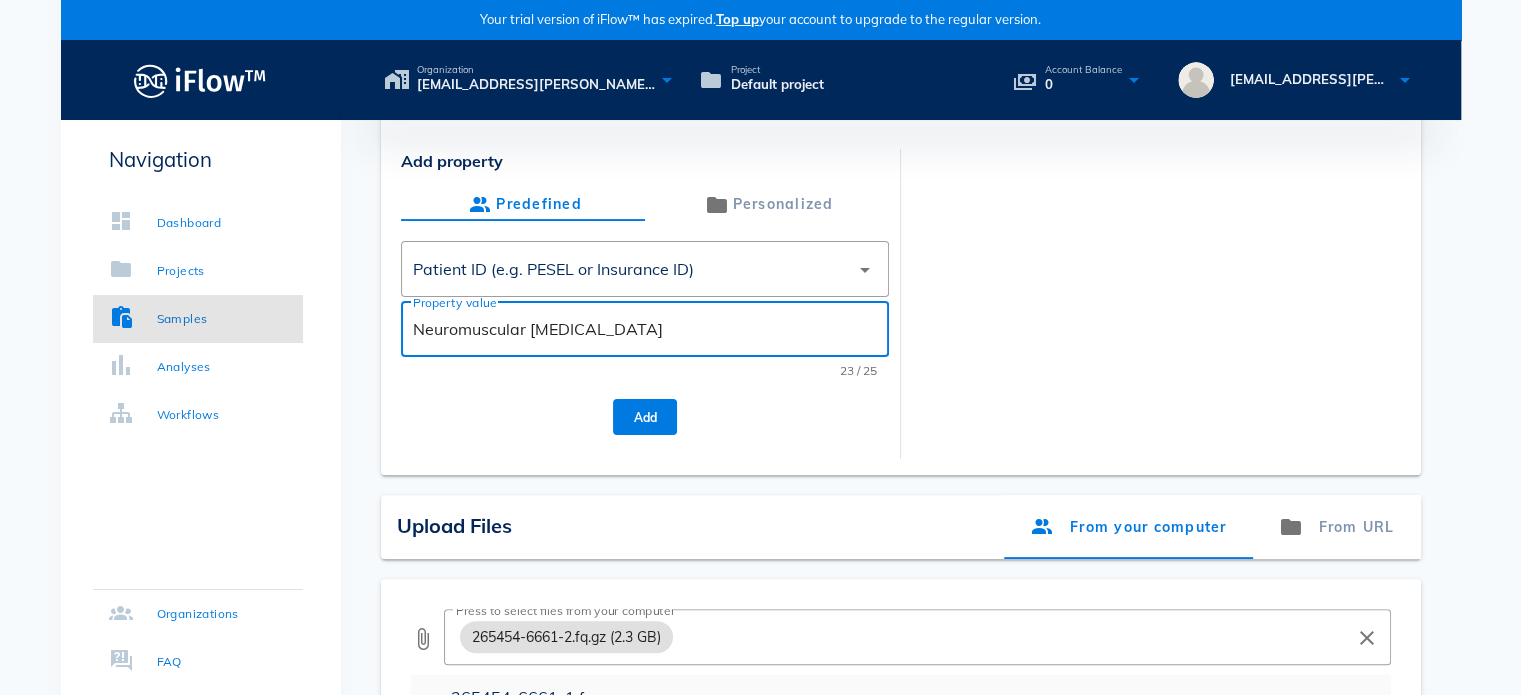 drag, startPoint x: 548, startPoint y: 303, endPoint x: 2, endPoint y: 122, distance: 575.2191 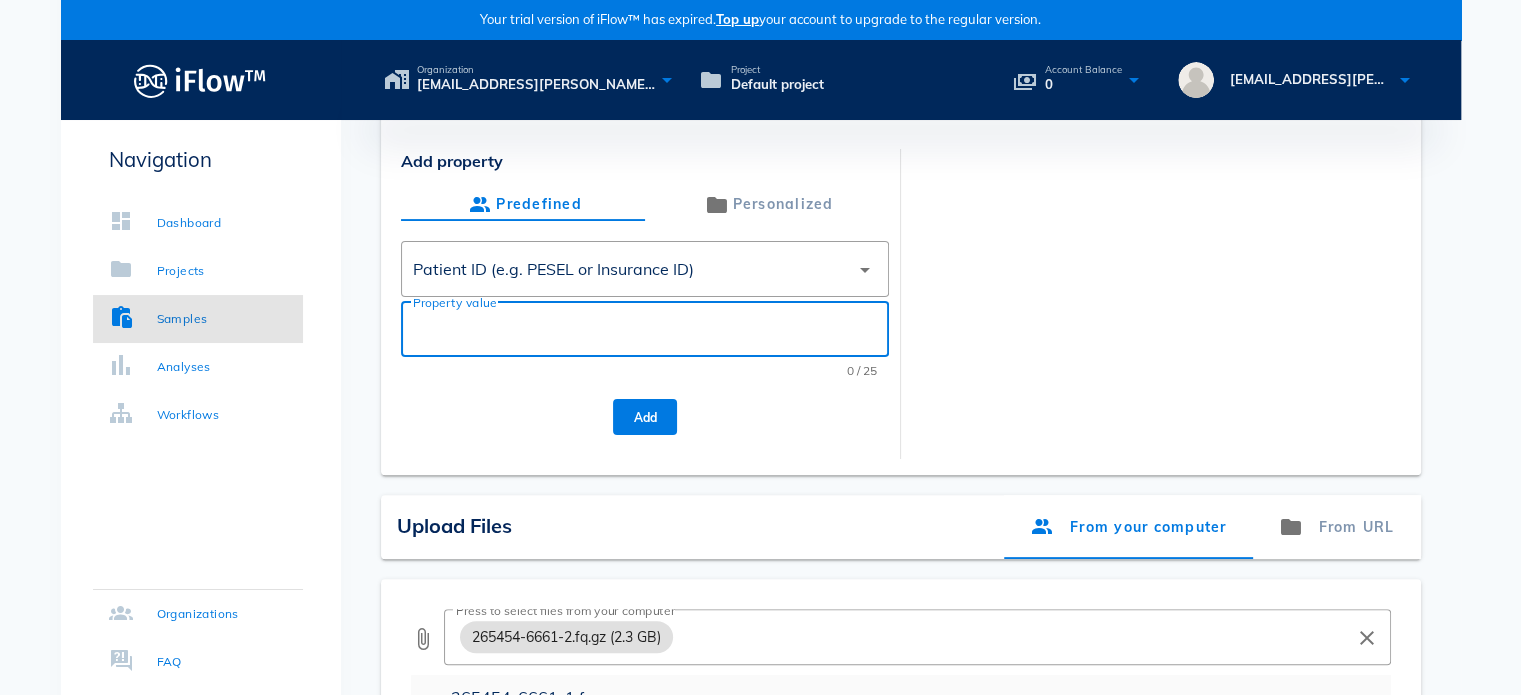paste on "265454-6661-1" 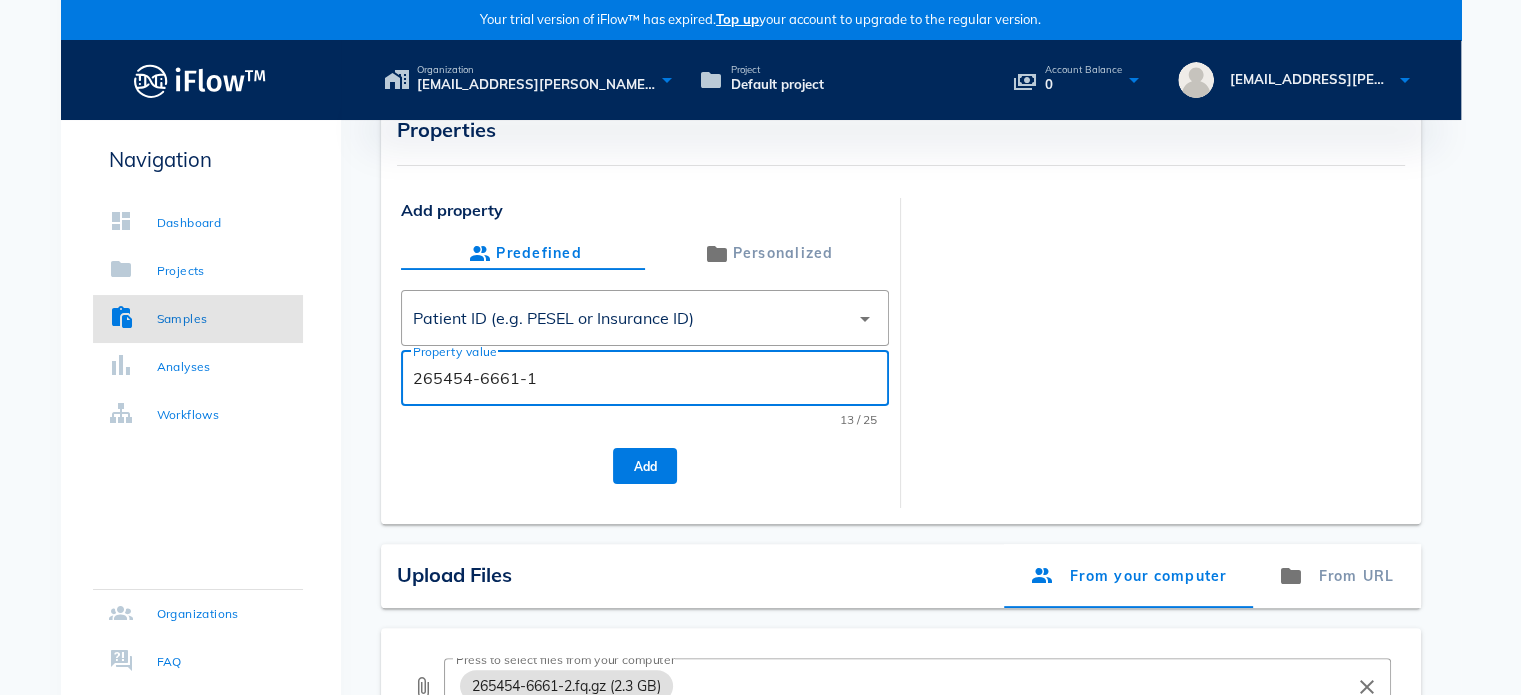 scroll, scrollTop: 500, scrollLeft: 0, axis: vertical 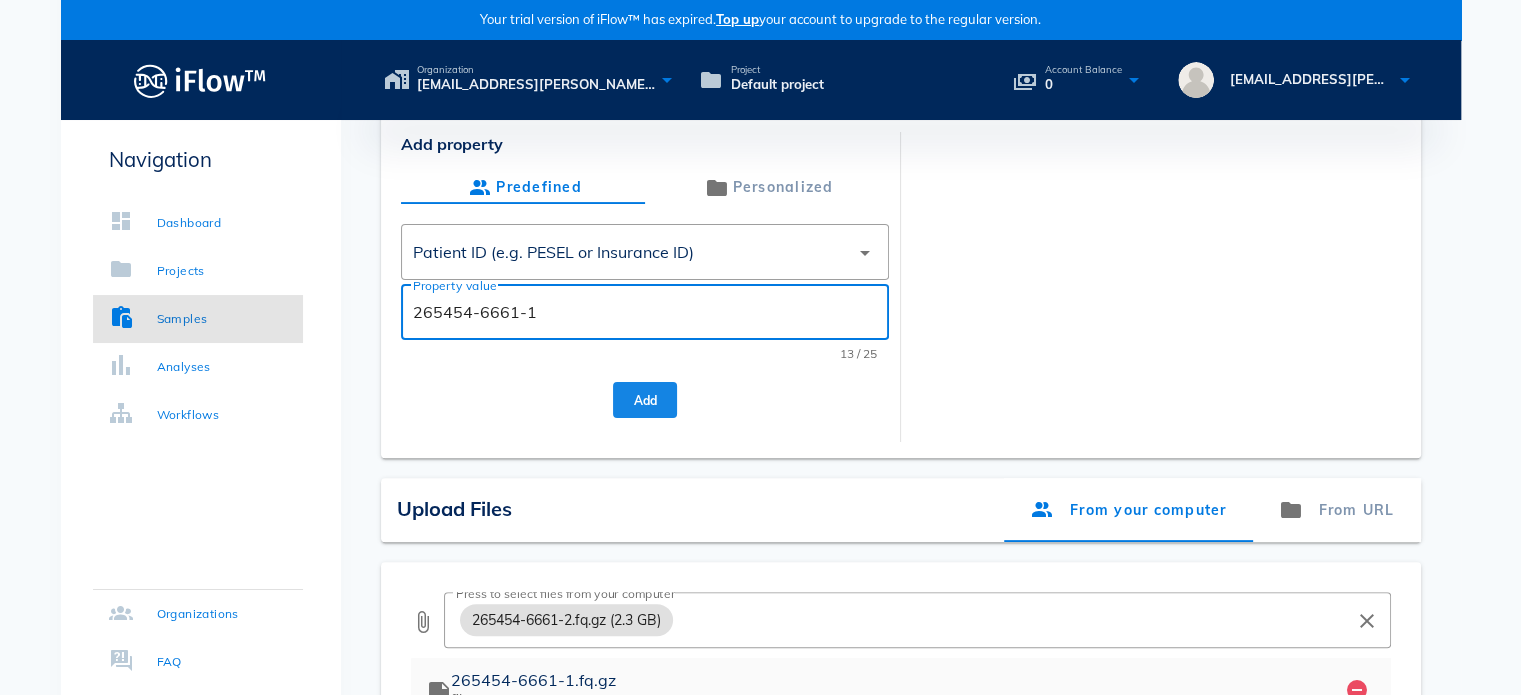 type on "265454-6661-1" 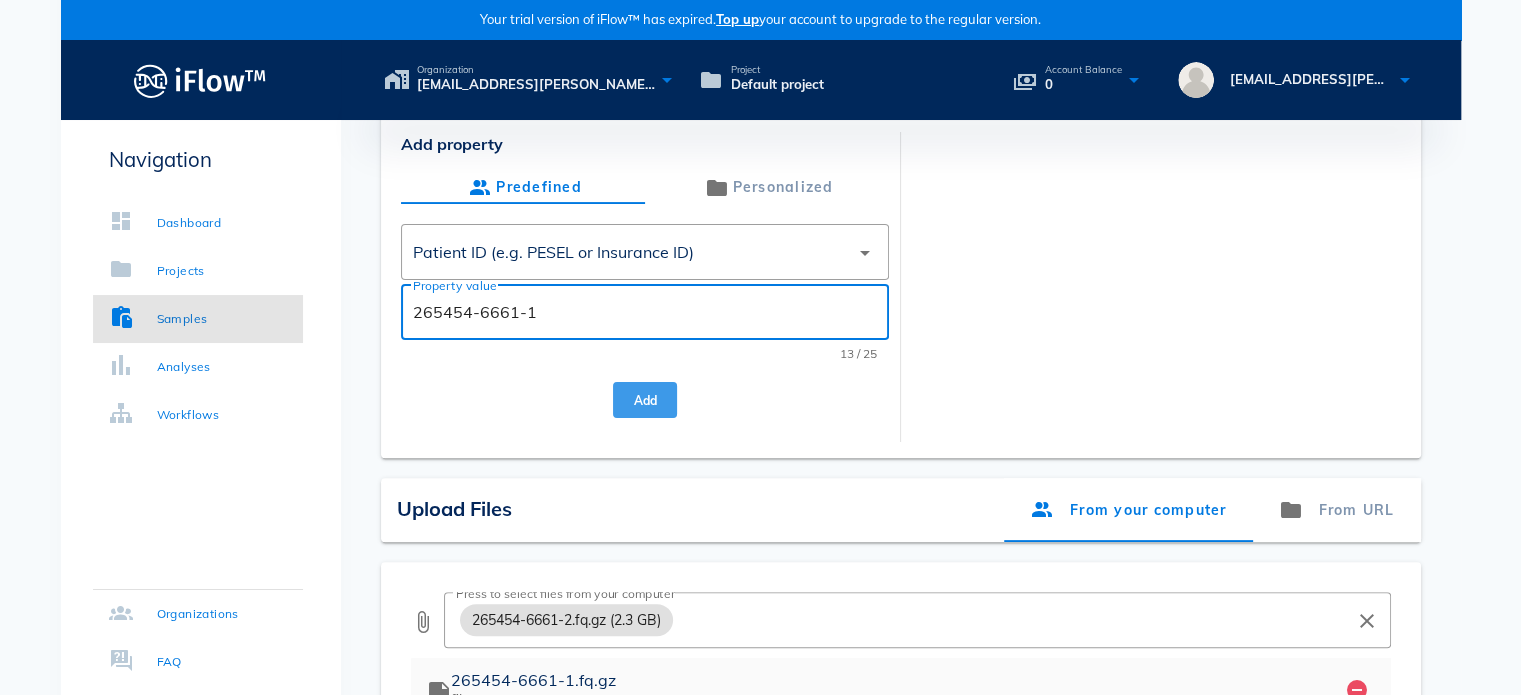 click on "Add" at bounding box center [645, 400] 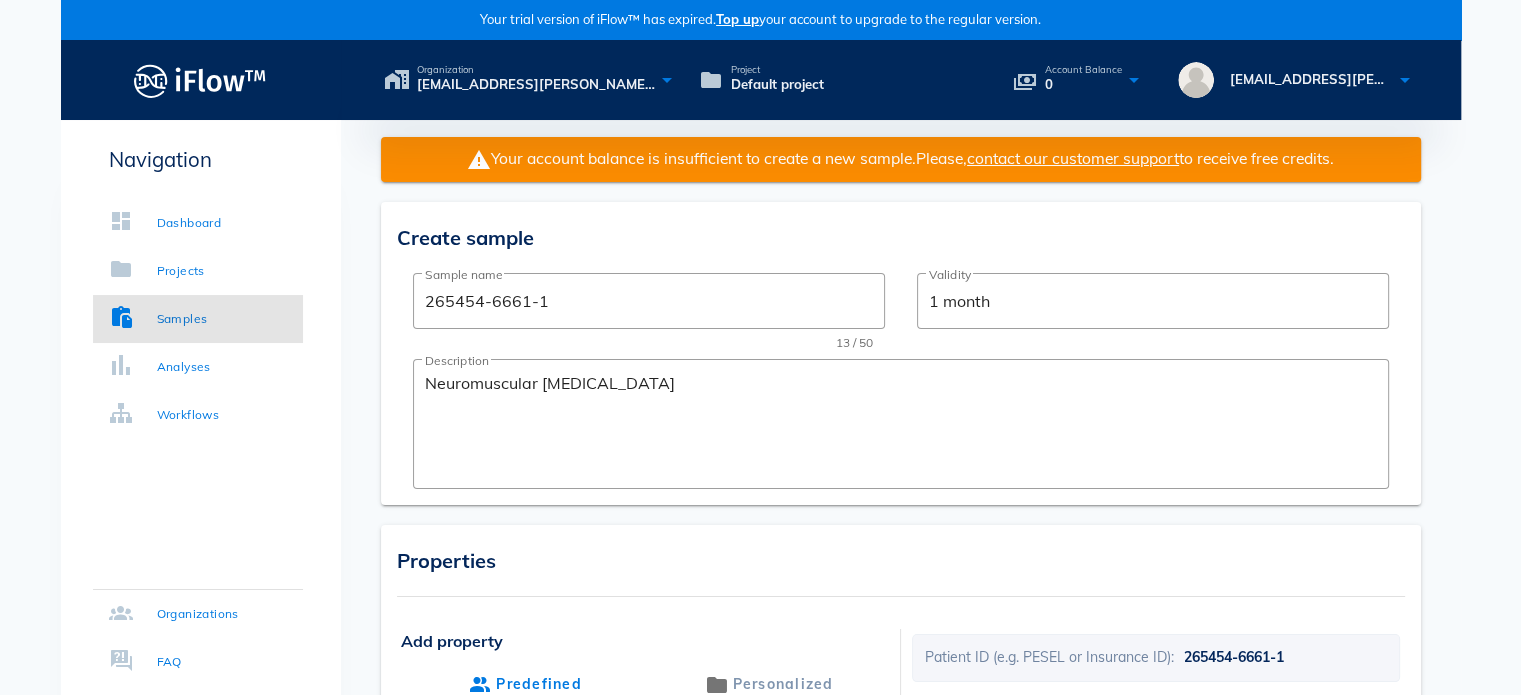 scroll, scrollTop: 0, scrollLeft: 0, axis: both 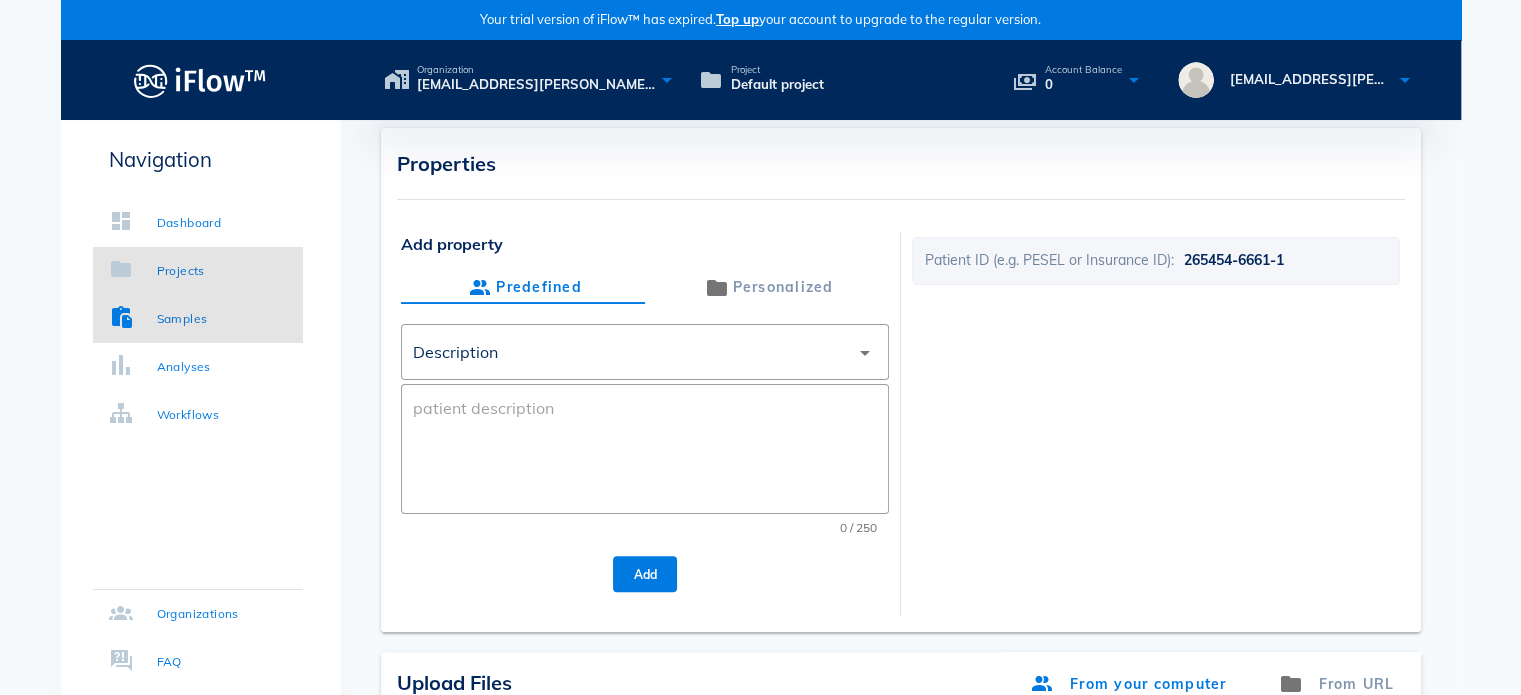 click on "Projects" at bounding box center [181, 271] 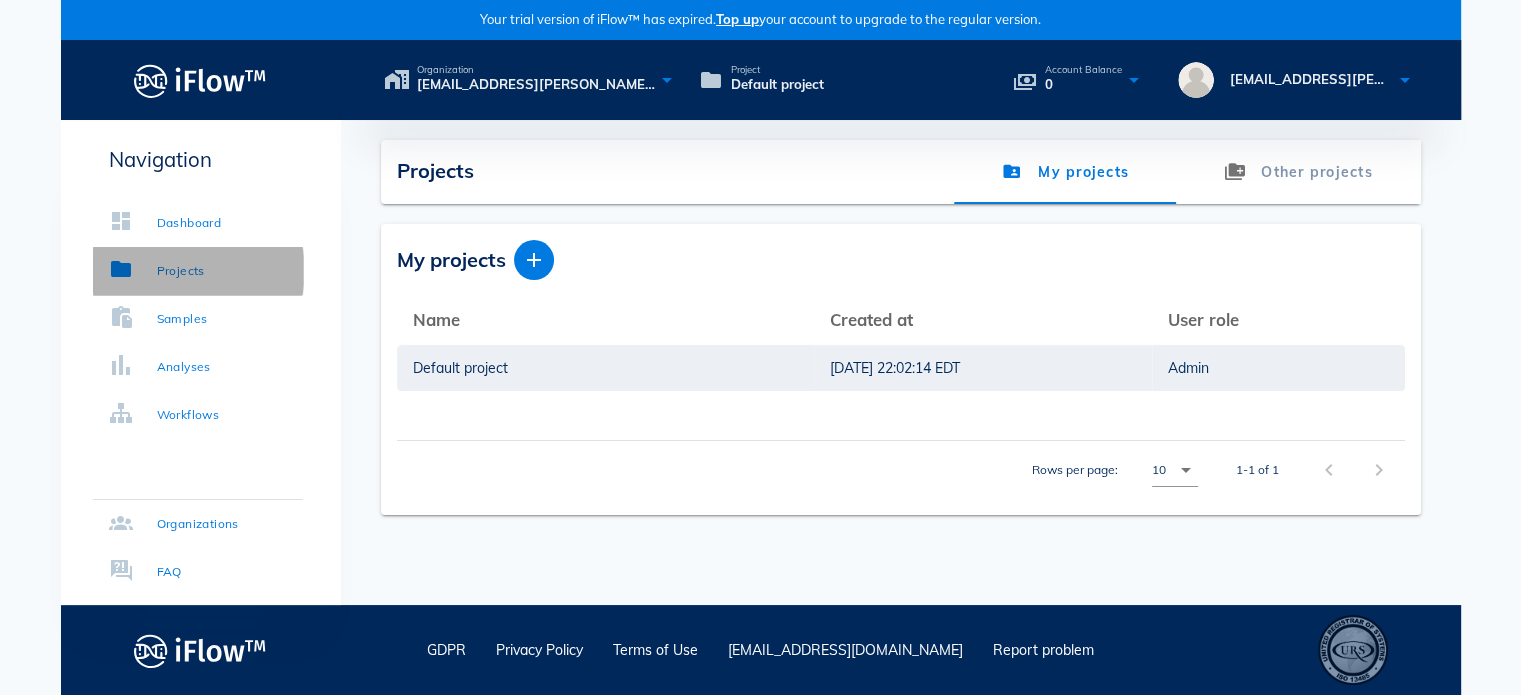 scroll, scrollTop: 0, scrollLeft: 0, axis: both 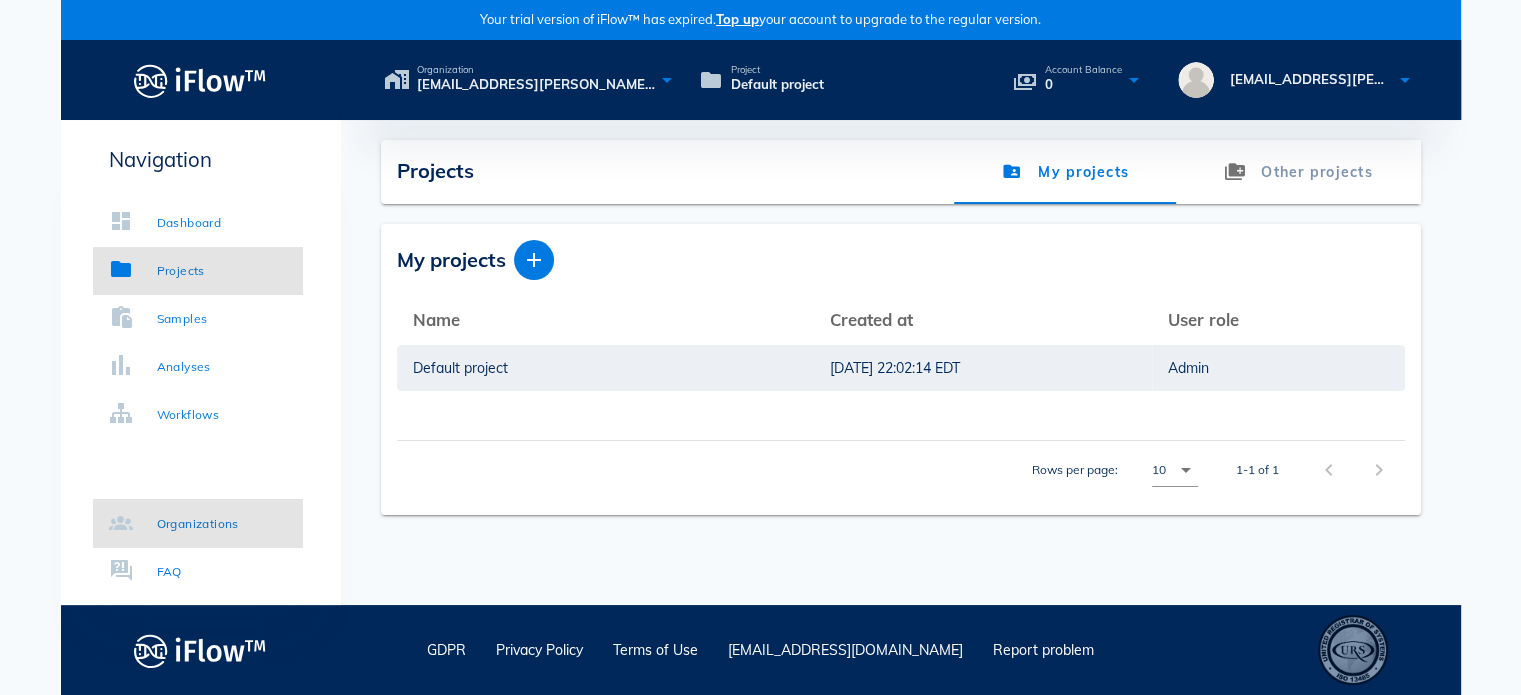 click on "Organizations" at bounding box center (174, 524) 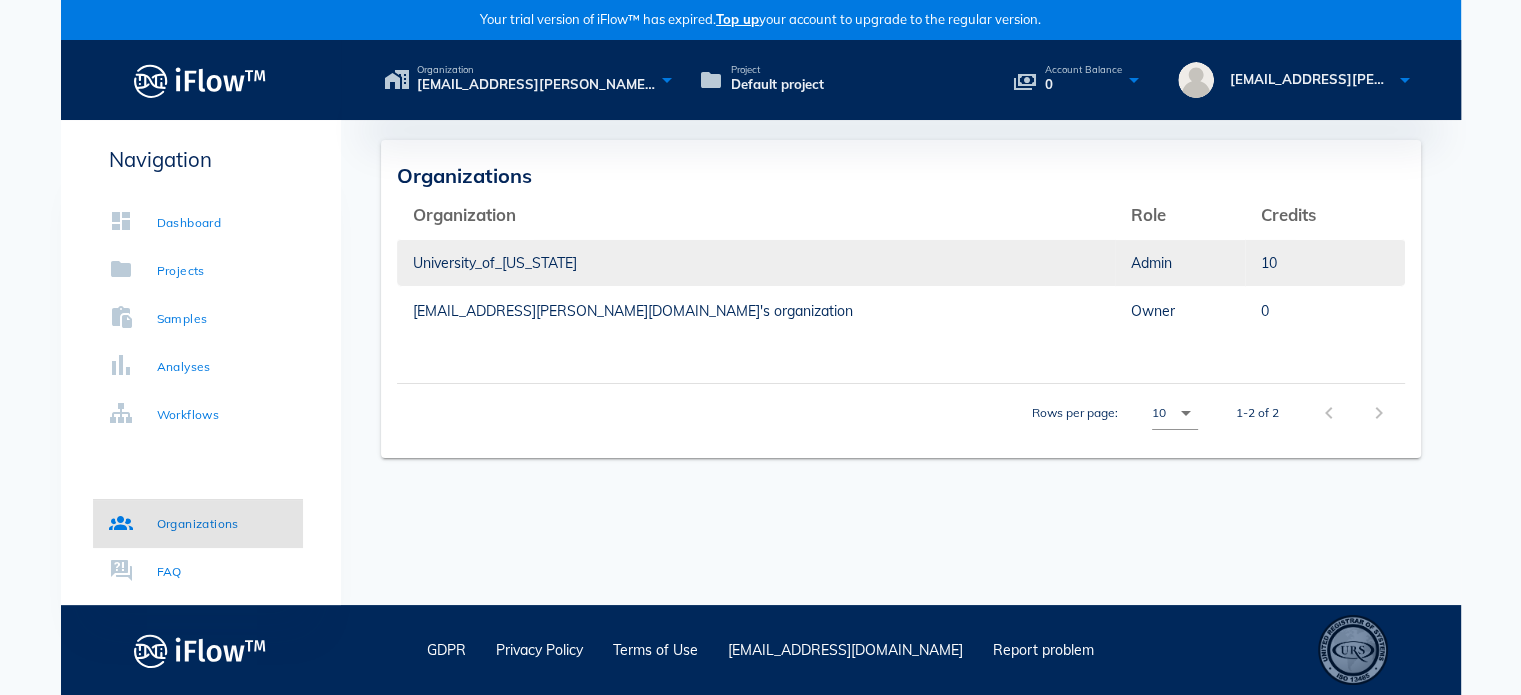 click on "University_of_[US_STATE]" at bounding box center (756, 263) 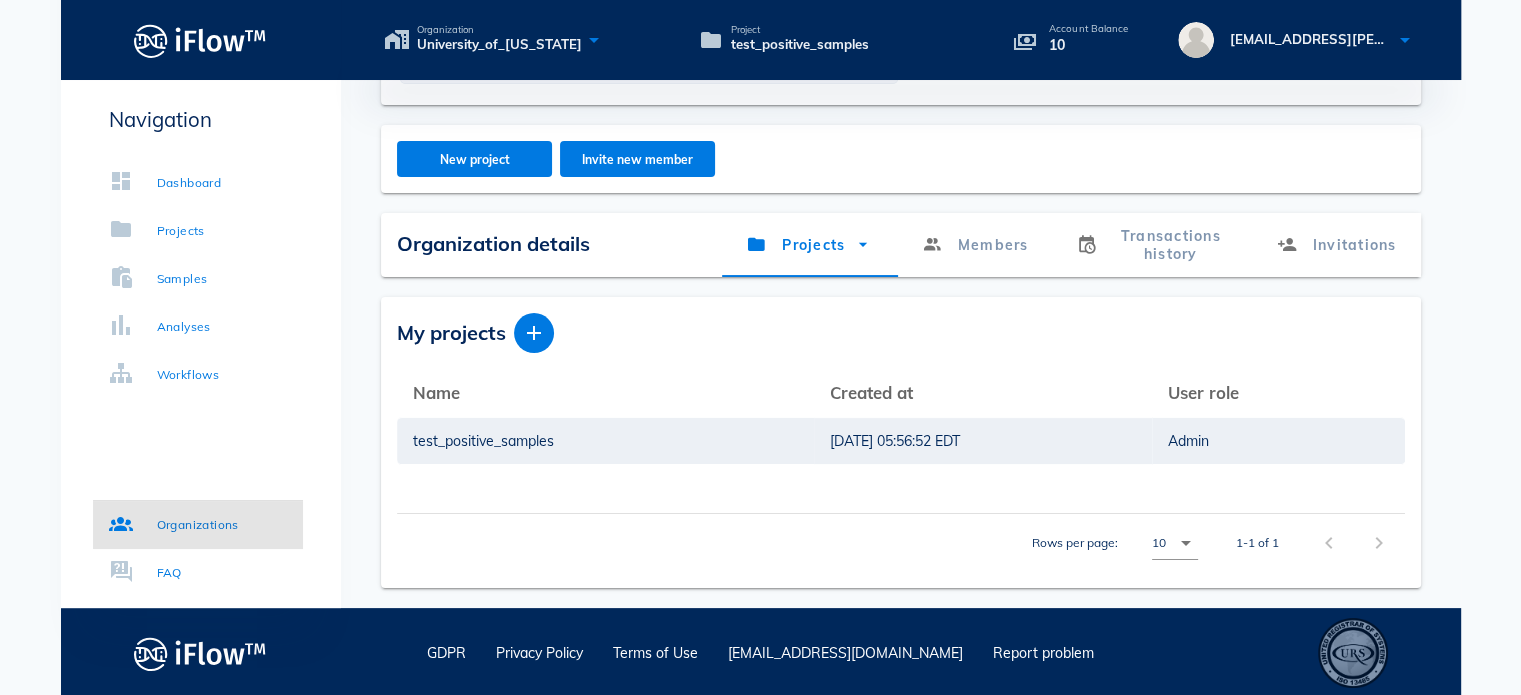 scroll, scrollTop: 257, scrollLeft: 0, axis: vertical 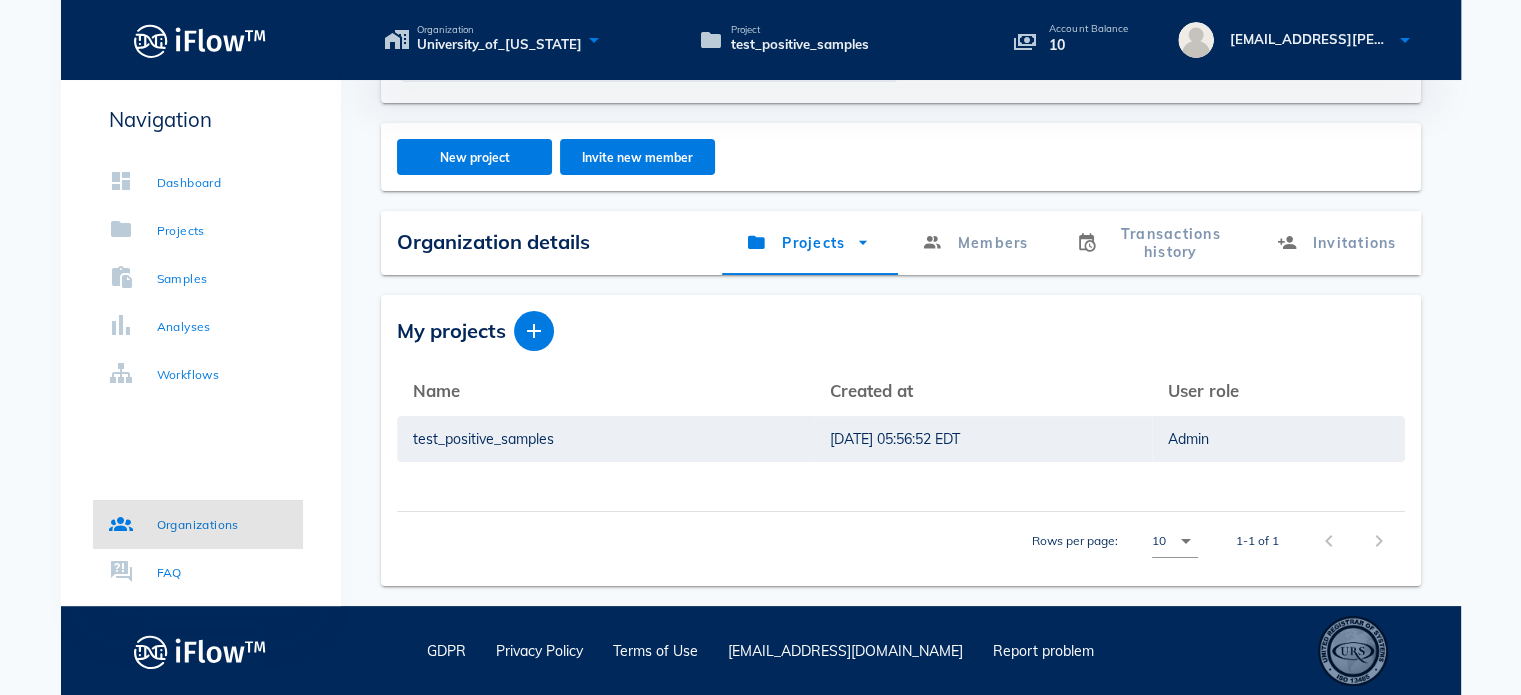 click on "My projects" at bounding box center (451, 331) 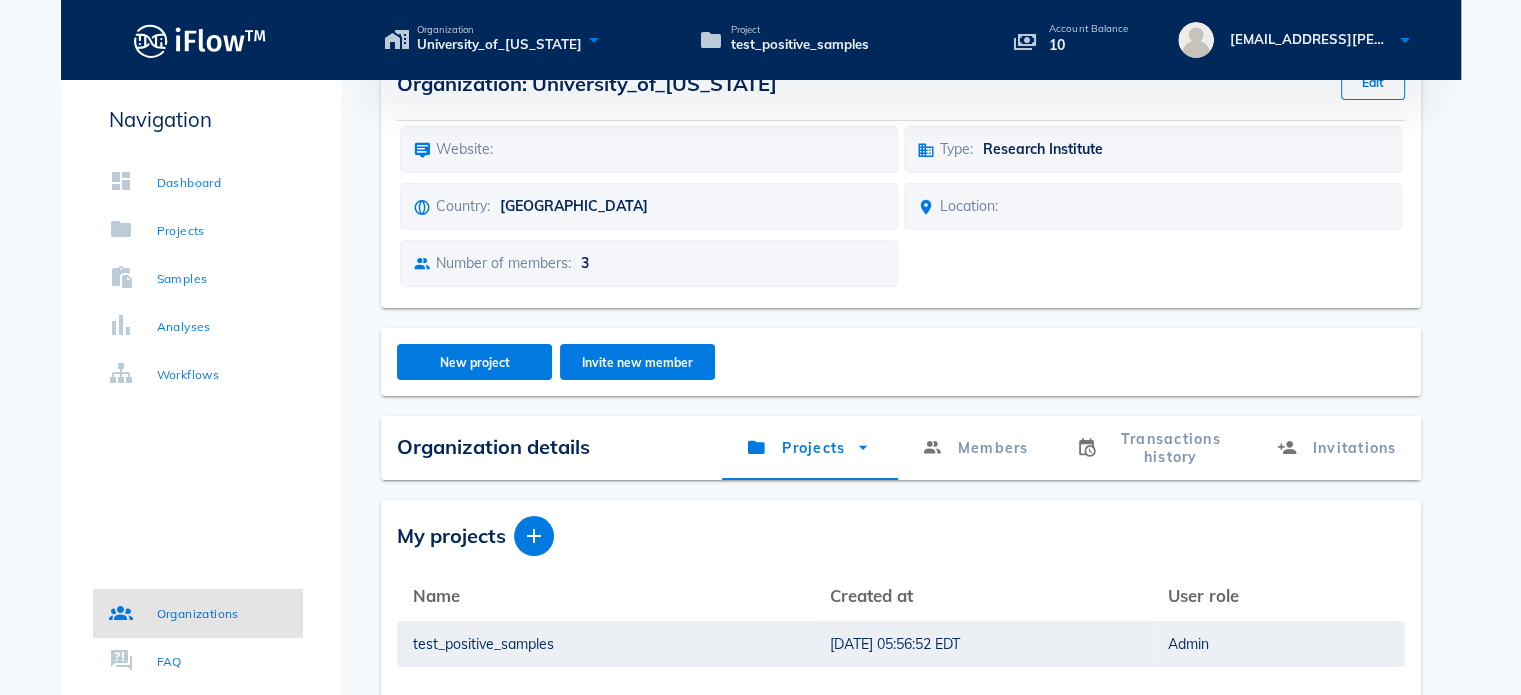 scroll, scrollTop: 100, scrollLeft: 0, axis: vertical 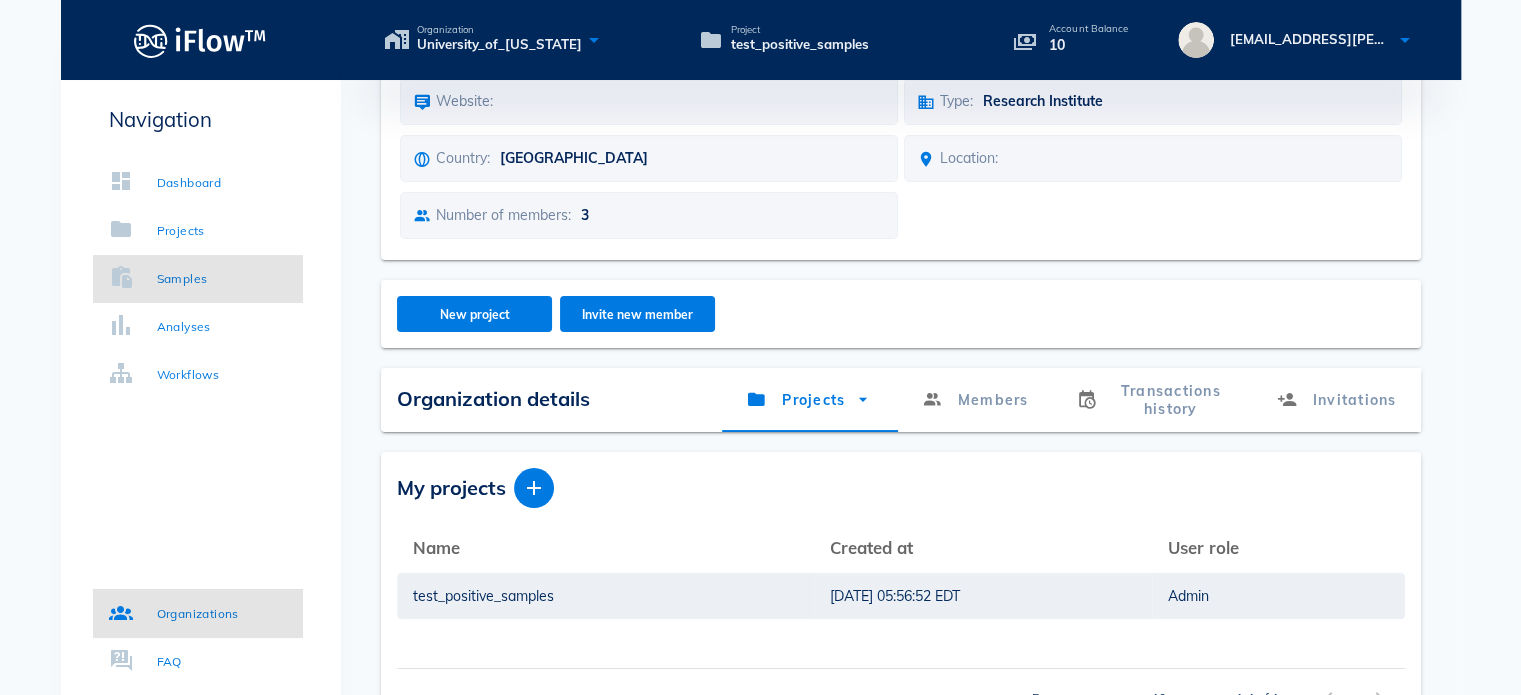 click on "Samples" at bounding box center [182, 279] 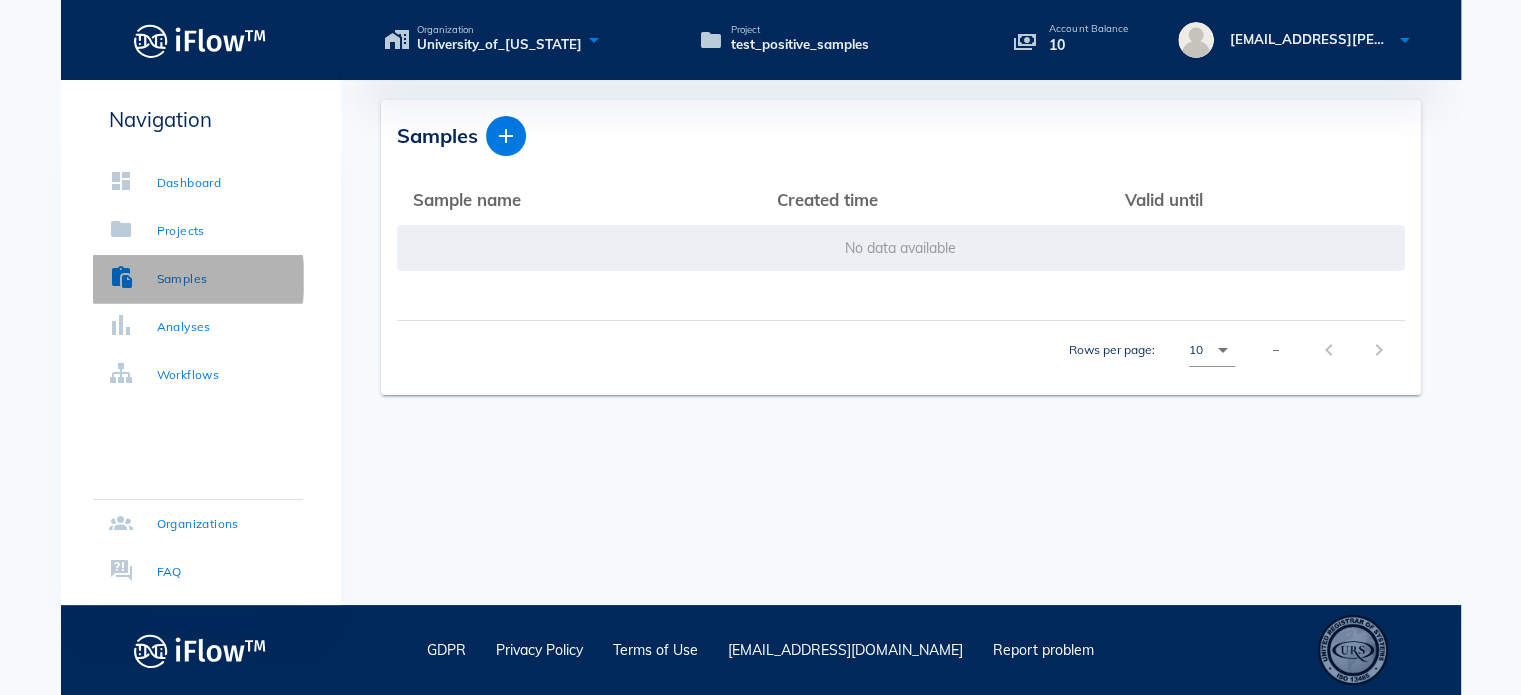 scroll, scrollTop: 0, scrollLeft: 0, axis: both 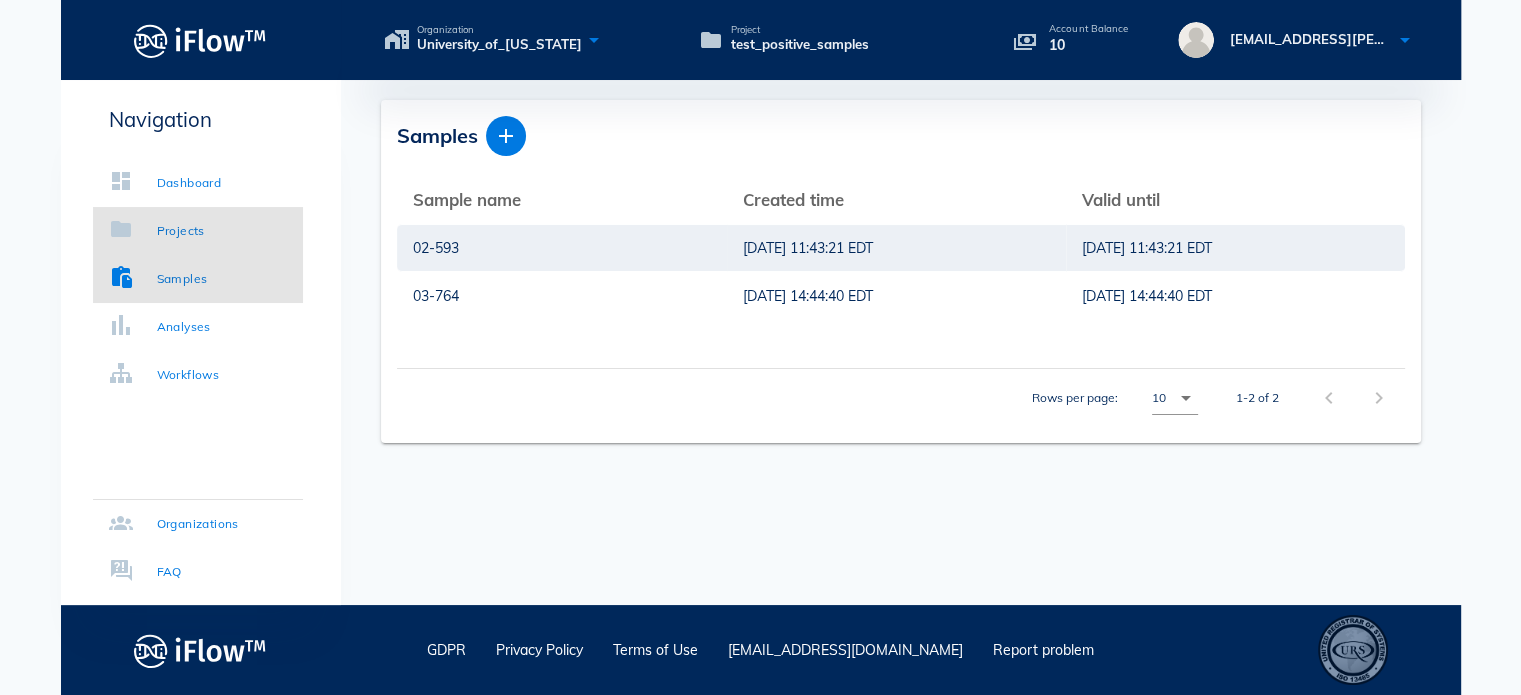 click on "Projects" at bounding box center [181, 231] 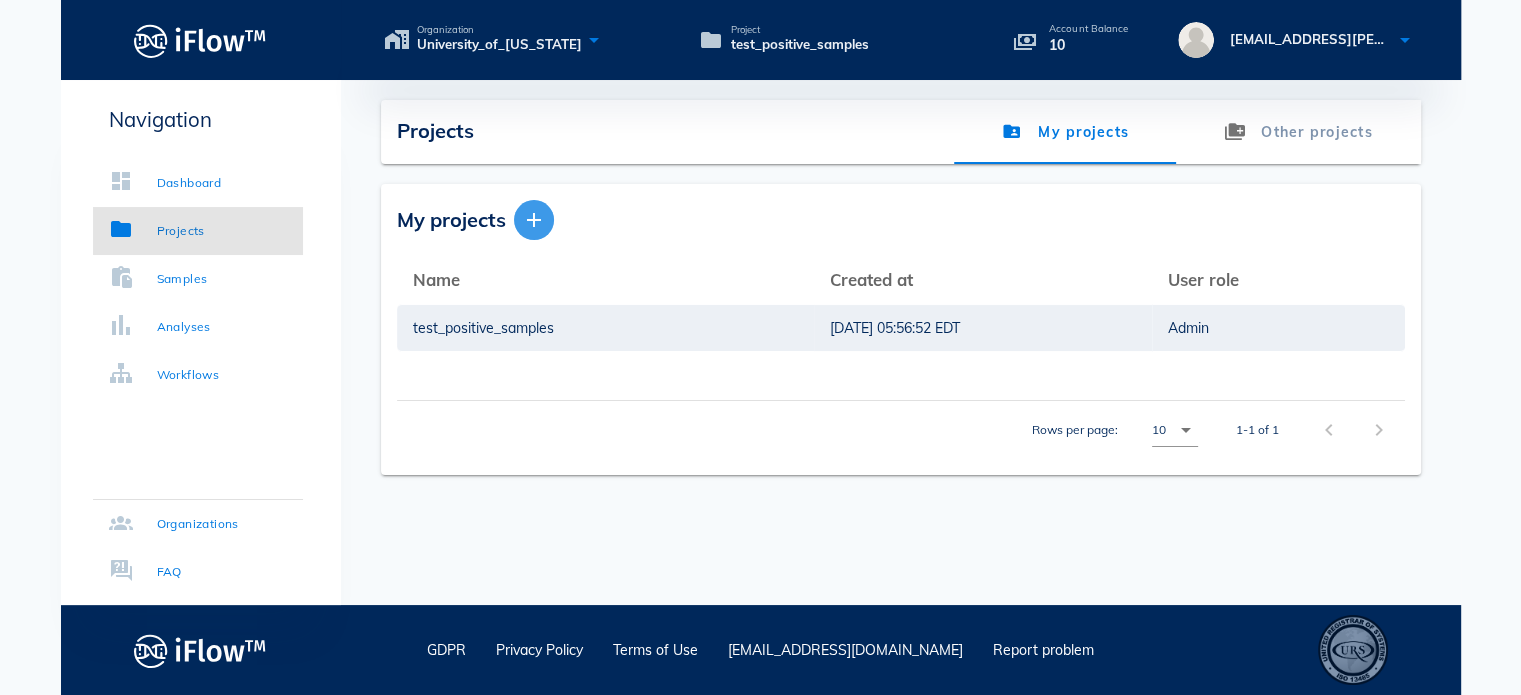 click at bounding box center (534, 220) 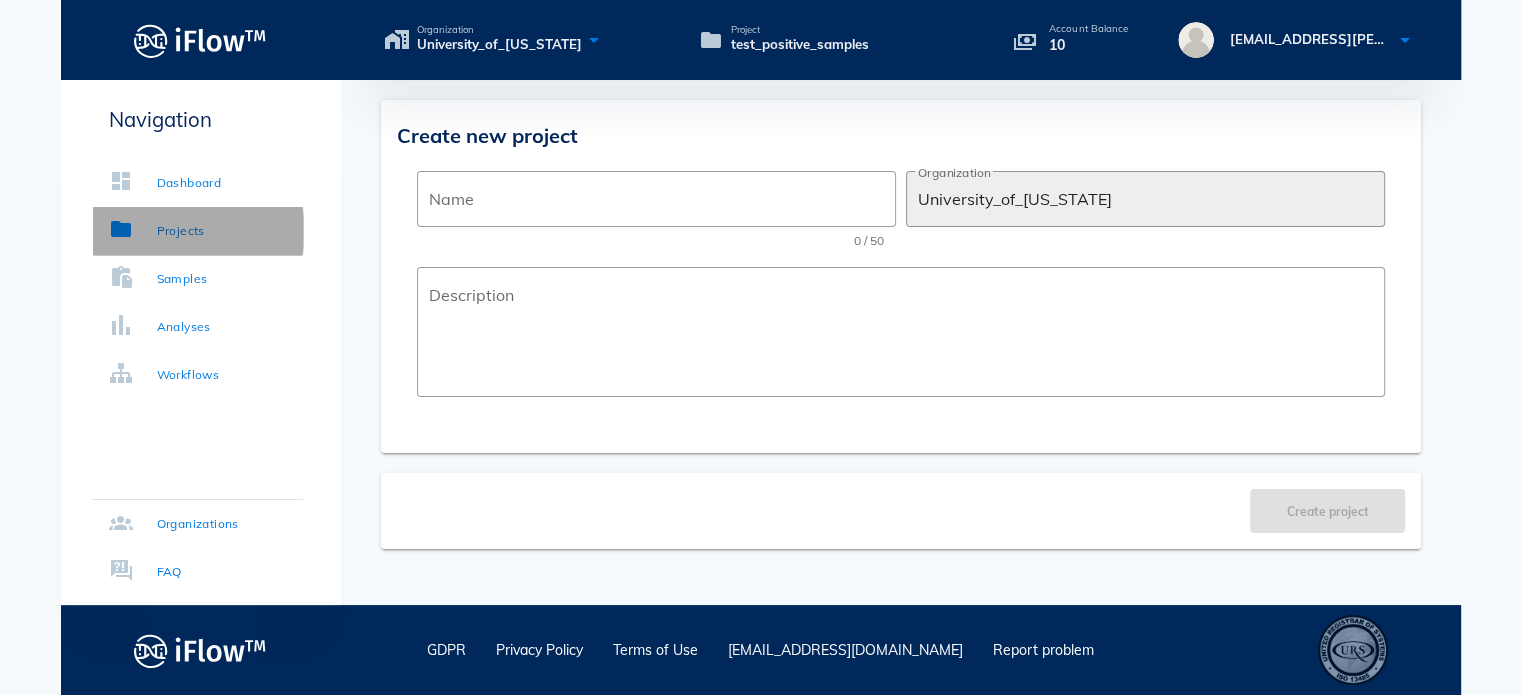 click on "Projects" at bounding box center [198, 231] 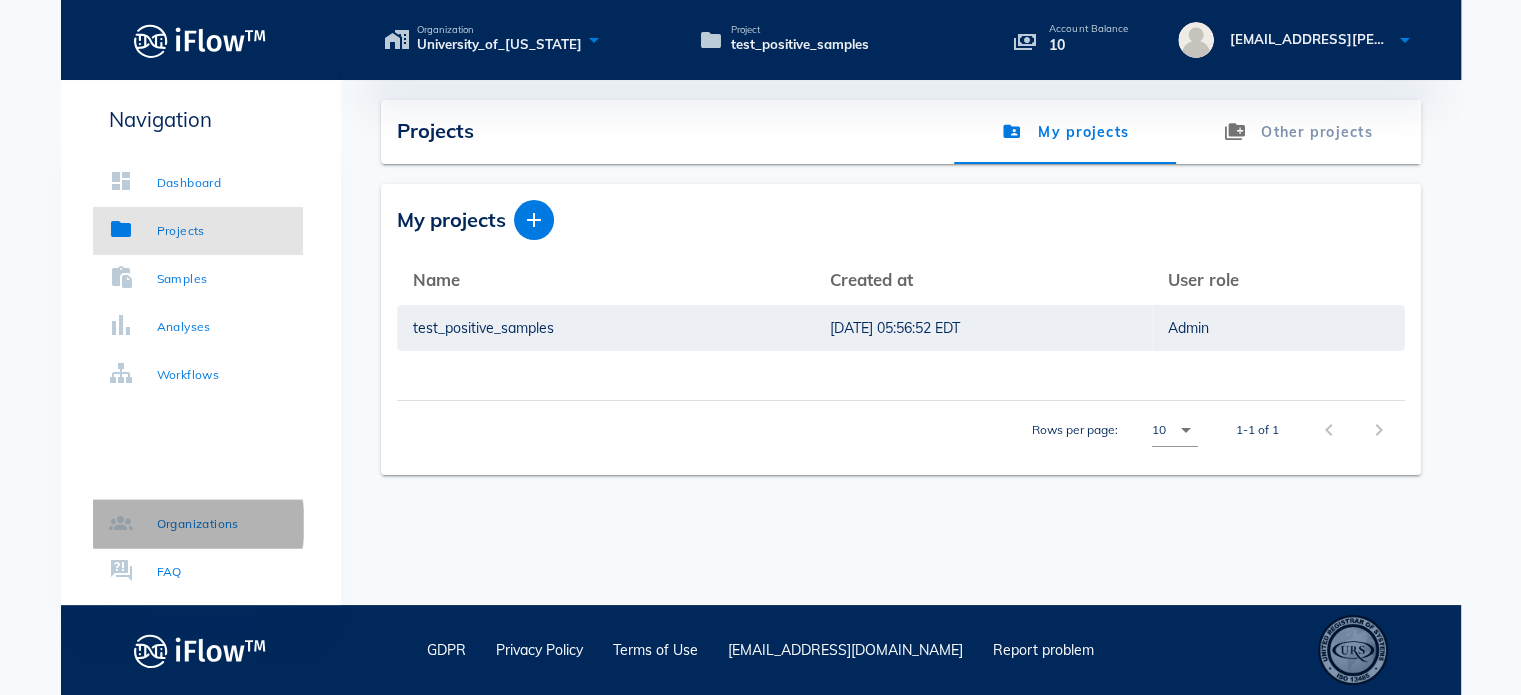 click on "Organizations" at bounding box center [198, 524] 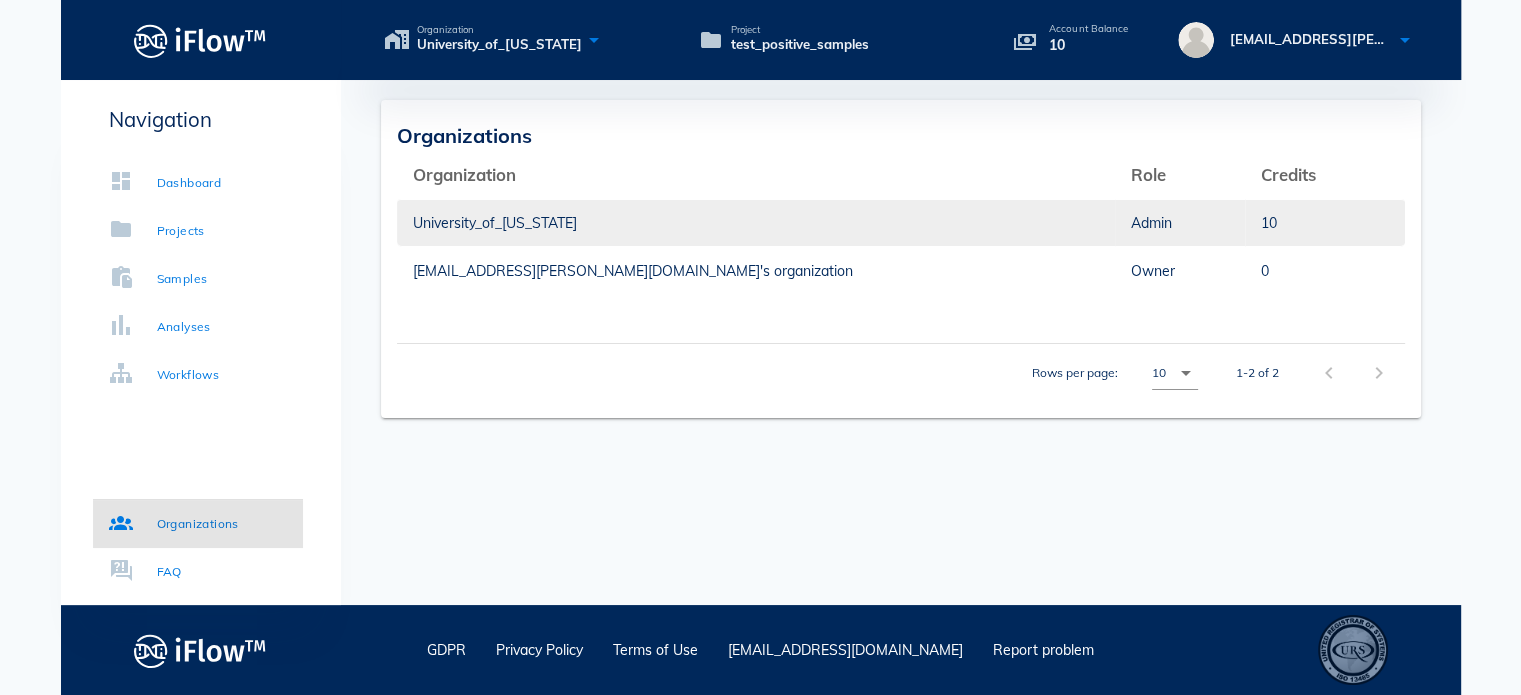 click on "University_of_[US_STATE]" at bounding box center [756, 223] 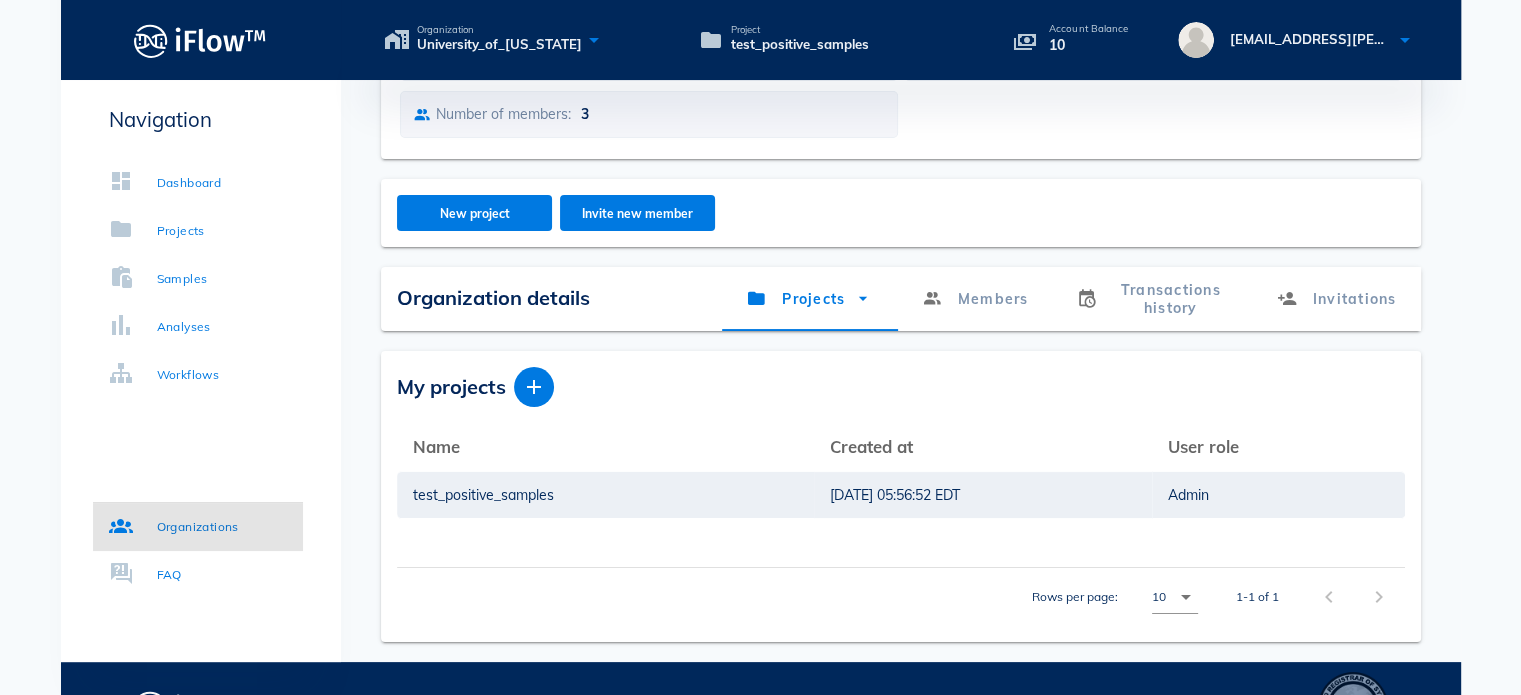 scroll, scrollTop: 257, scrollLeft: 0, axis: vertical 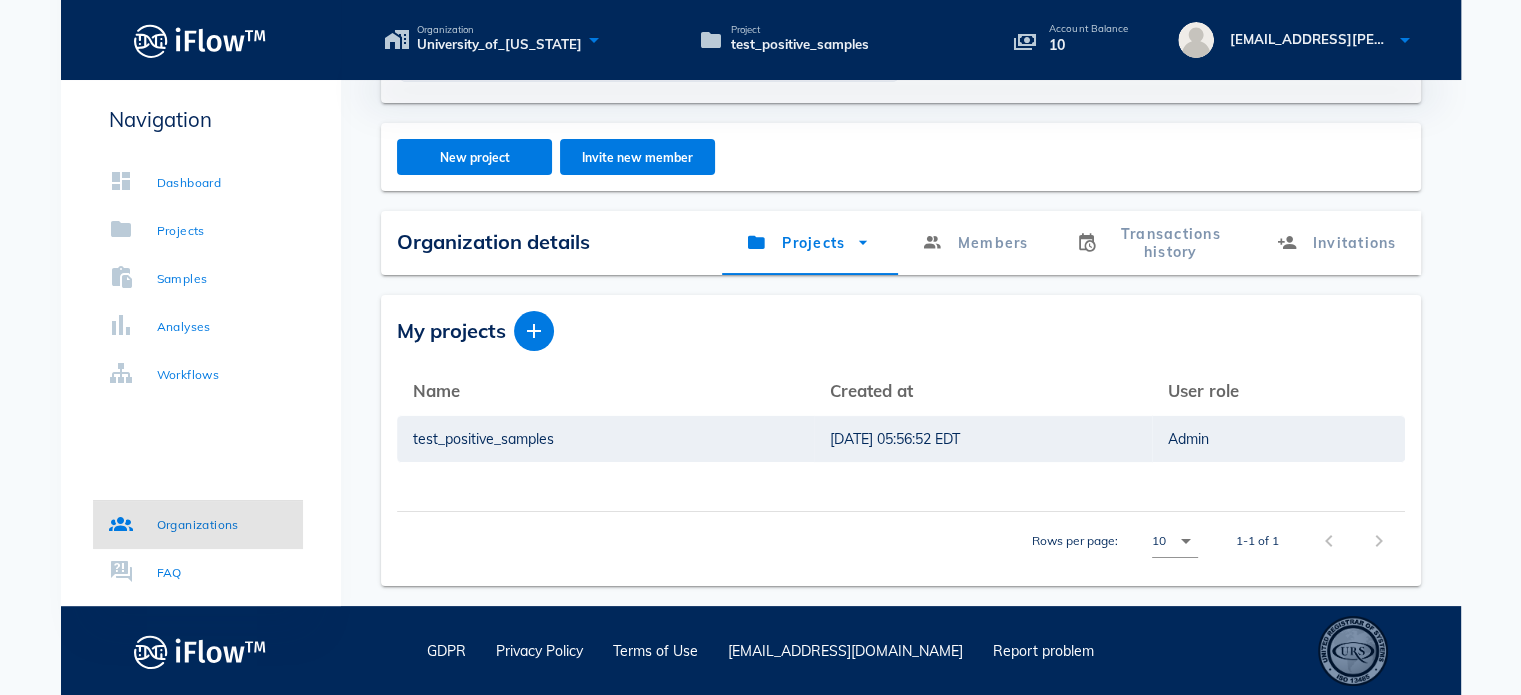 click on "My projects  Name arrow_upward Created at arrow_upward User role arrow_upward  test_positive_samples   [DATE] 05:56:52 EDT   Admin  Rows per page: 10 arrow_drop_down 1-1 of 1 chevron_left chevron_right Name arrow_upward Email arrow_upward Role arrow_upward Actions User name [PERSON_NAME][EMAIL_ADDRESS][DOMAIN_NAME] Organization owner [PERSON_NAME][EMAIL_ADDRESS][DOMAIN_NAME] Organization admin [EMAIL_ADDRESS][PERSON_NAME][DOMAIN_NAME] Organization admin Rows per page: 10 arrow_drop_down 1-3 of 3 chevron_left chevron_right" at bounding box center [901, 440] 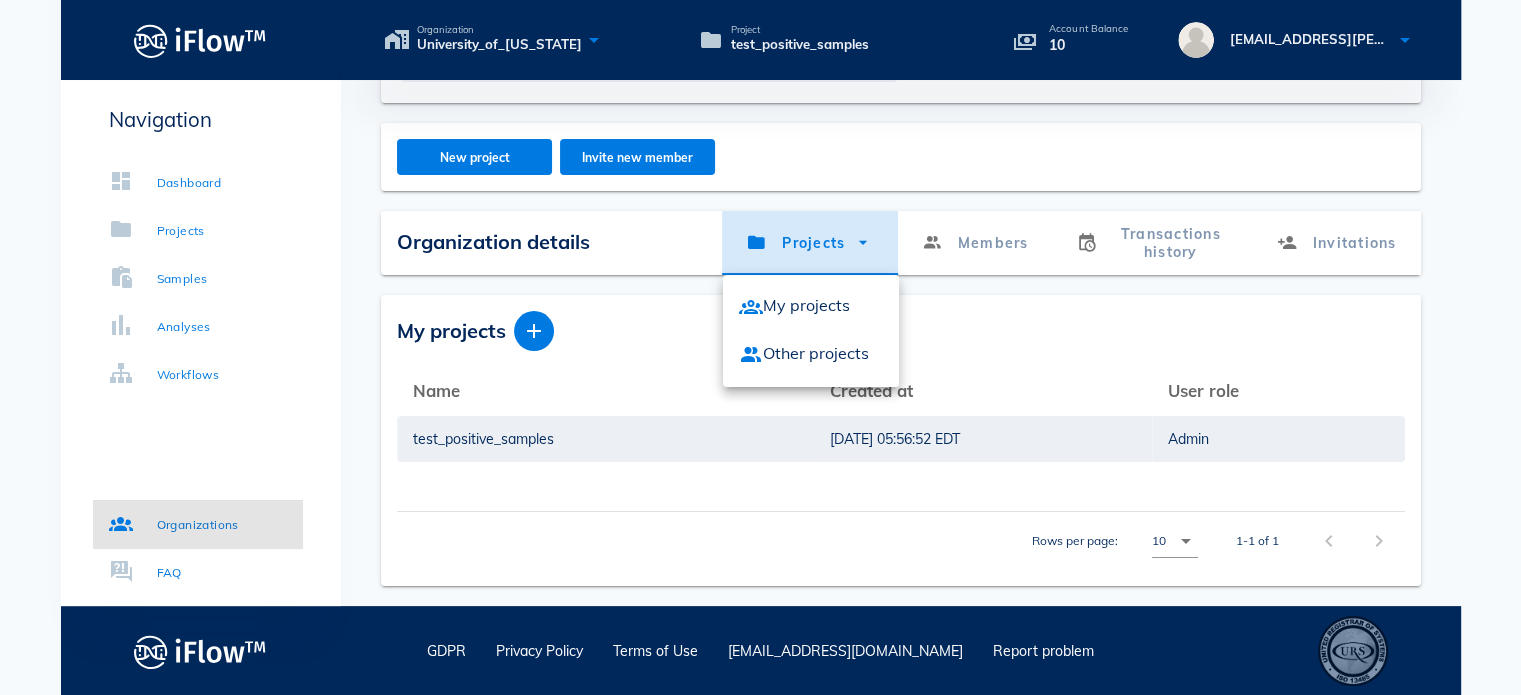 click on "Projects" at bounding box center [810, 243] 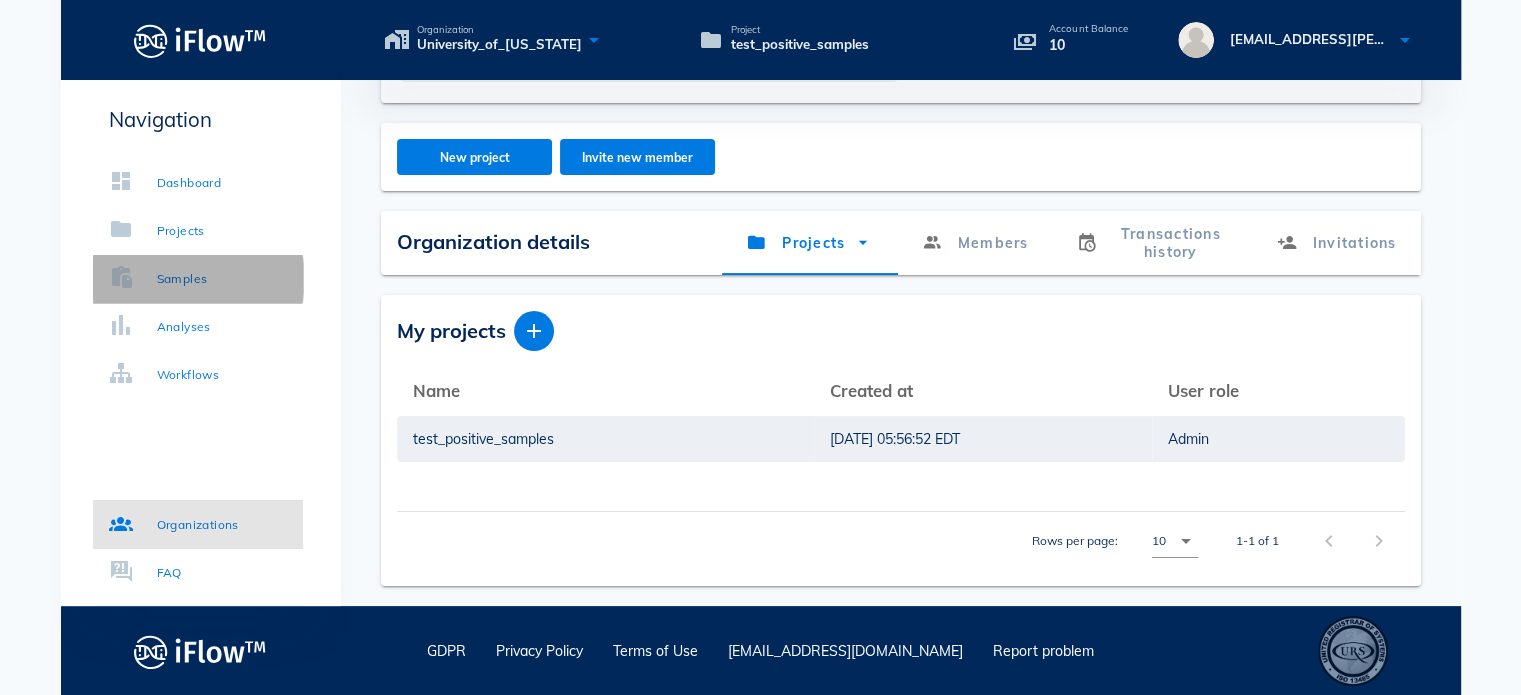 click on "Samples" at bounding box center (198, 279) 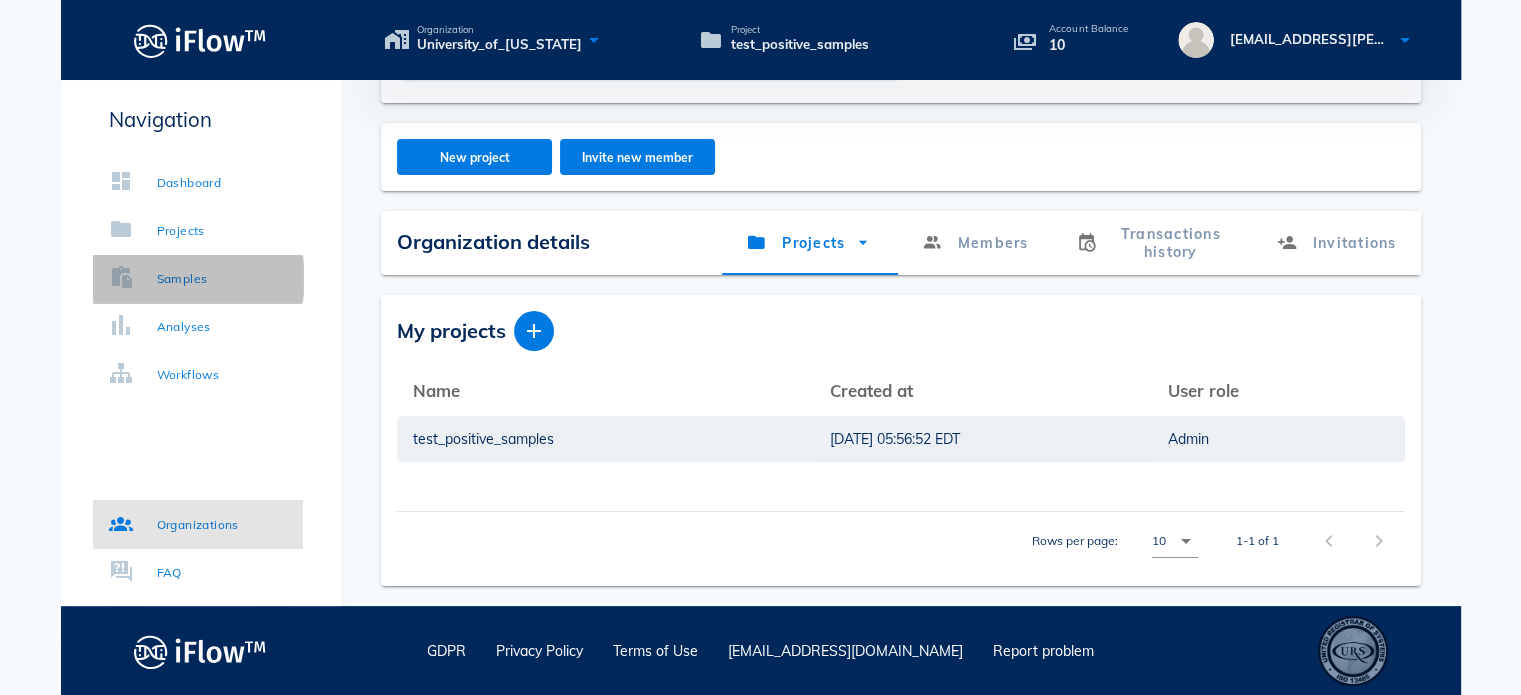 scroll, scrollTop: 0, scrollLeft: 0, axis: both 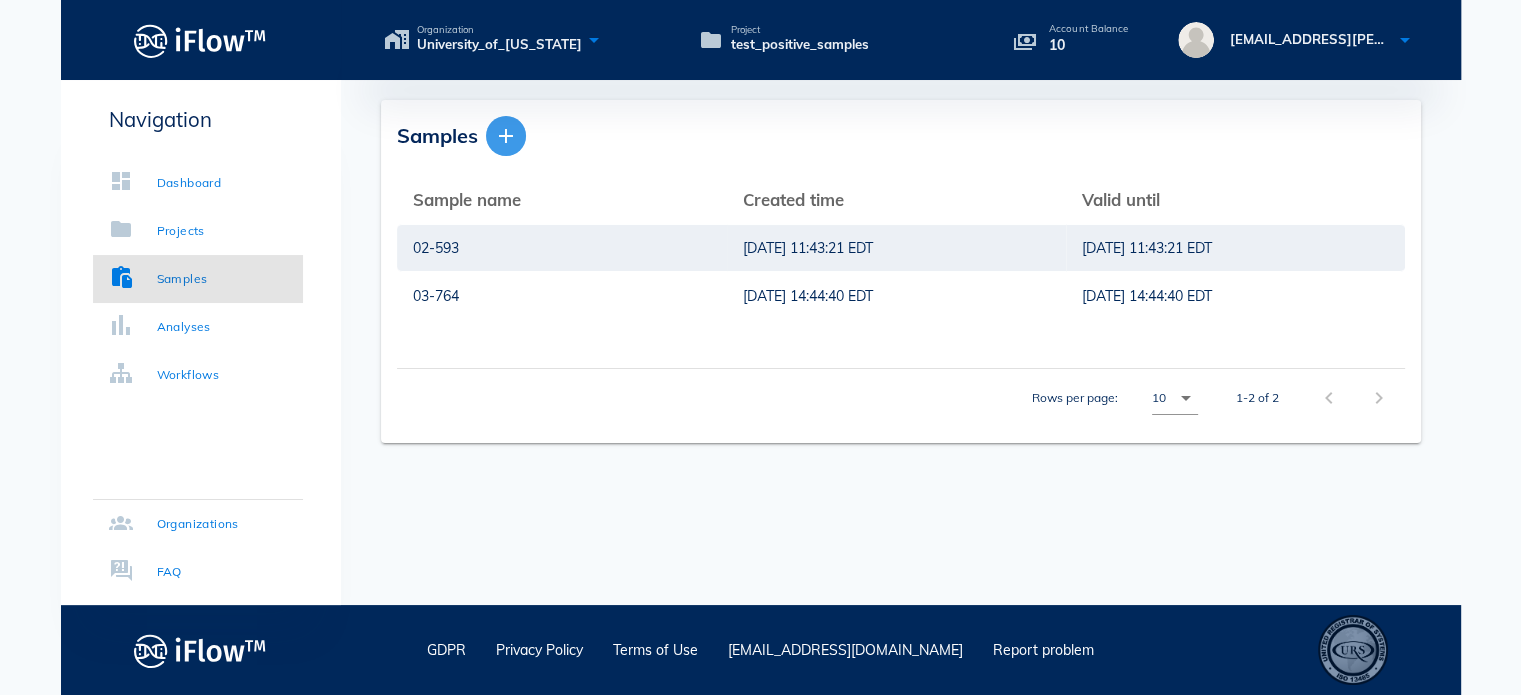 click at bounding box center [506, 136] 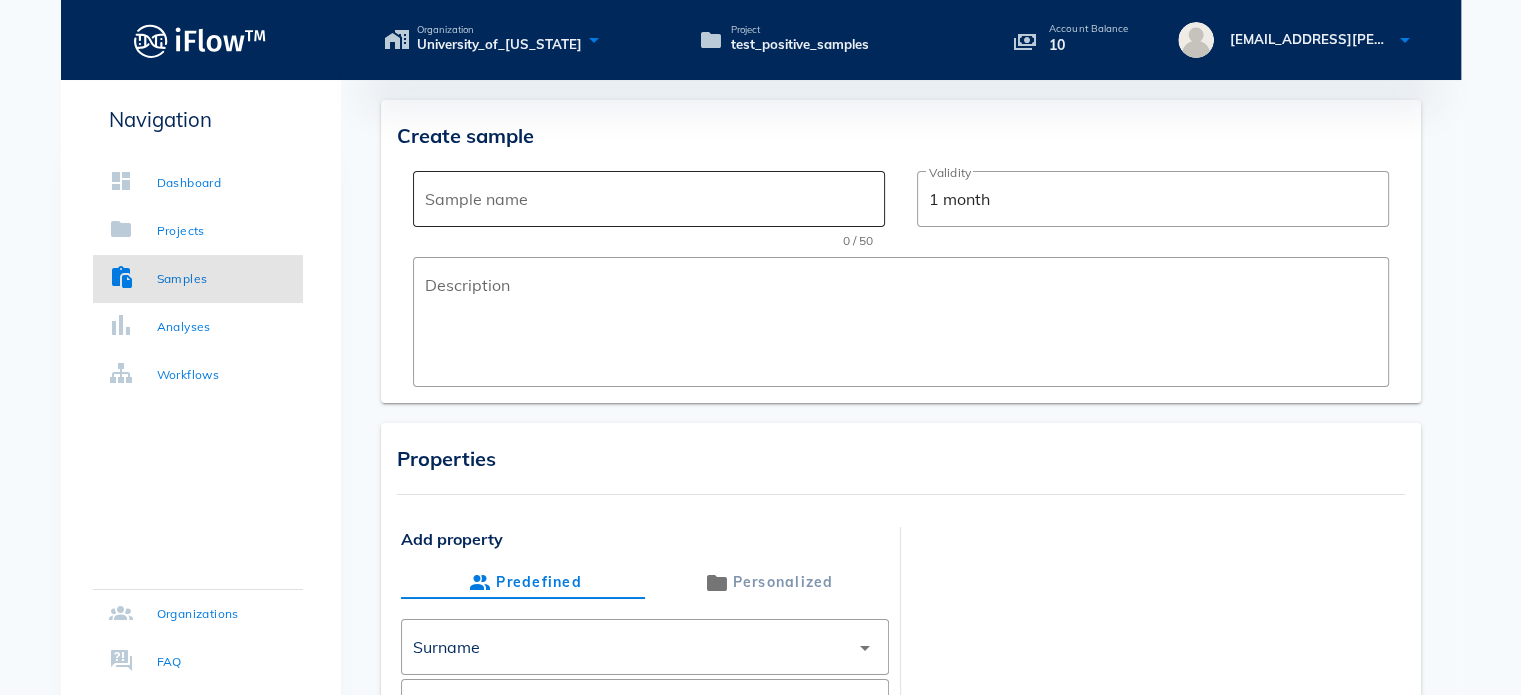 click on "Sample name" at bounding box center (649, 199) 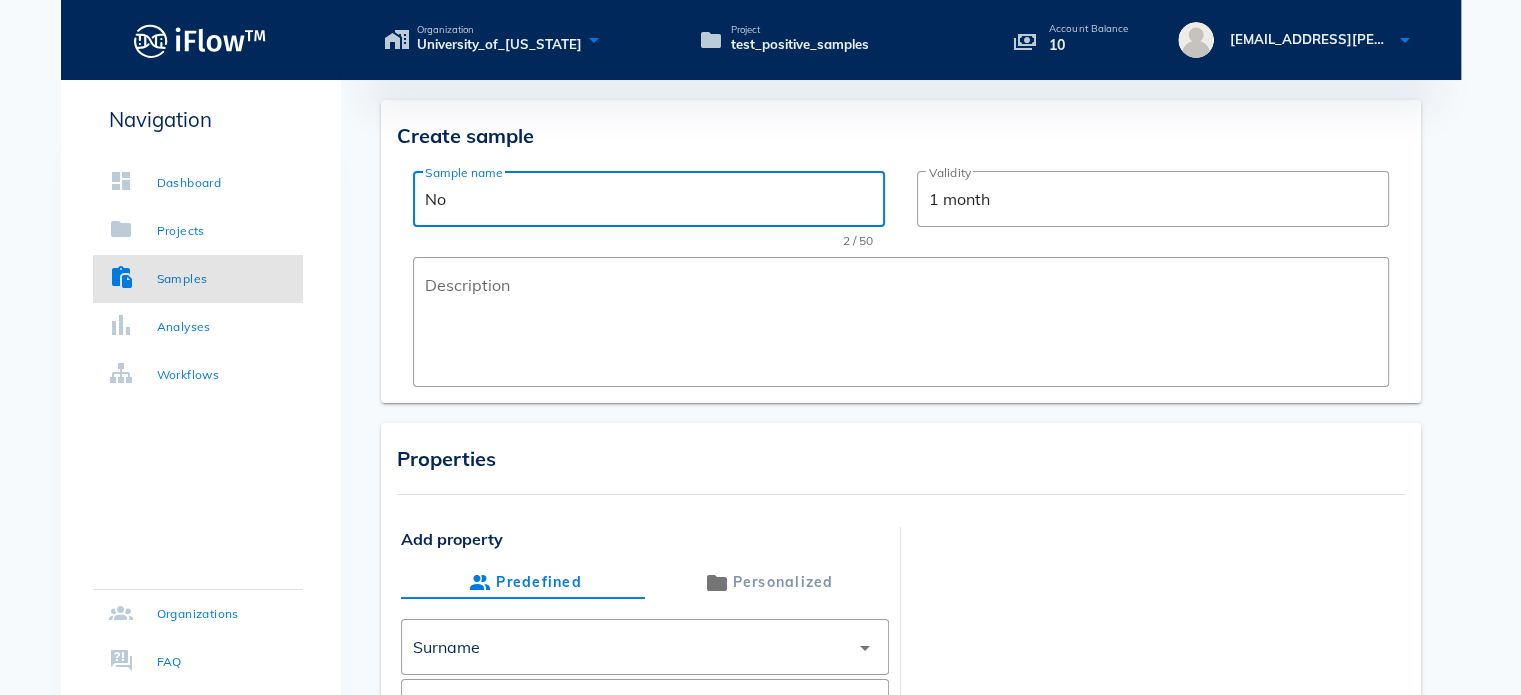 type on "N" 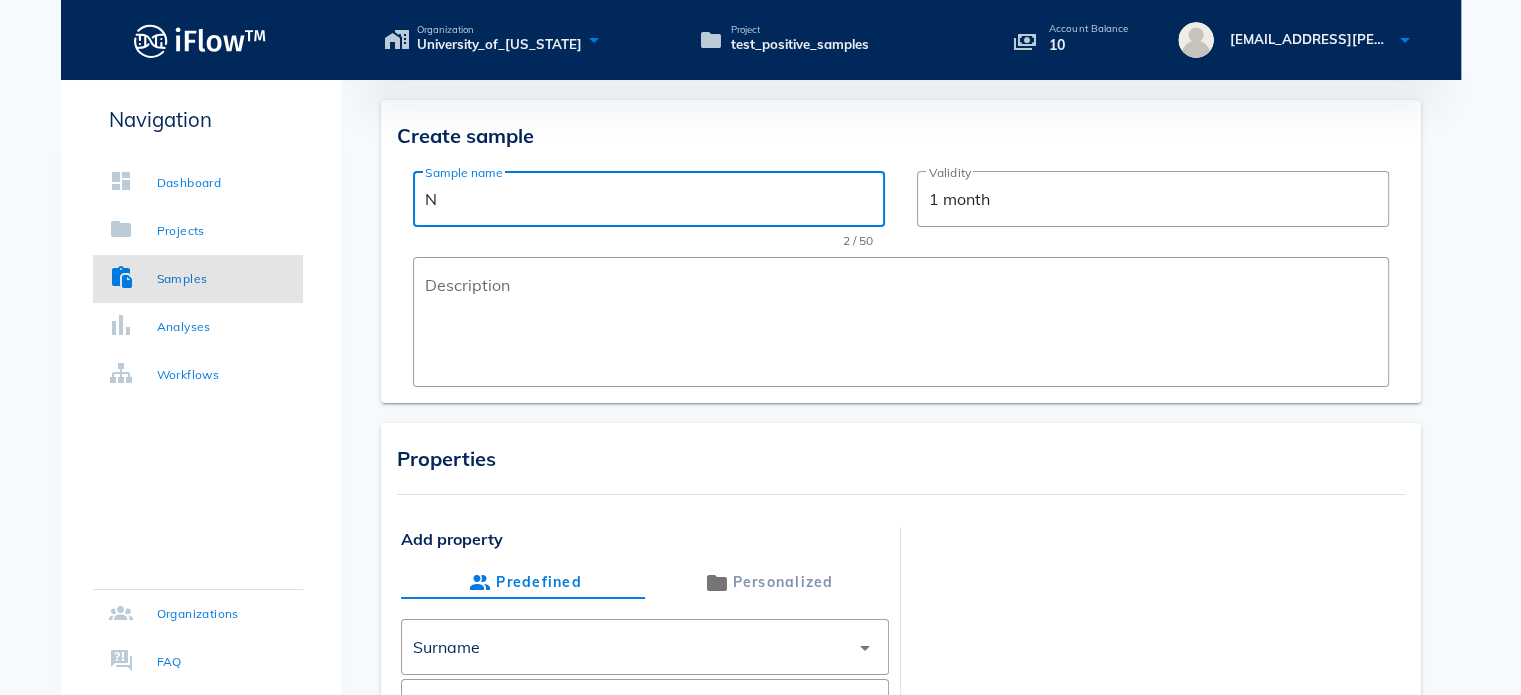 type 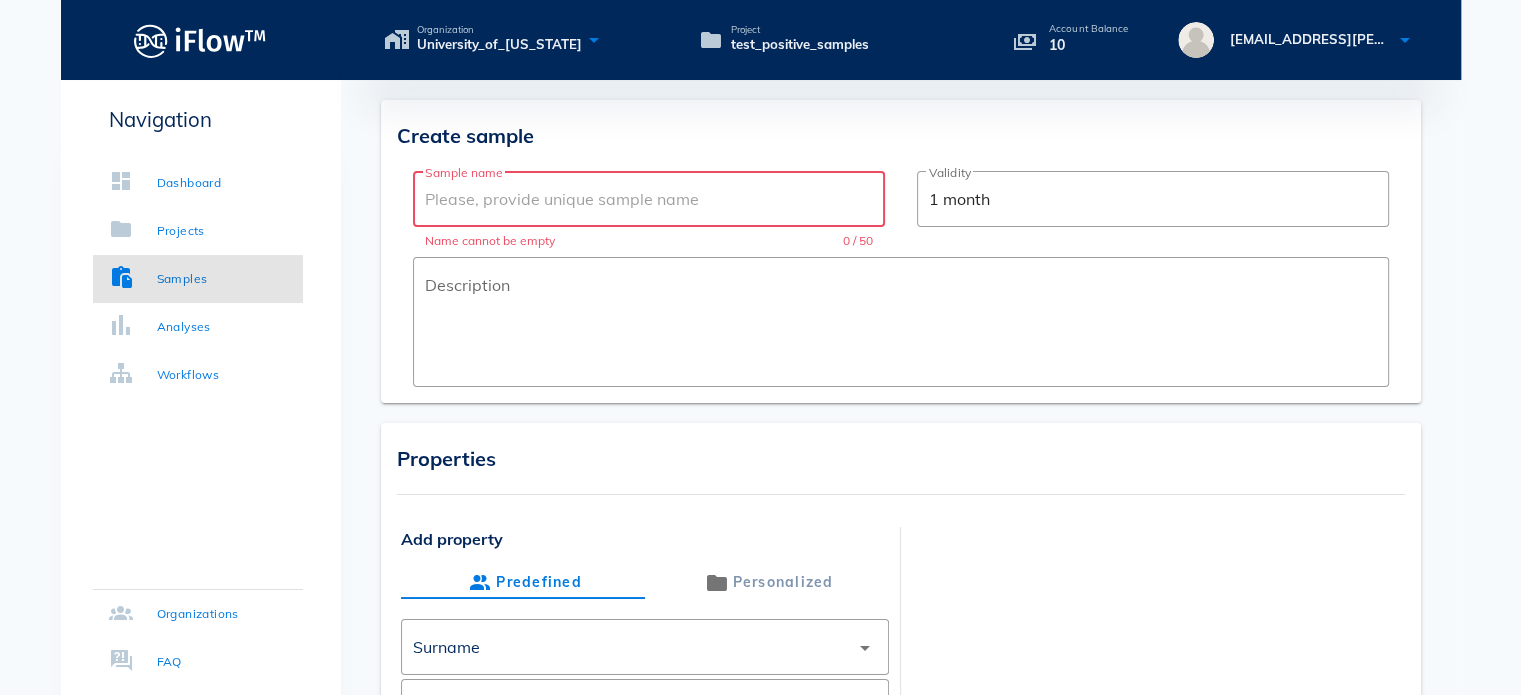 click on "Sample name" at bounding box center [649, 199] 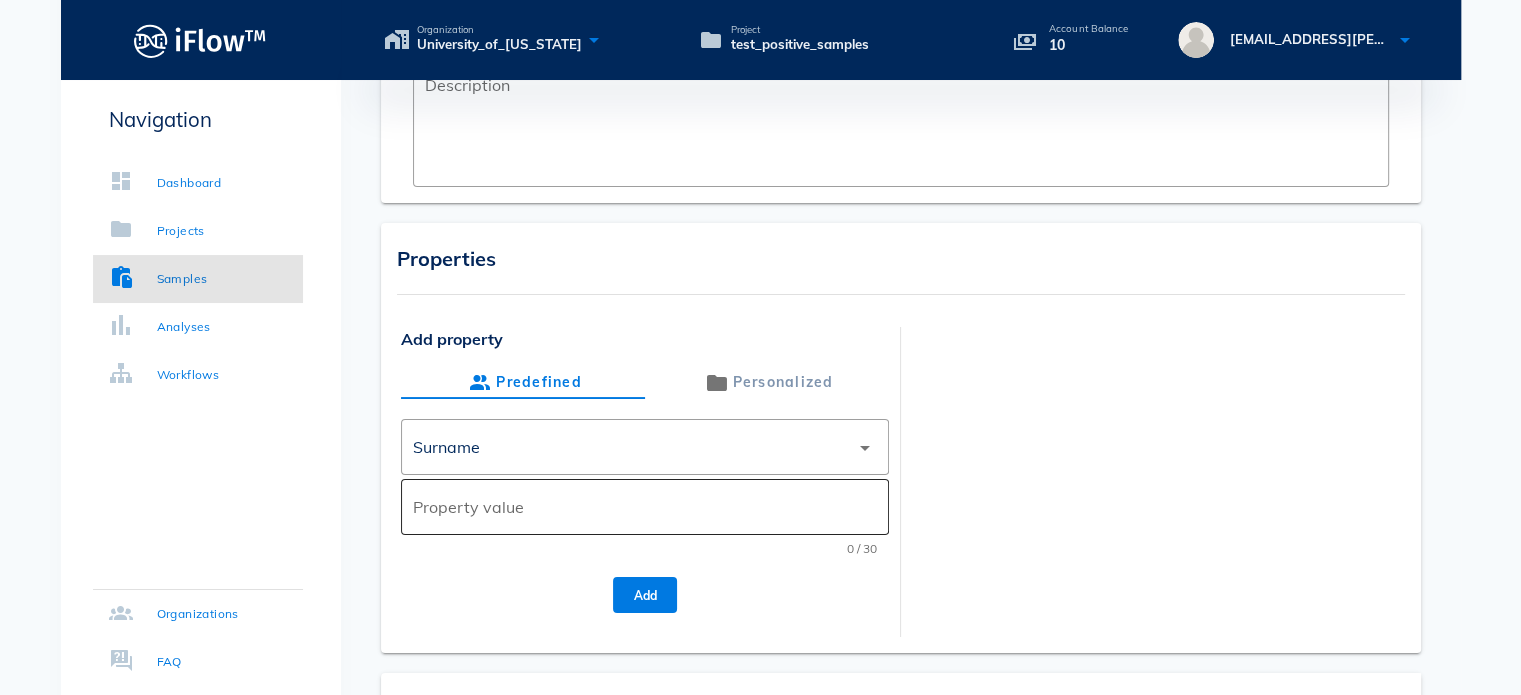 click on "Property value" at bounding box center [645, 507] 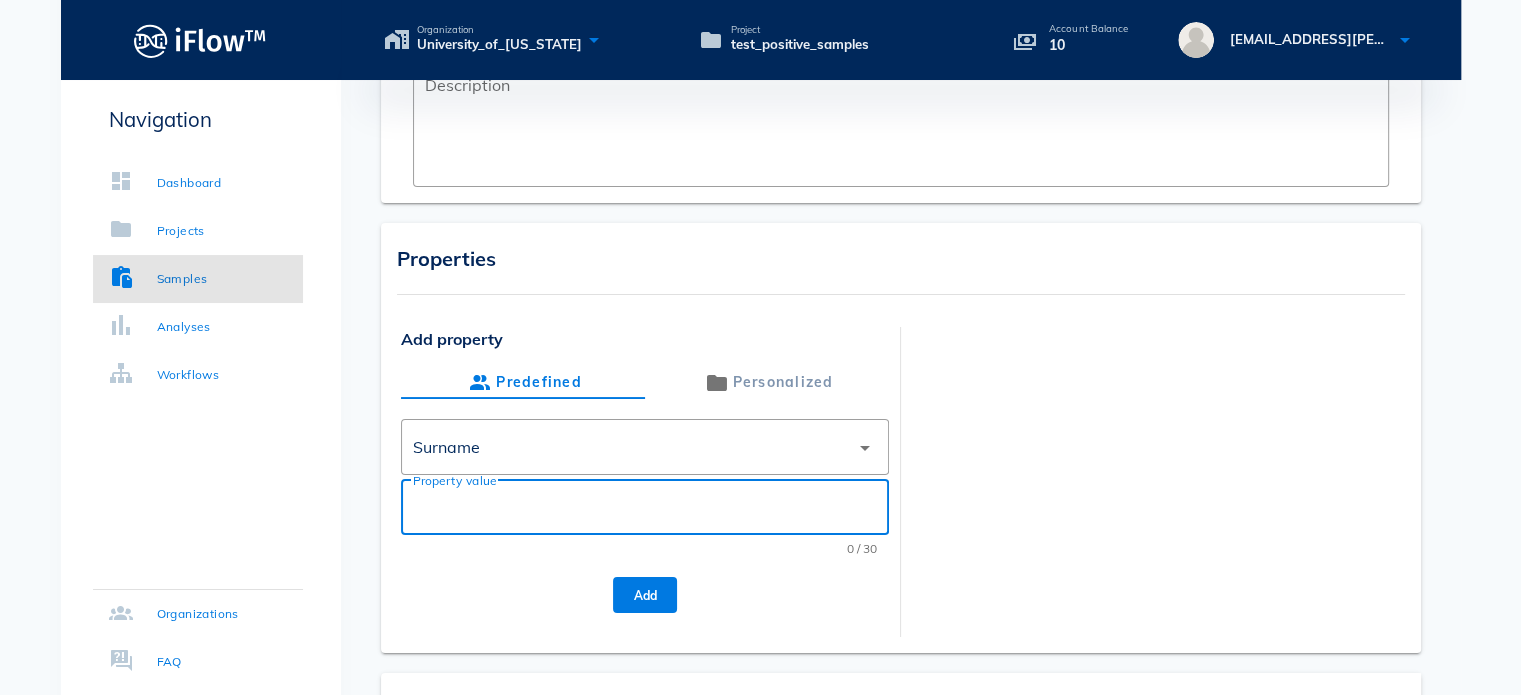 paste on "265454-6661-1" 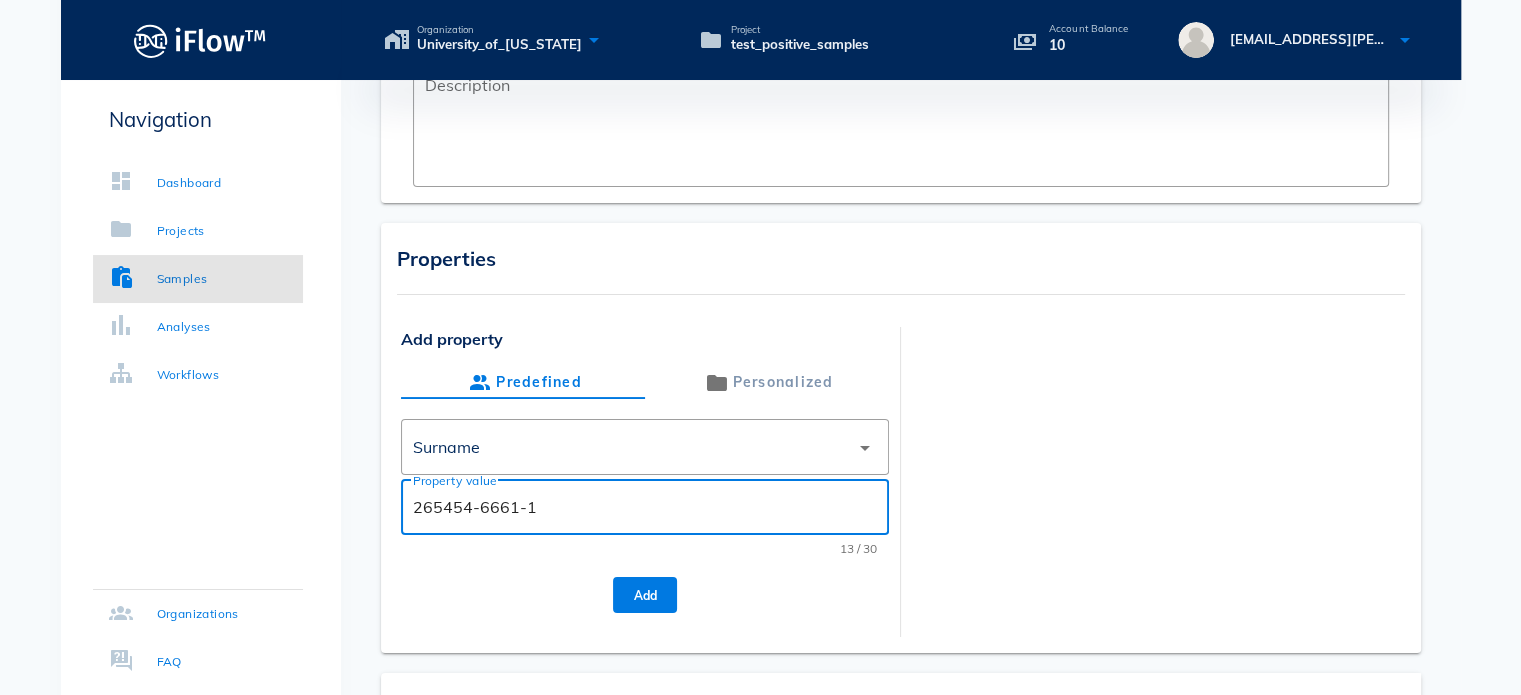 scroll, scrollTop: 0, scrollLeft: 0, axis: both 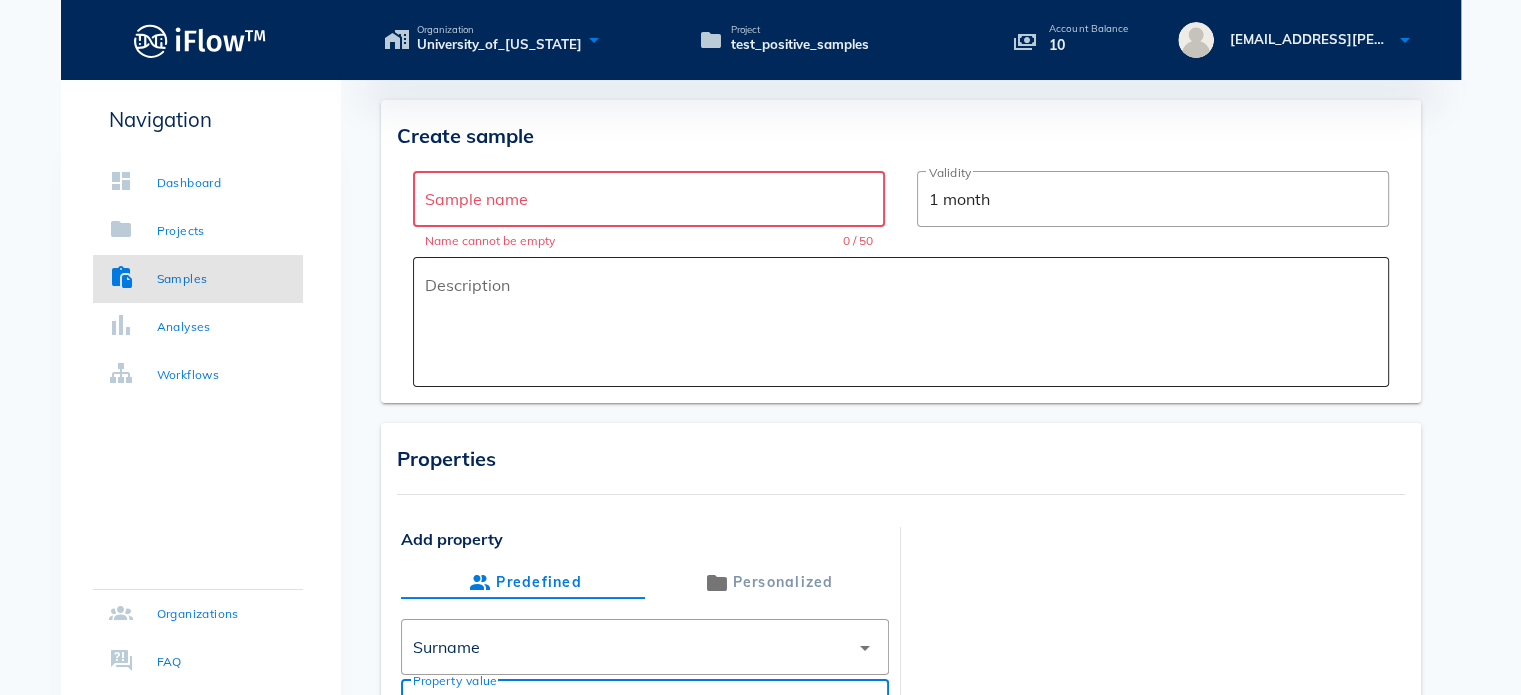 type on "265454-6661-1" 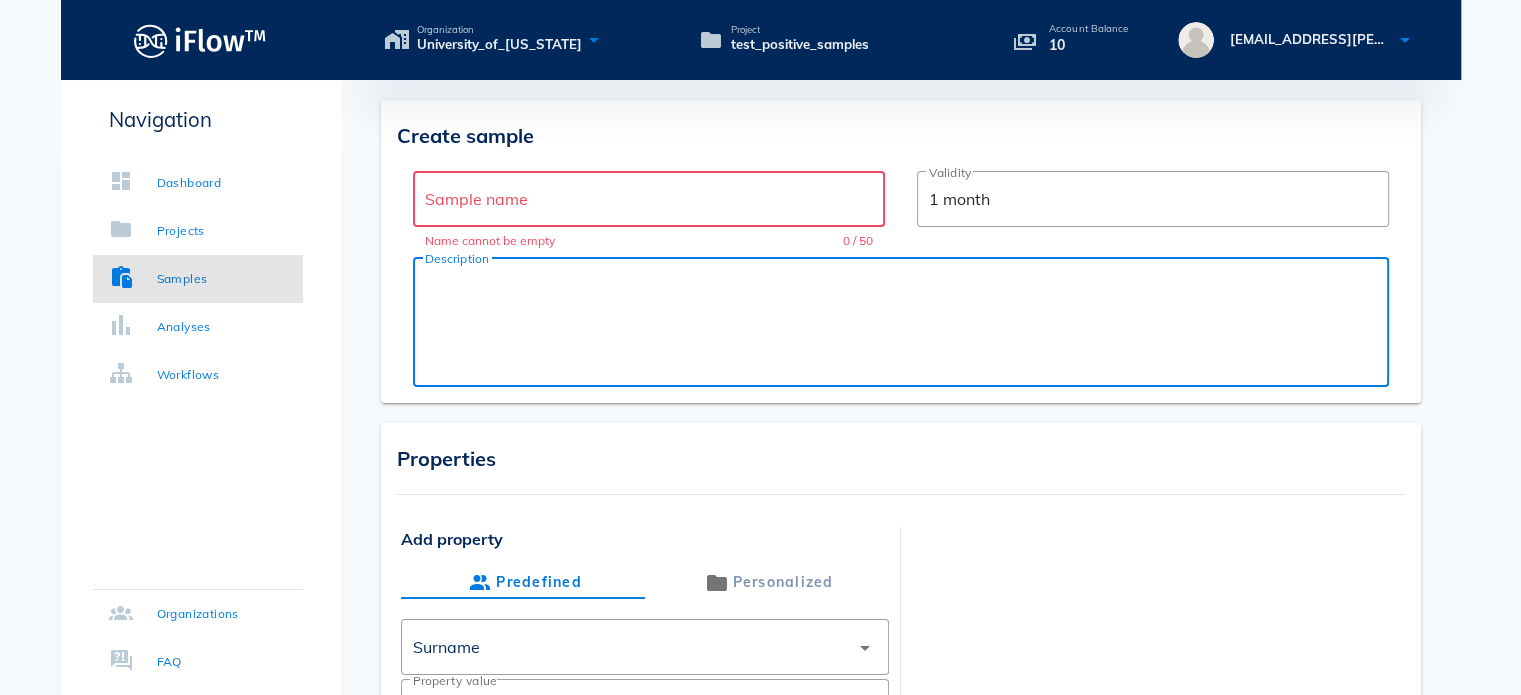 click on "Description" at bounding box center [907, 327] 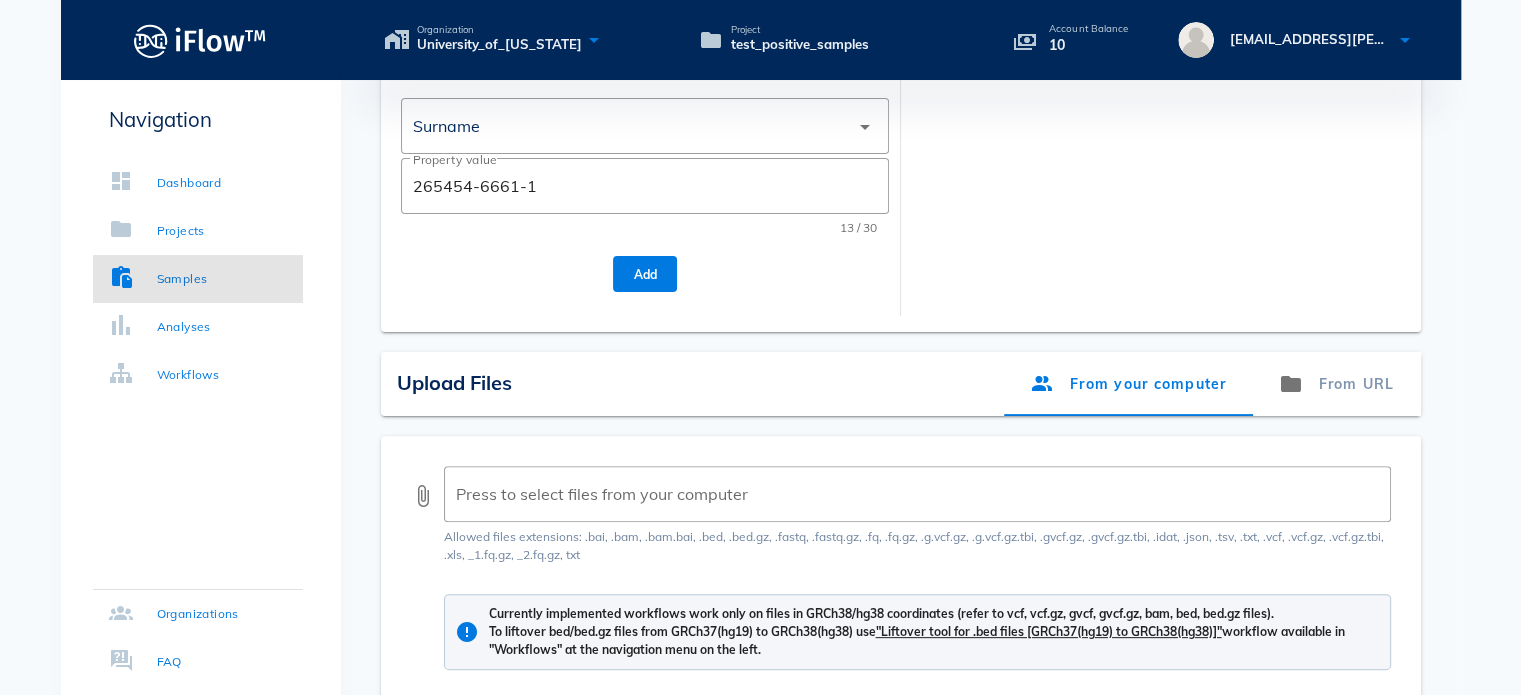 scroll, scrollTop: 400, scrollLeft: 0, axis: vertical 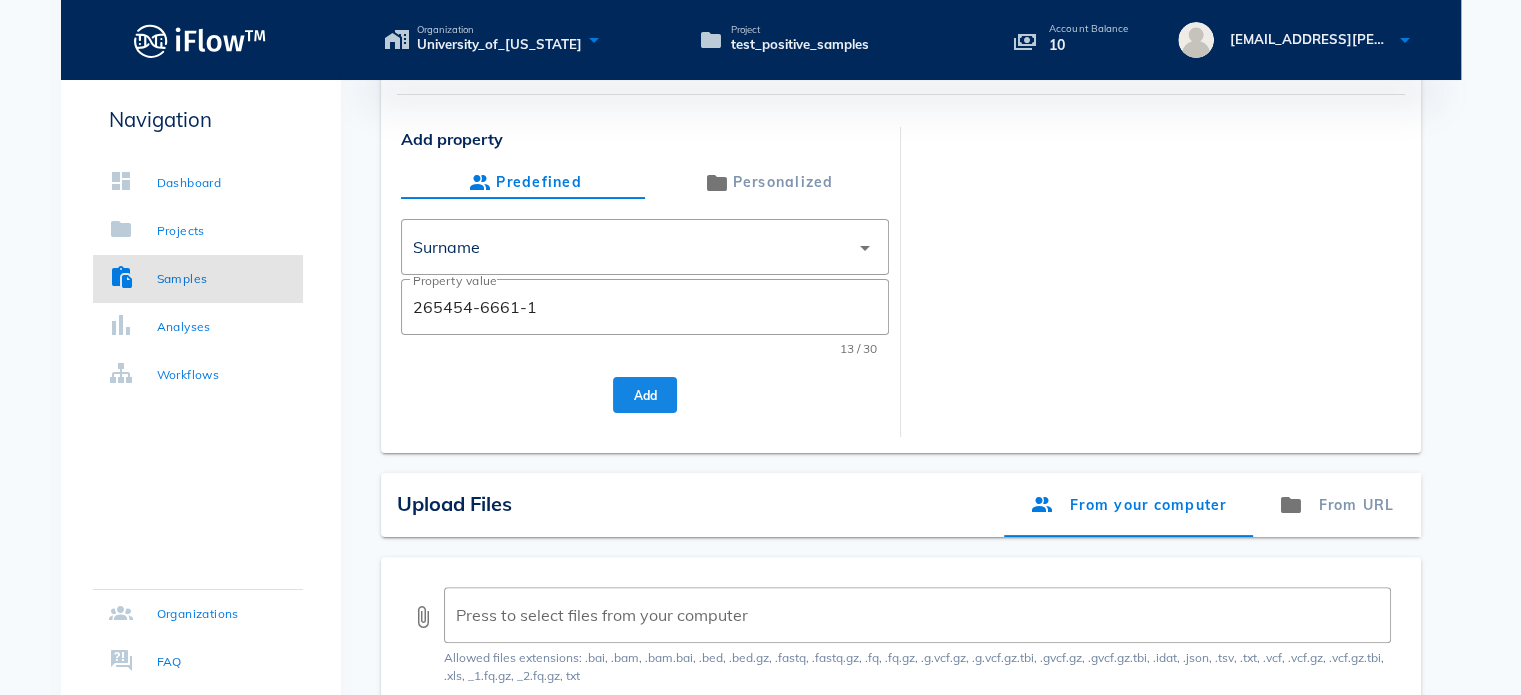 type on "Neuromuscular [MEDICAL_DATA]" 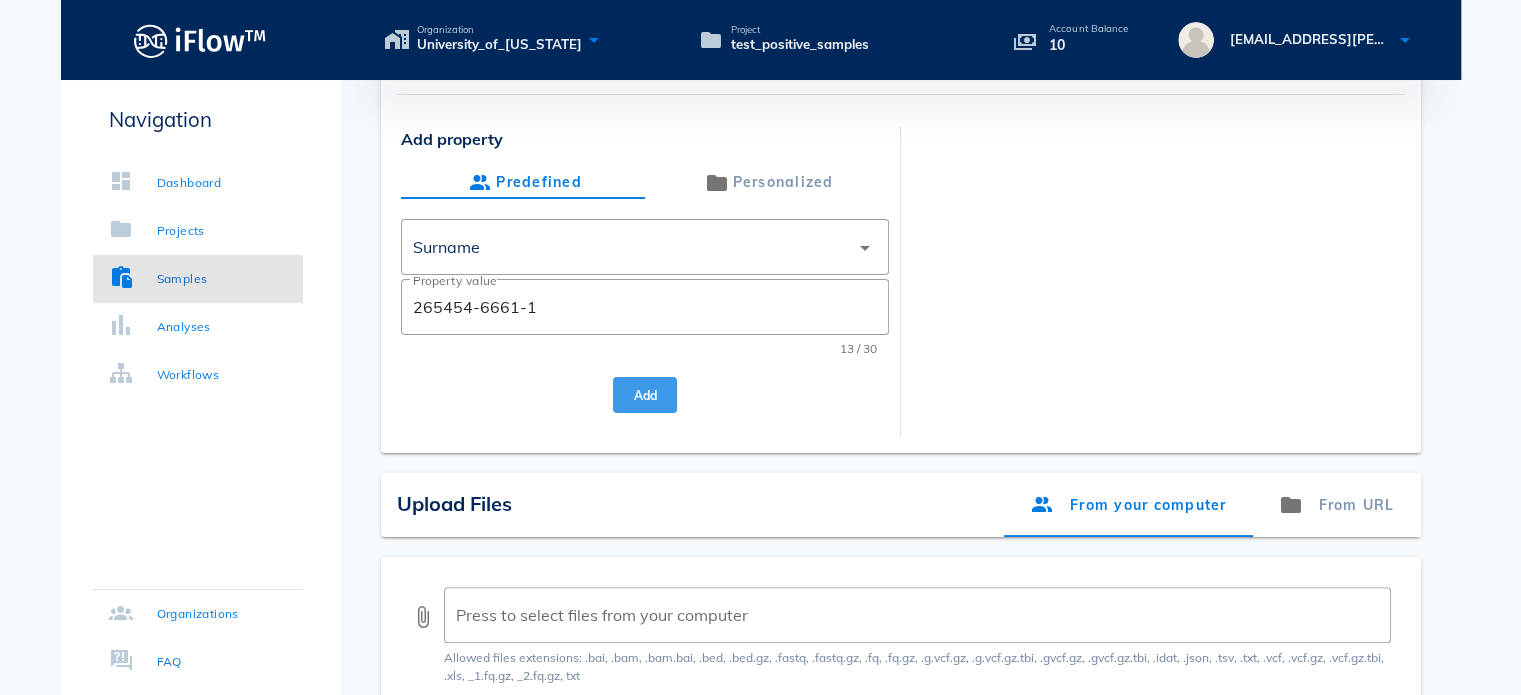 click on "Add" at bounding box center (645, 395) 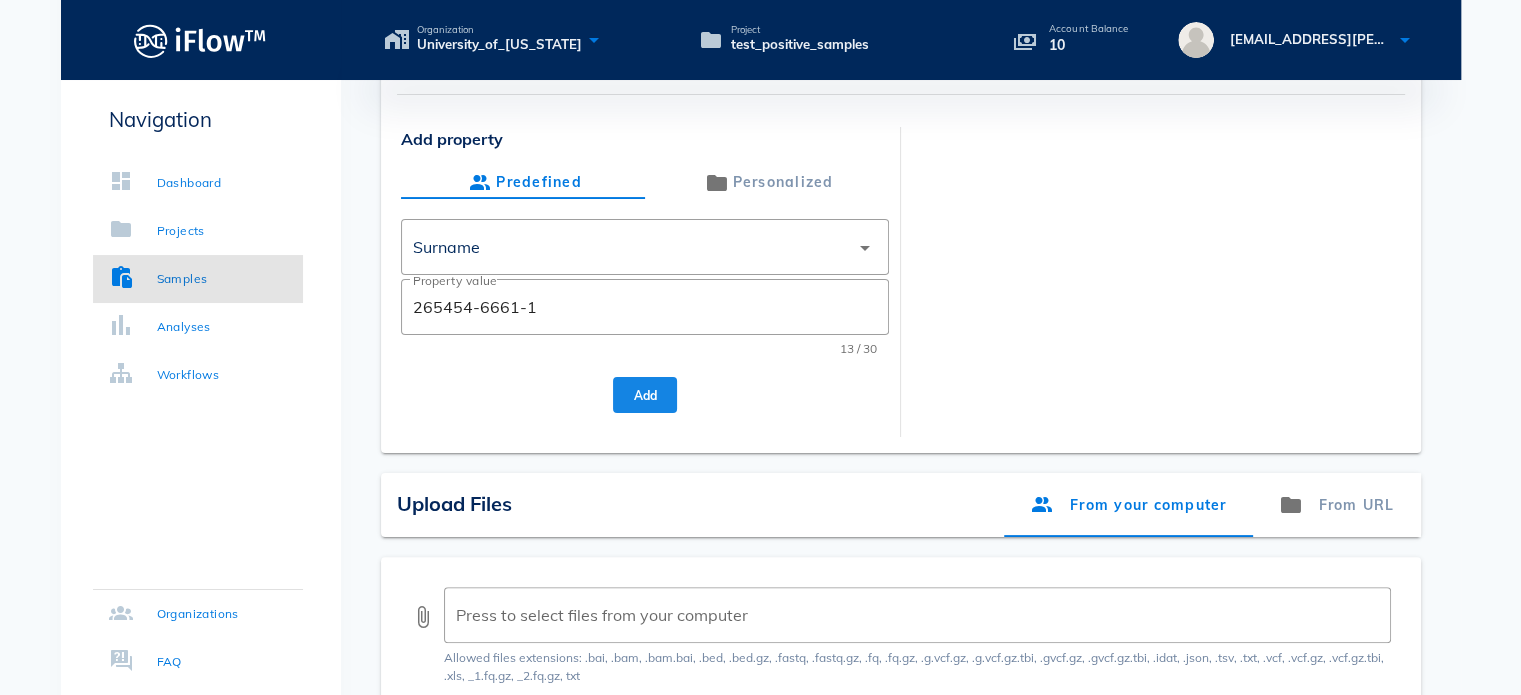 type 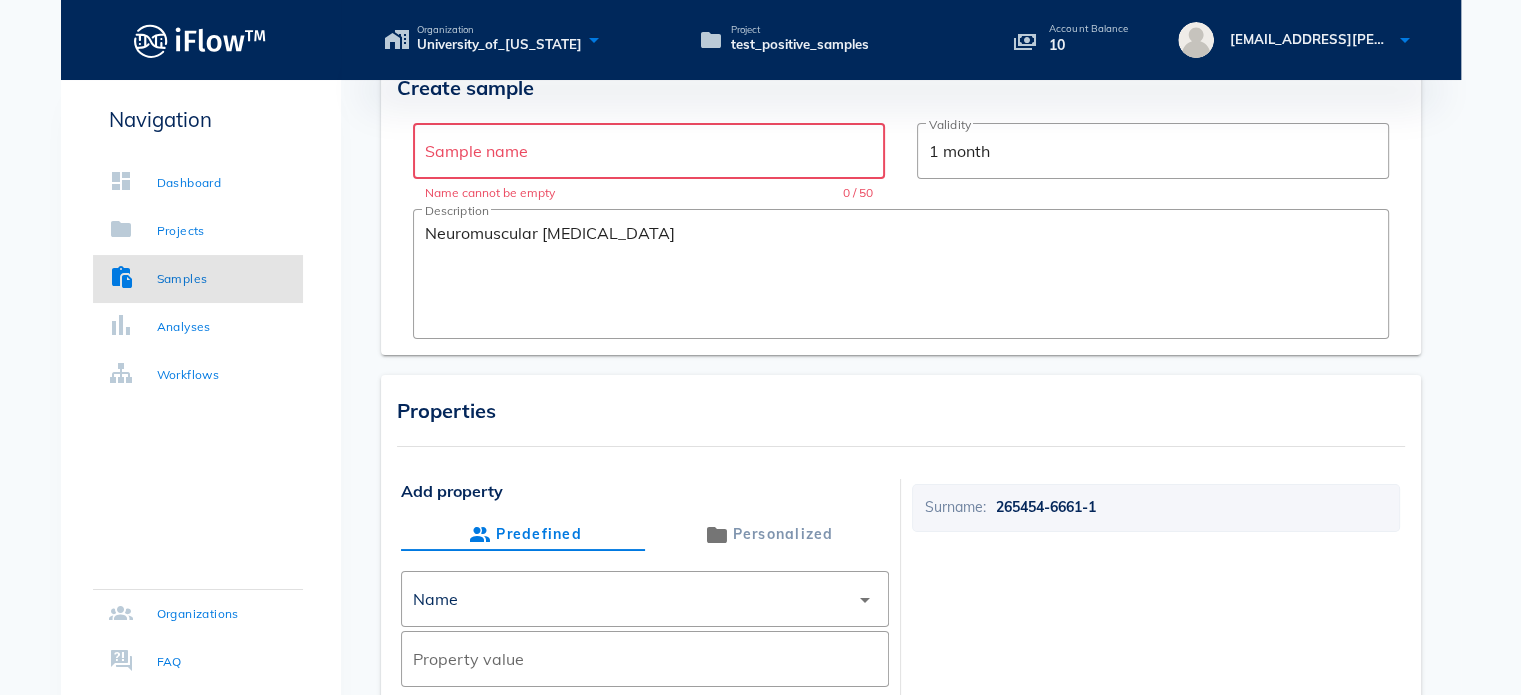 scroll, scrollTop: 0, scrollLeft: 0, axis: both 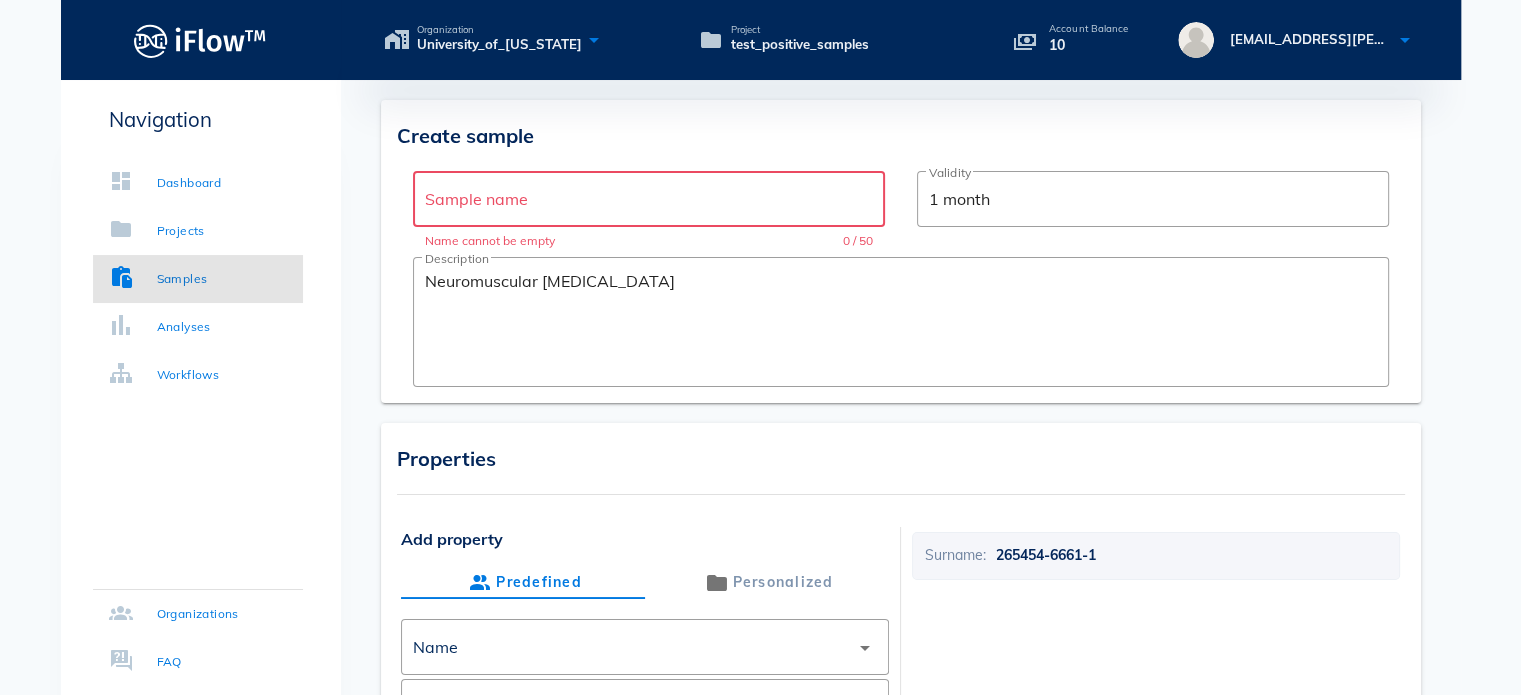 click on "Sample name" at bounding box center [649, 199] 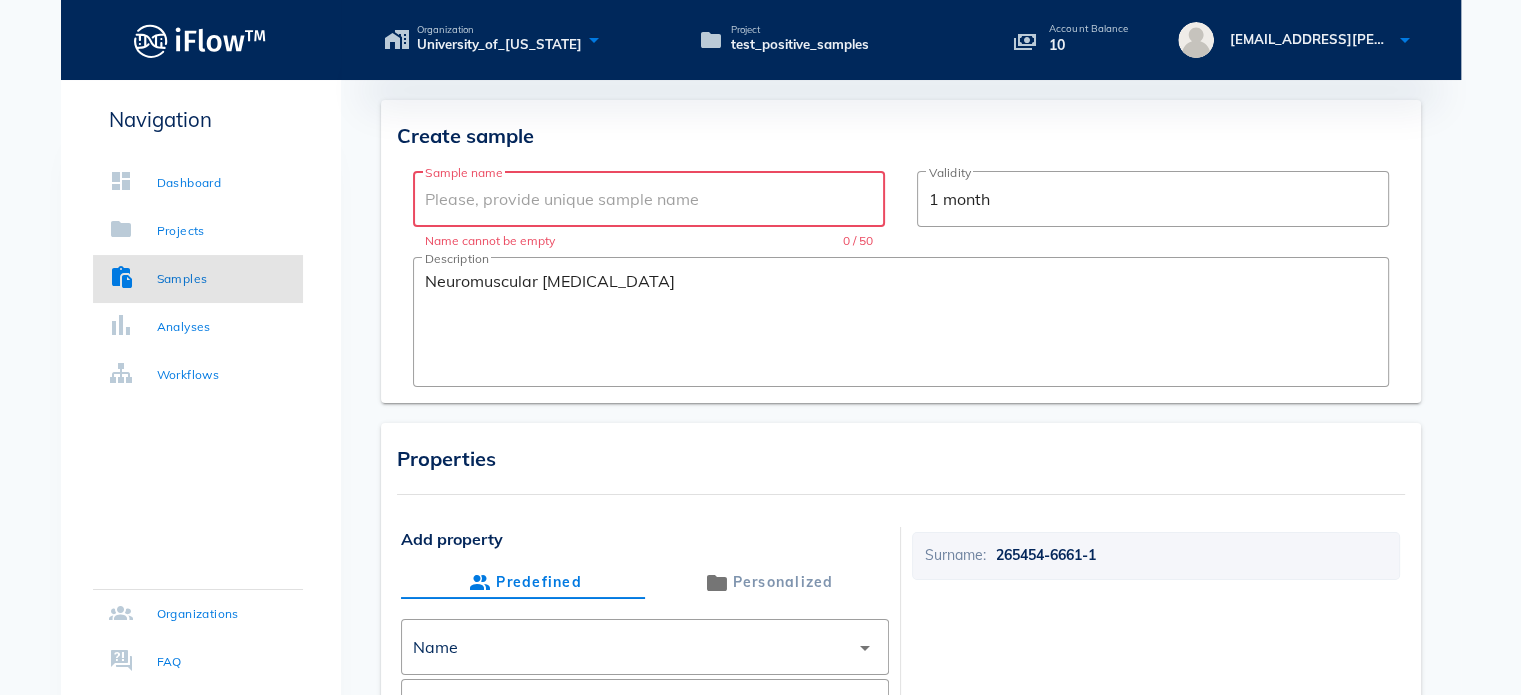 type on "n" 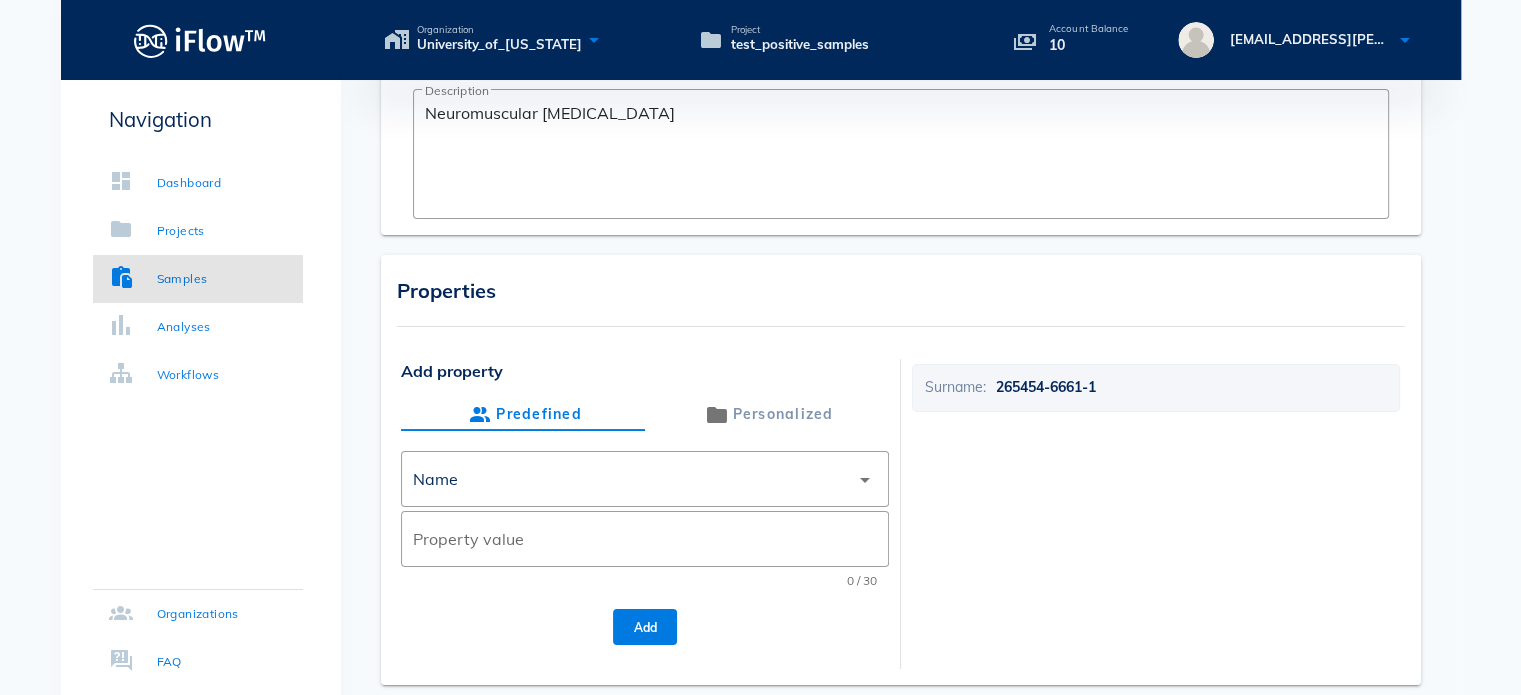 scroll, scrollTop: 0, scrollLeft: 0, axis: both 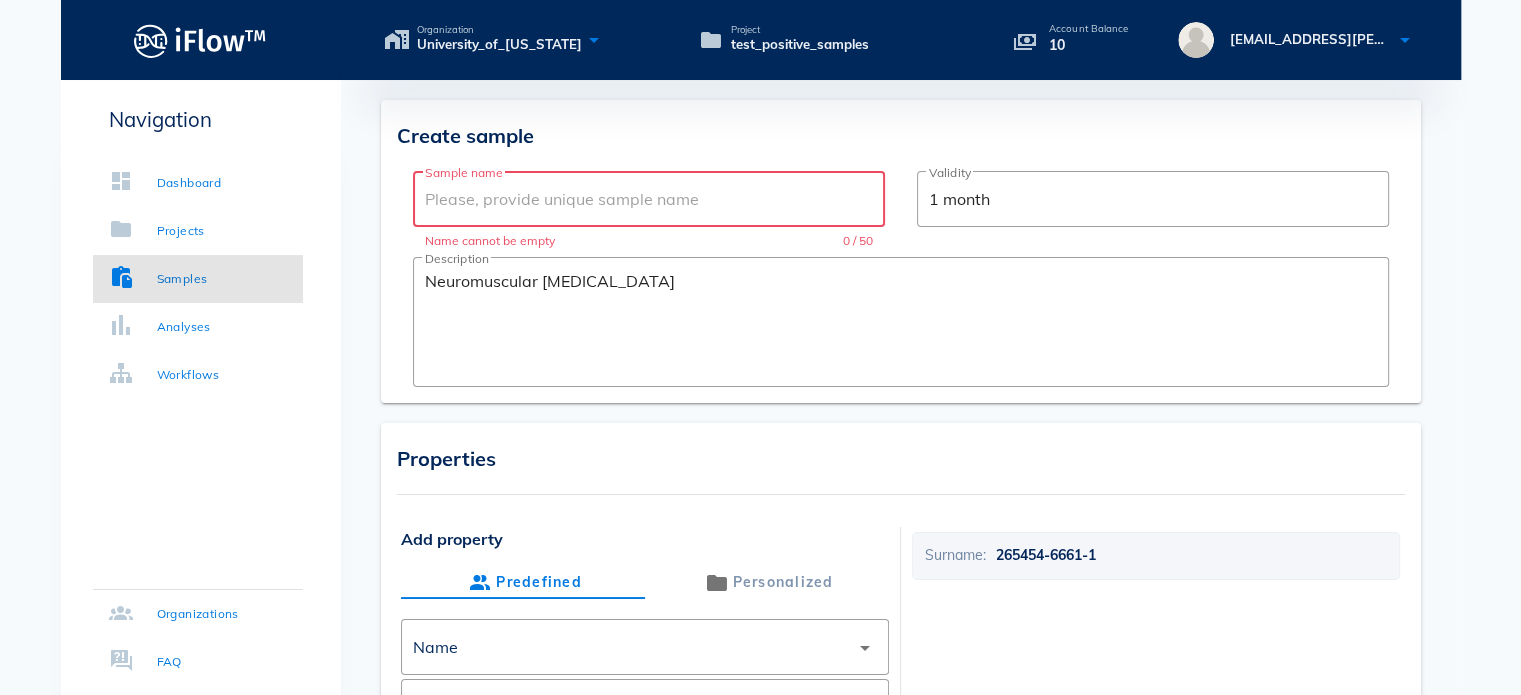 click on "Sample name" at bounding box center (649, 199) 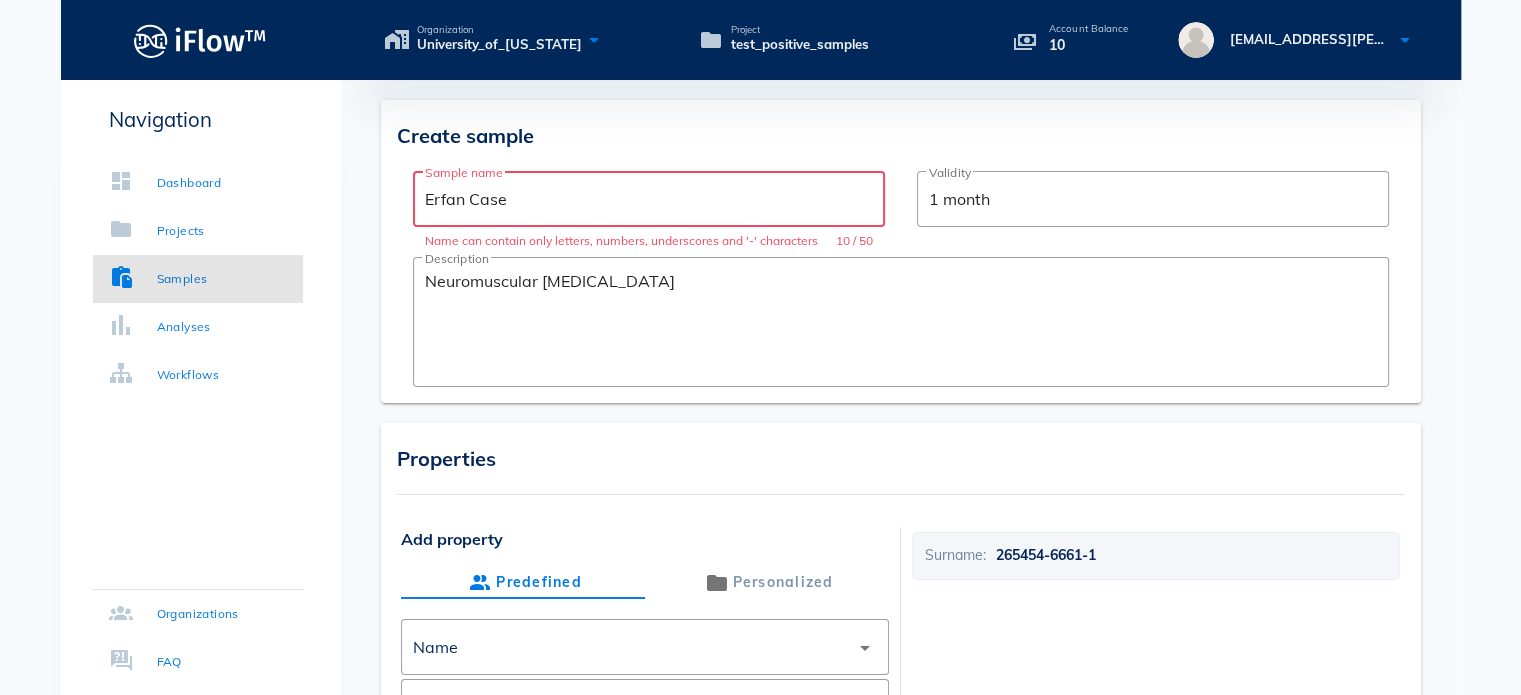 drag, startPoint x: 532, startPoint y: 195, endPoint x: 469, endPoint y: 194, distance: 63.007935 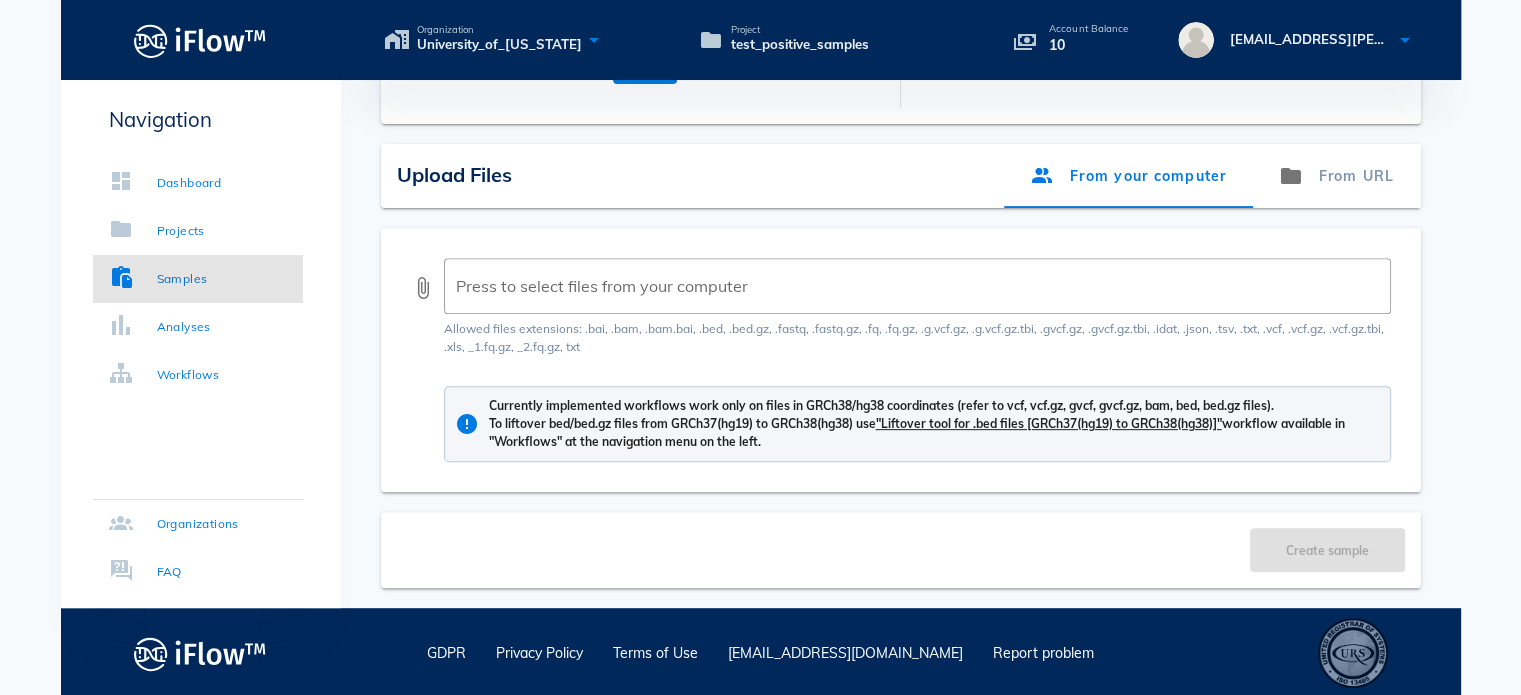 scroll, scrollTop: 731, scrollLeft: 0, axis: vertical 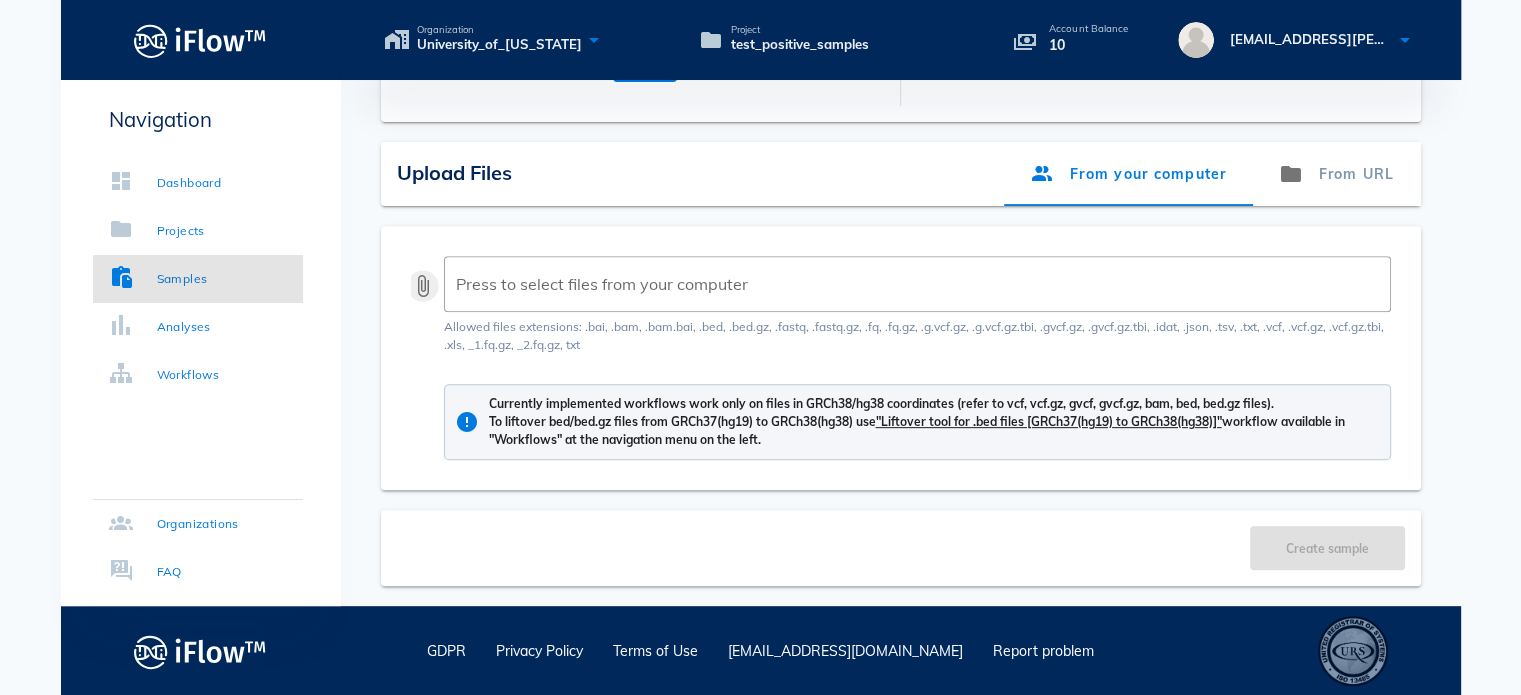 click on "attach_file" at bounding box center [423, 286] 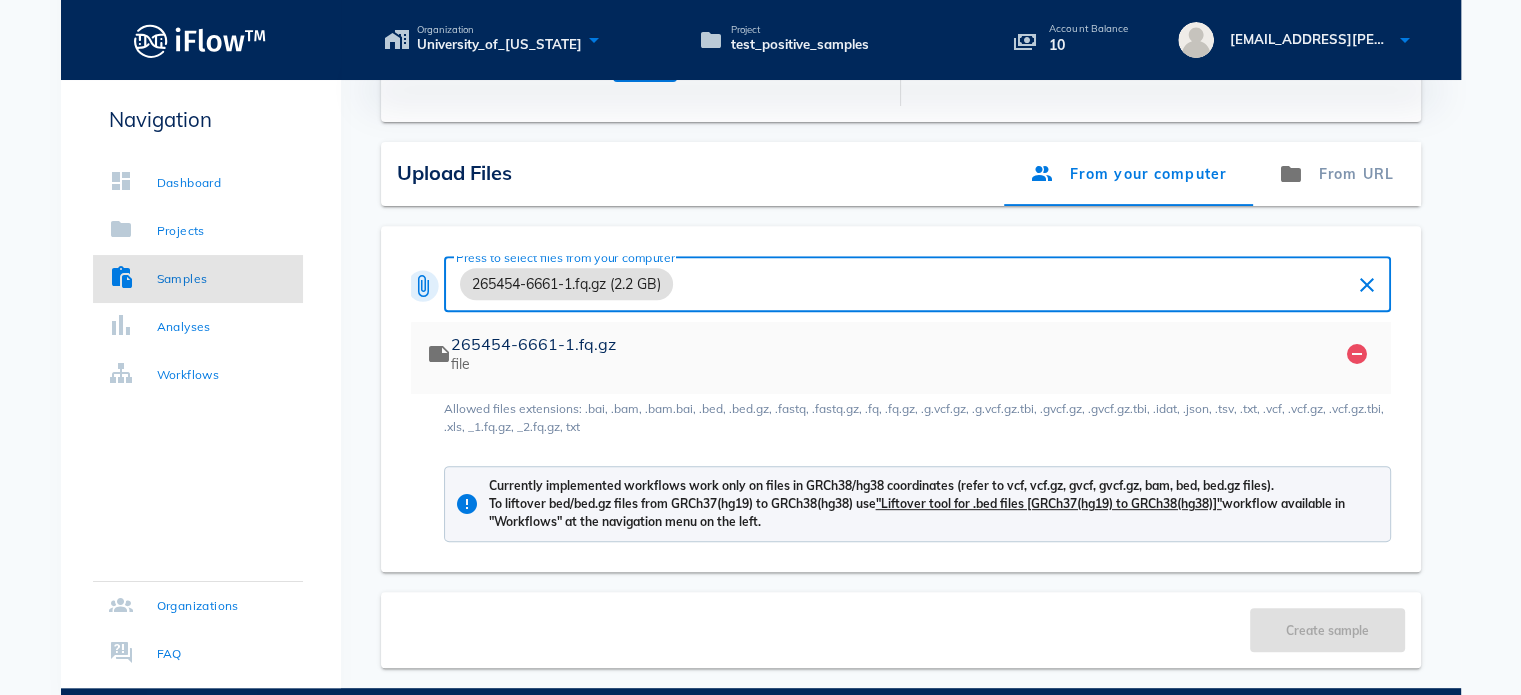 click on "attach_file" at bounding box center [423, 286] 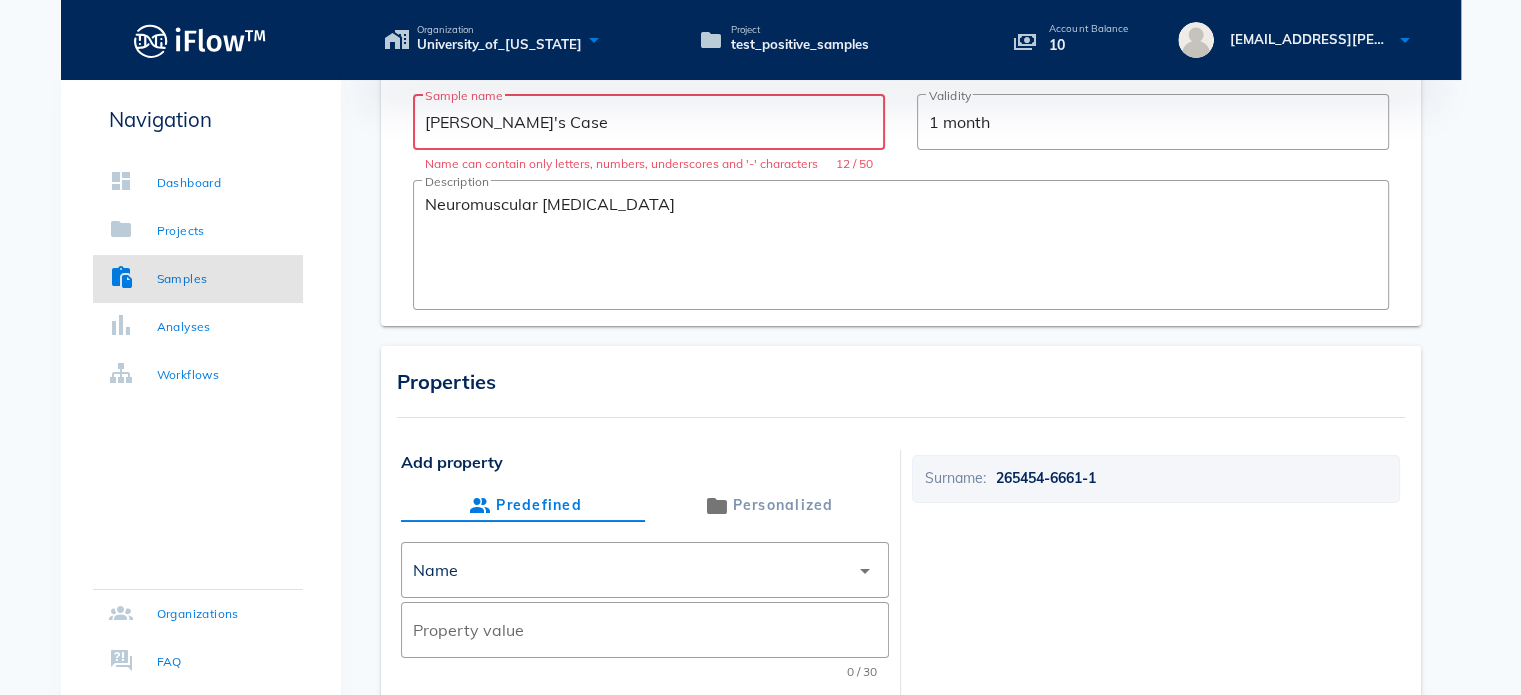 scroll, scrollTop: 0, scrollLeft: 0, axis: both 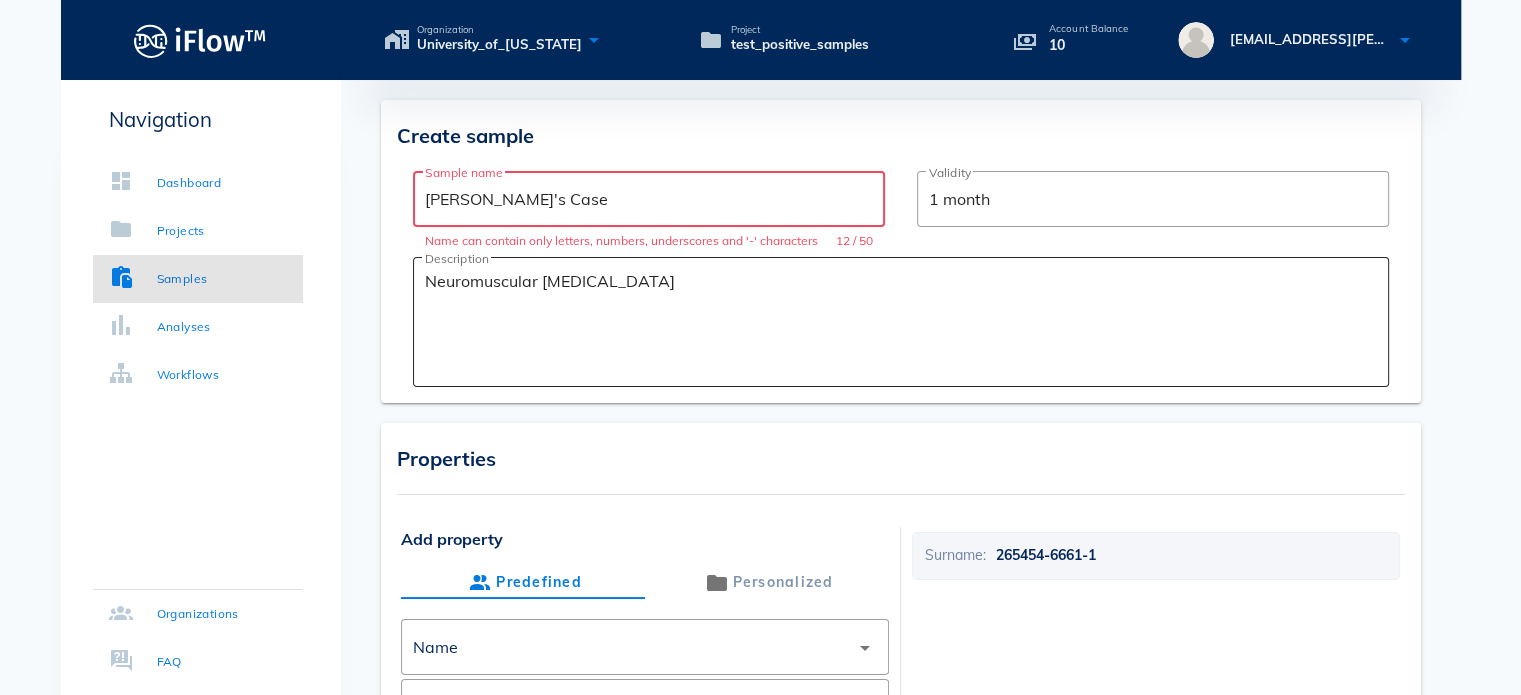 click on "Neuromuscular [MEDICAL_DATA]" at bounding box center (907, 327) 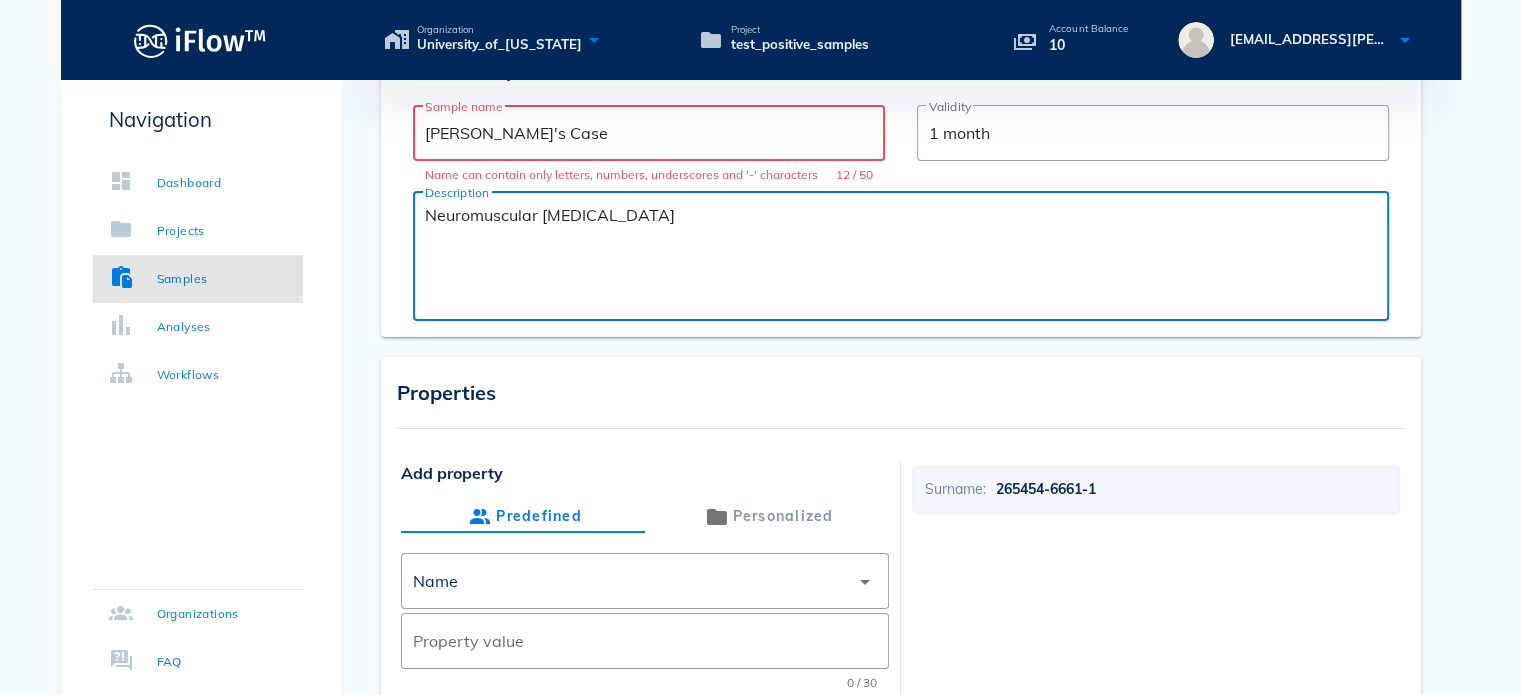 scroll, scrollTop: 0, scrollLeft: 0, axis: both 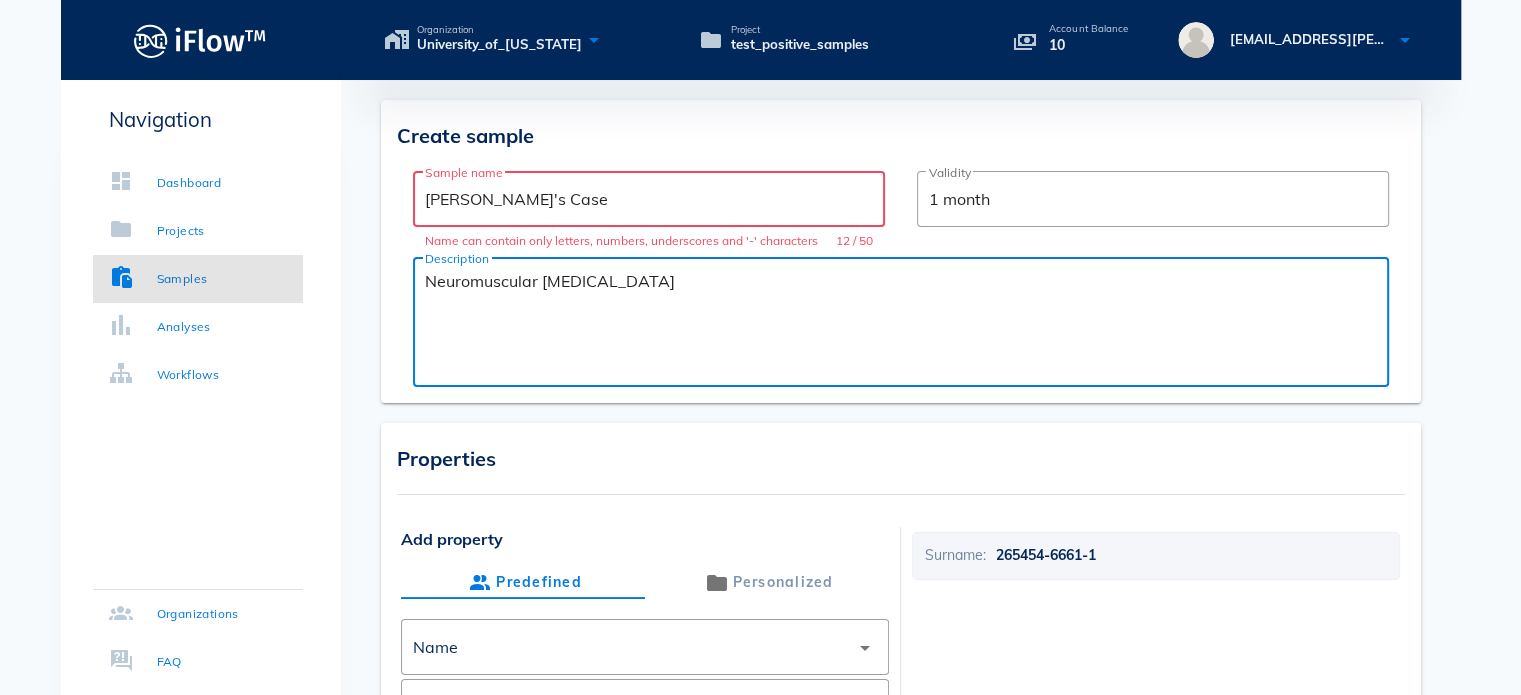 click on "Neuromuscular [MEDICAL_DATA]" at bounding box center (907, 327) 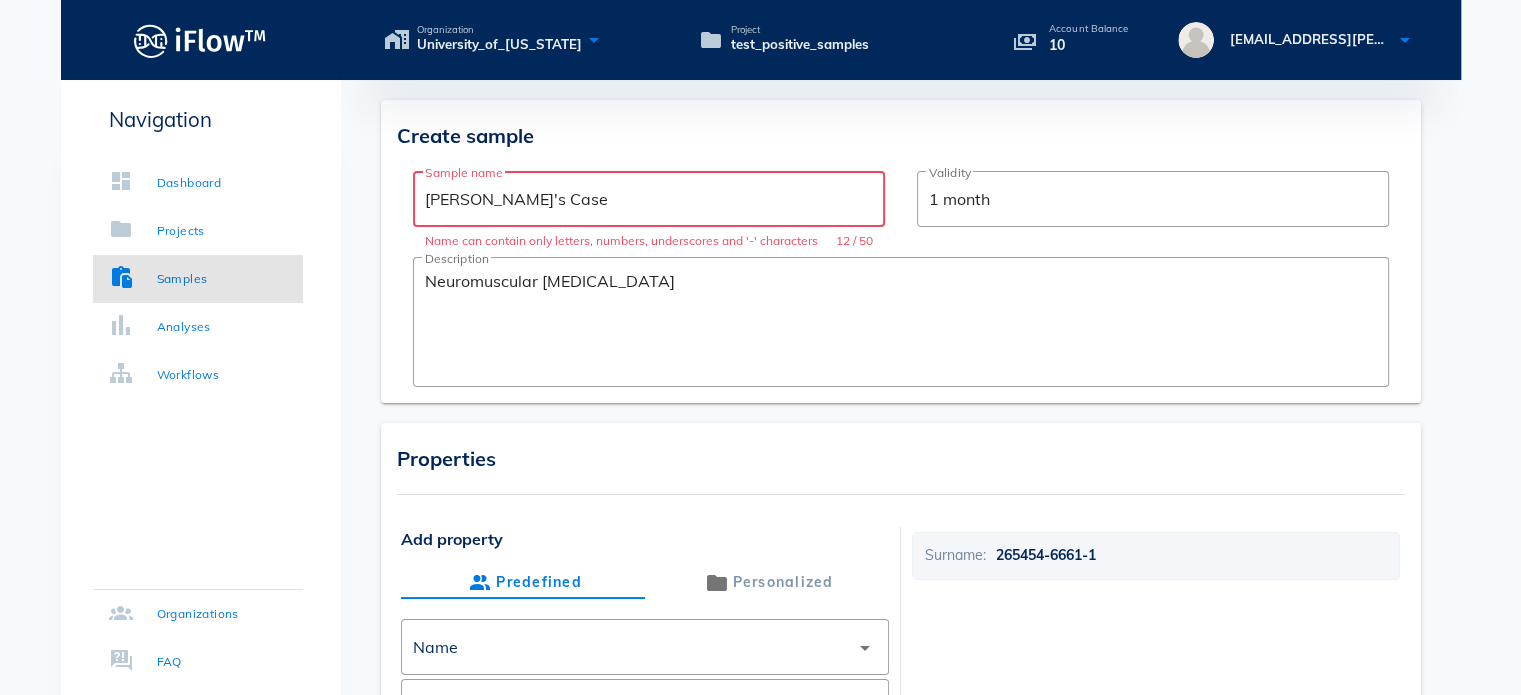 click on "Properties  Add property  Predefined   Personalized  ​ Name arrow_drop_down ​ Property value 0 / 30  Add  Surname: 265454-6661-1" at bounding box center [901, 638] 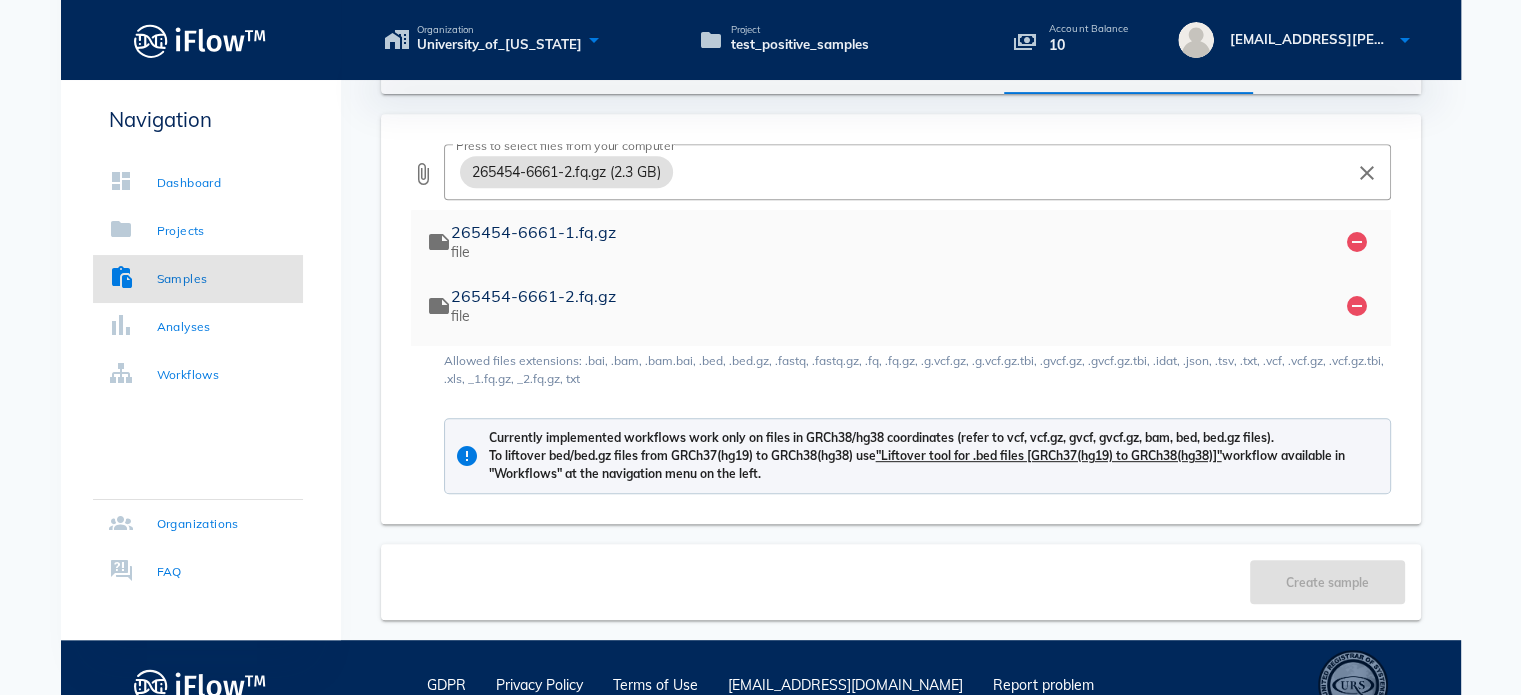scroll, scrollTop: 877, scrollLeft: 0, axis: vertical 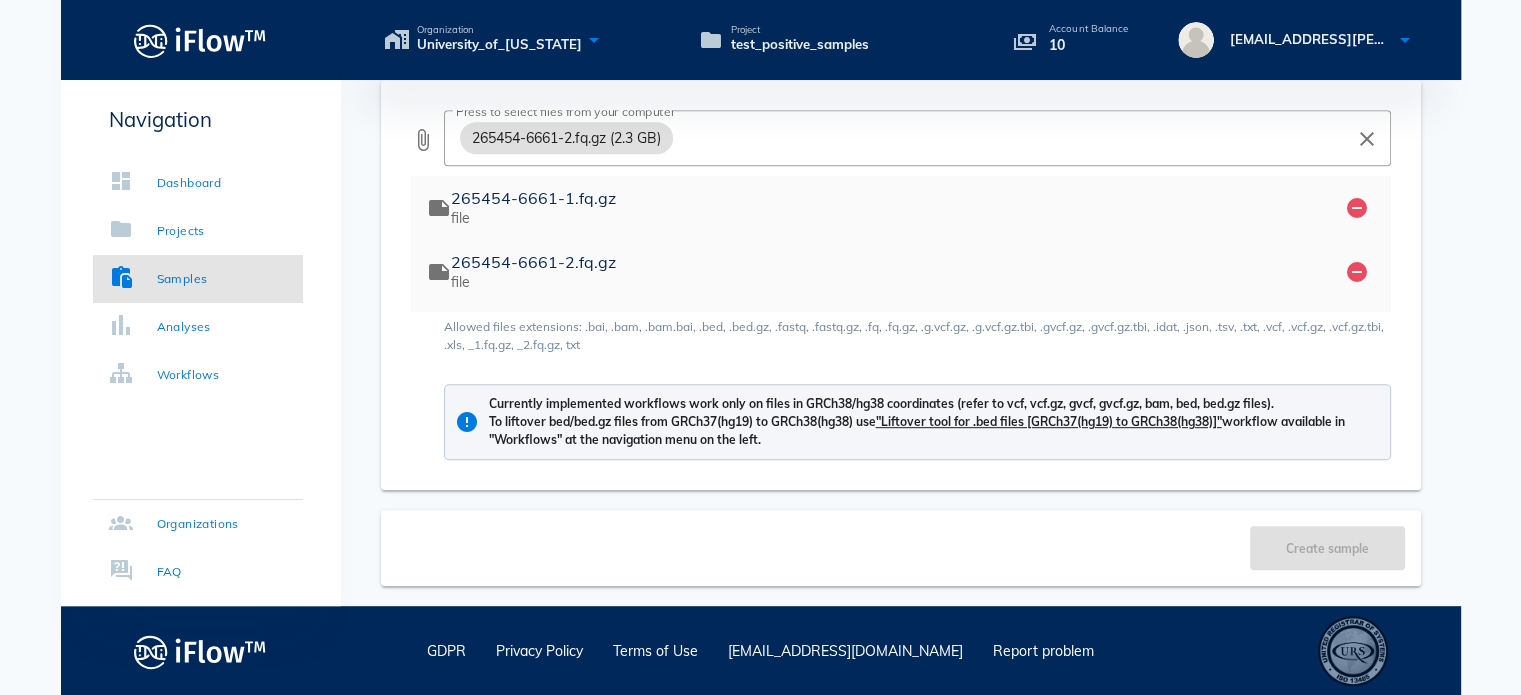 click on "Currently implemented workflows work only on files in GRCh38/hg38 coordinates (refer to vcf, vcf.gz, gvcf, gvcf.gz, bam, bed, bed.gz files).  To liftover bed/bed.gz files from GRCh37(hg19) to GRCh38(hg38) use  "Liftover tool for .bed files [GRCh37(hg19) to GRCh38(hg38)]"  workflow available in "Workflows" at the navigation menu on the left." at bounding box center (917, 422) 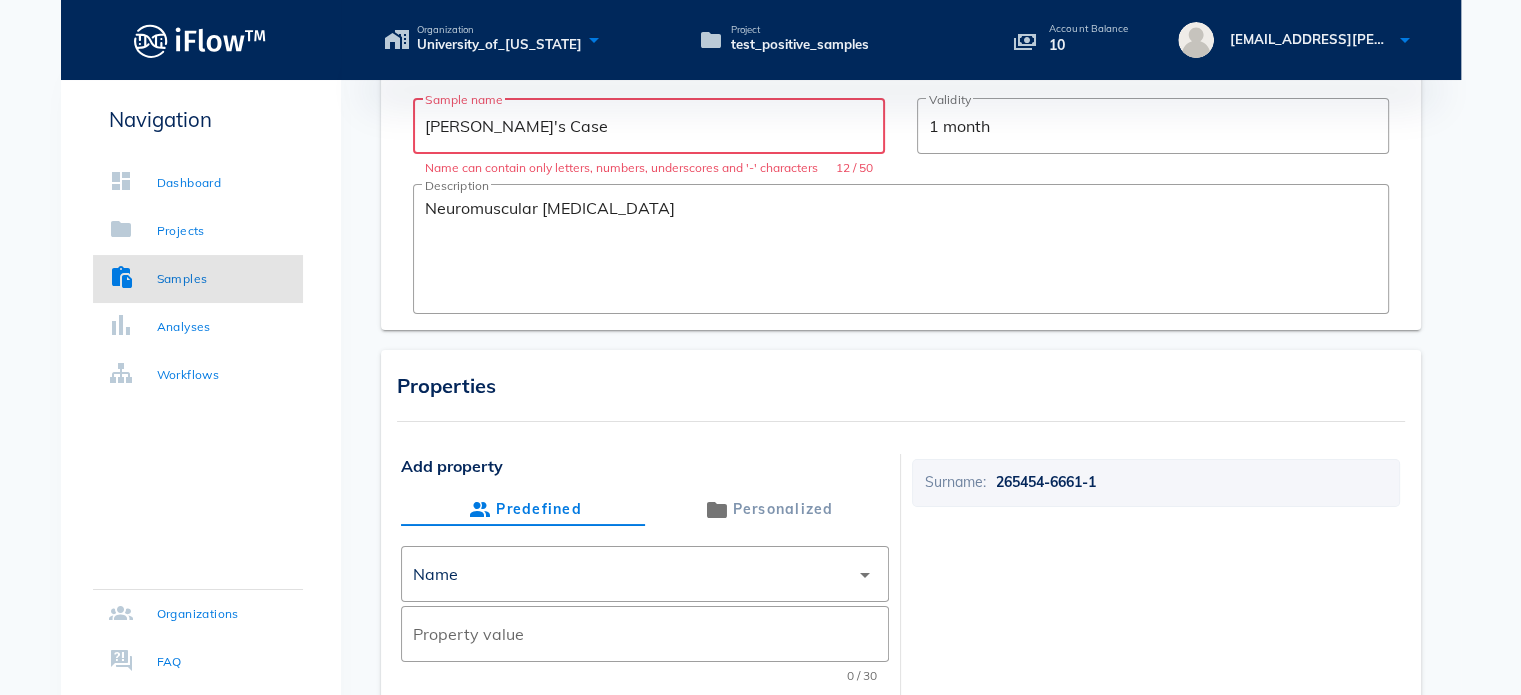 scroll, scrollTop: 0, scrollLeft: 0, axis: both 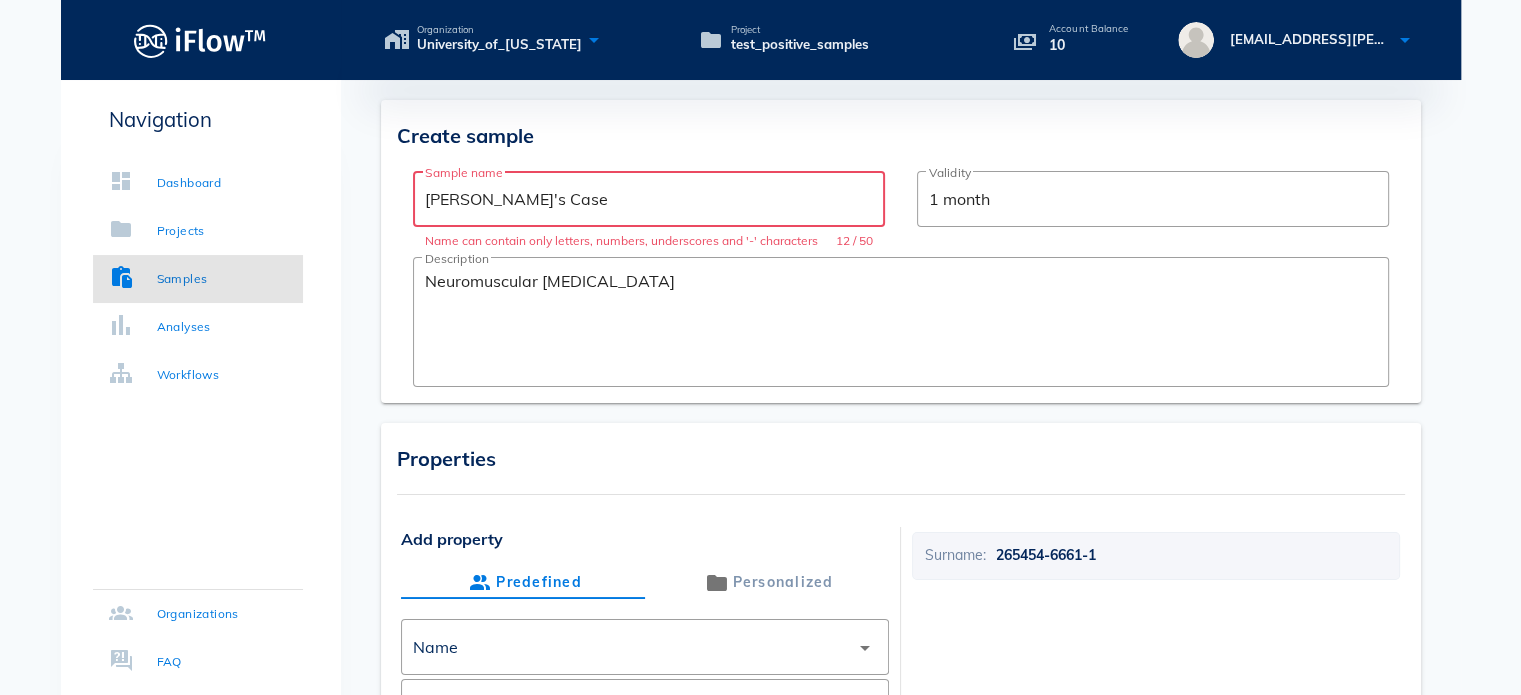 drag, startPoint x: 541, startPoint y: 208, endPoint x: 464, endPoint y: 190, distance: 79.07591 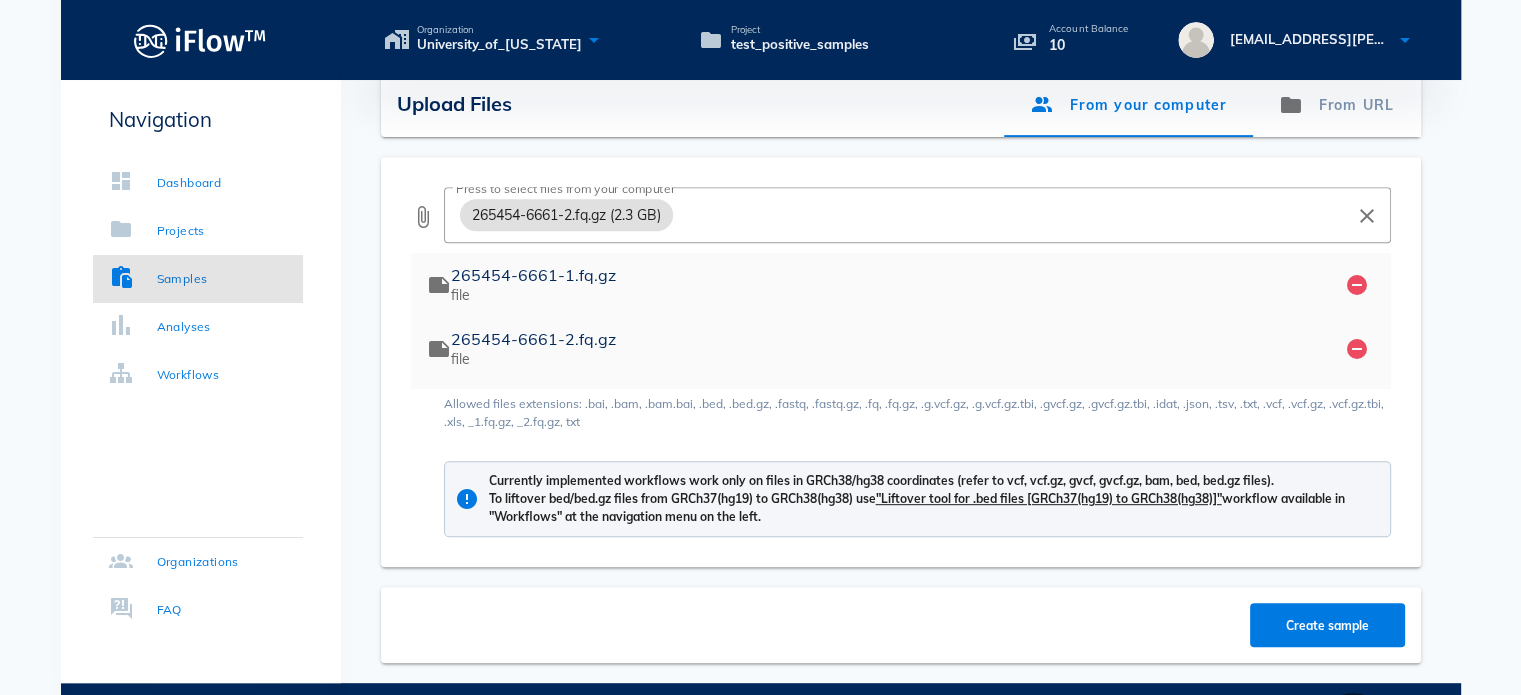 scroll, scrollTop: 877, scrollLeft: 0, axis: vertical 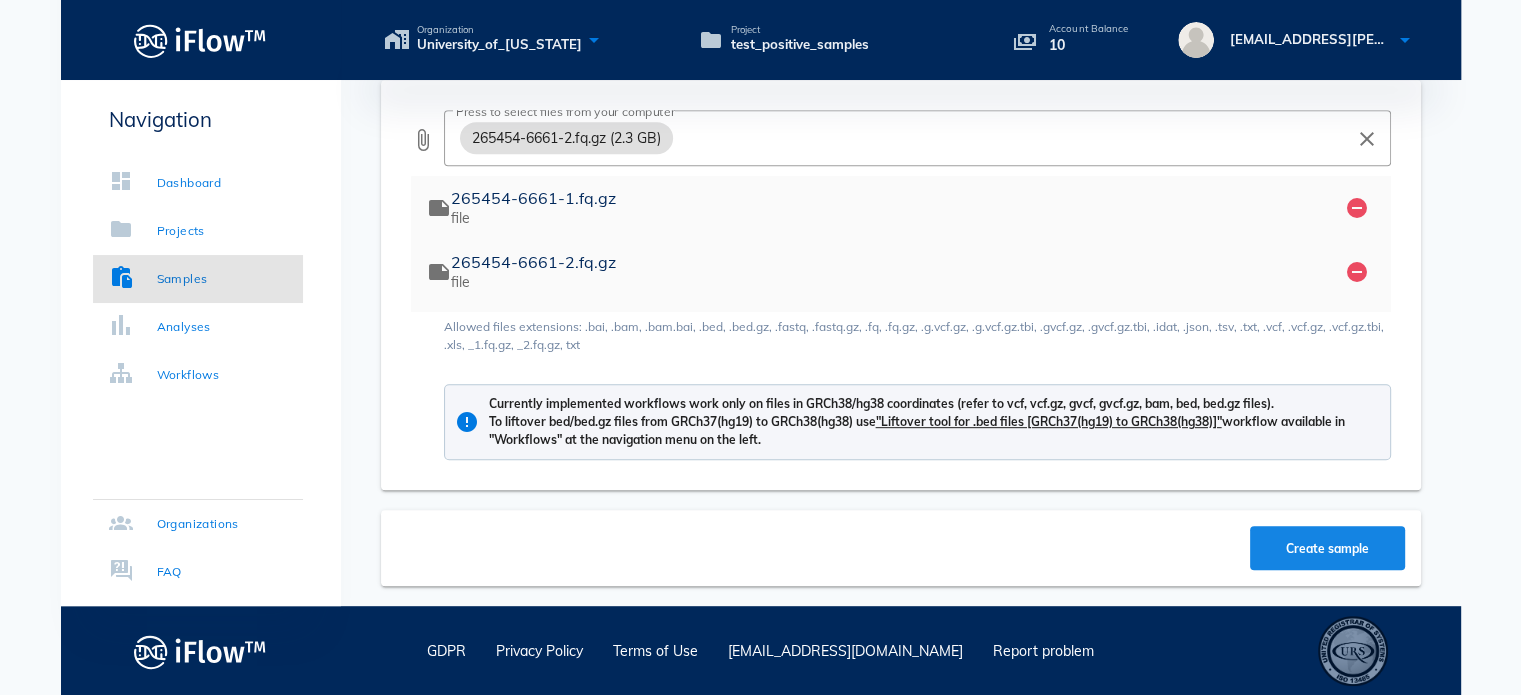 type on "Erfan" 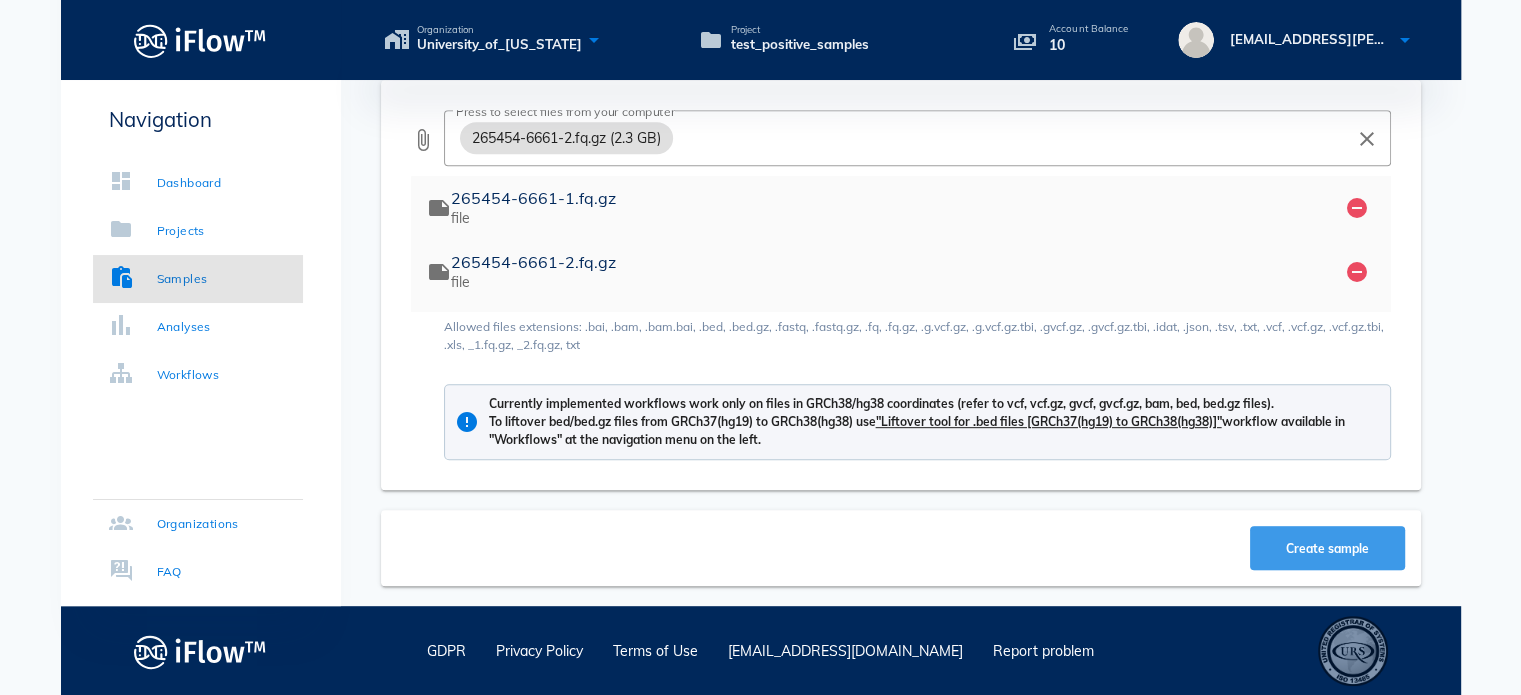 click on "Create sample" at bounding box center [1327, 548] 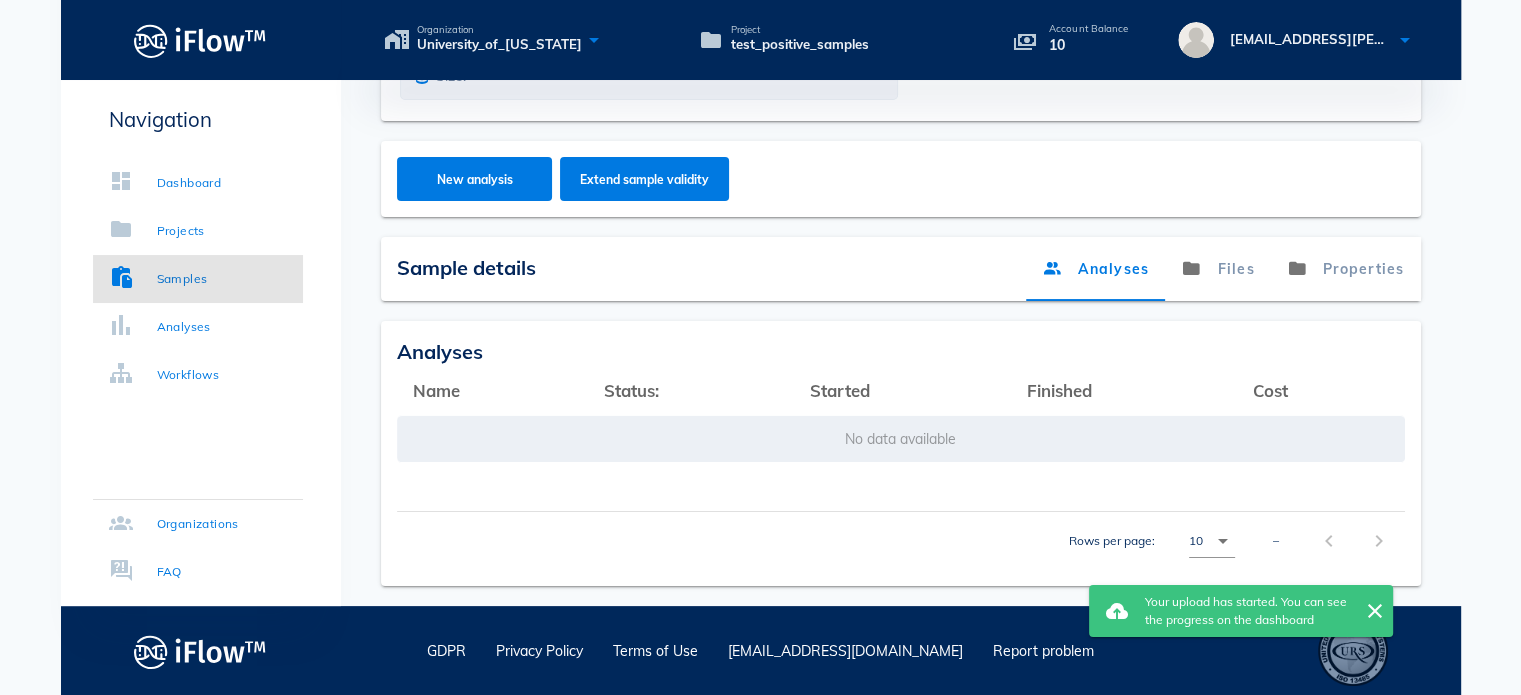 scroll, scrollTop: 265, scrollLeft: 0, axis: vertical 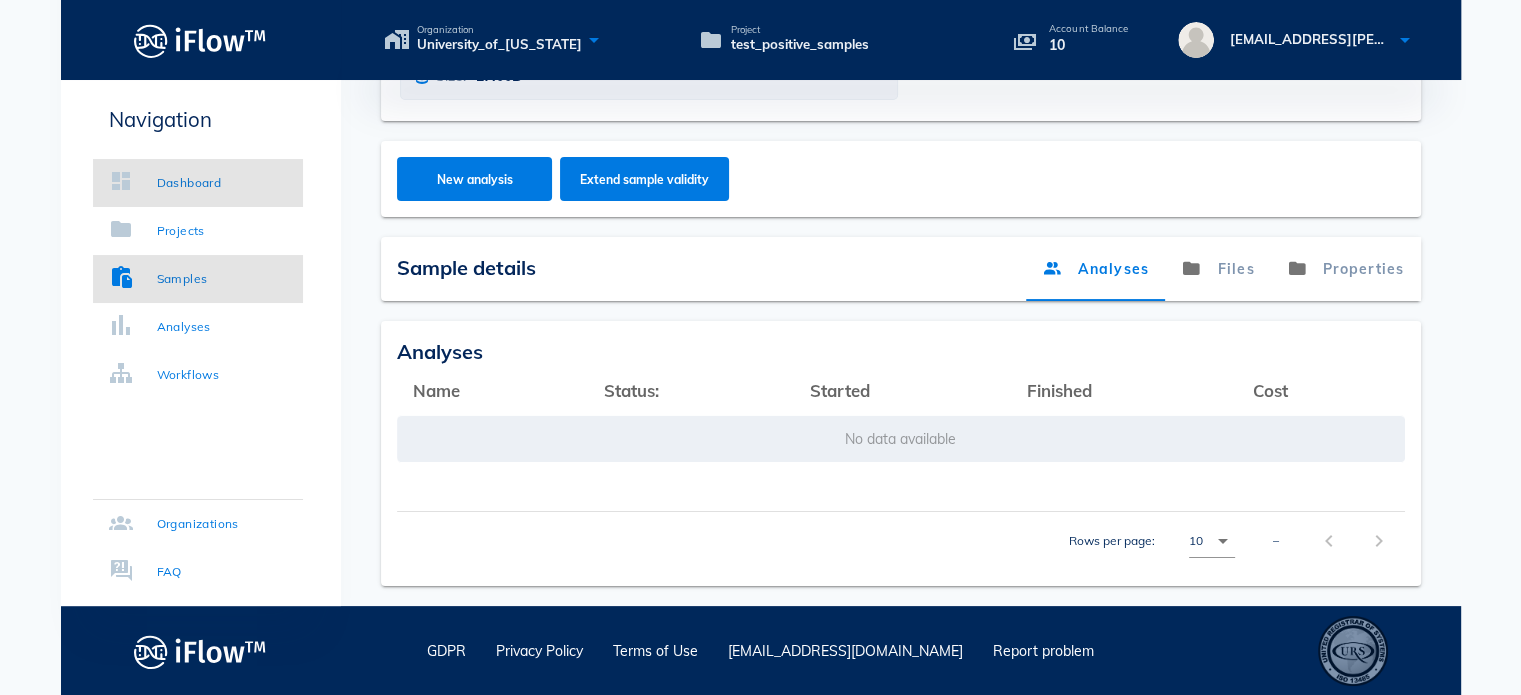 click on "Dashboard" at bounding box center (189, 183) 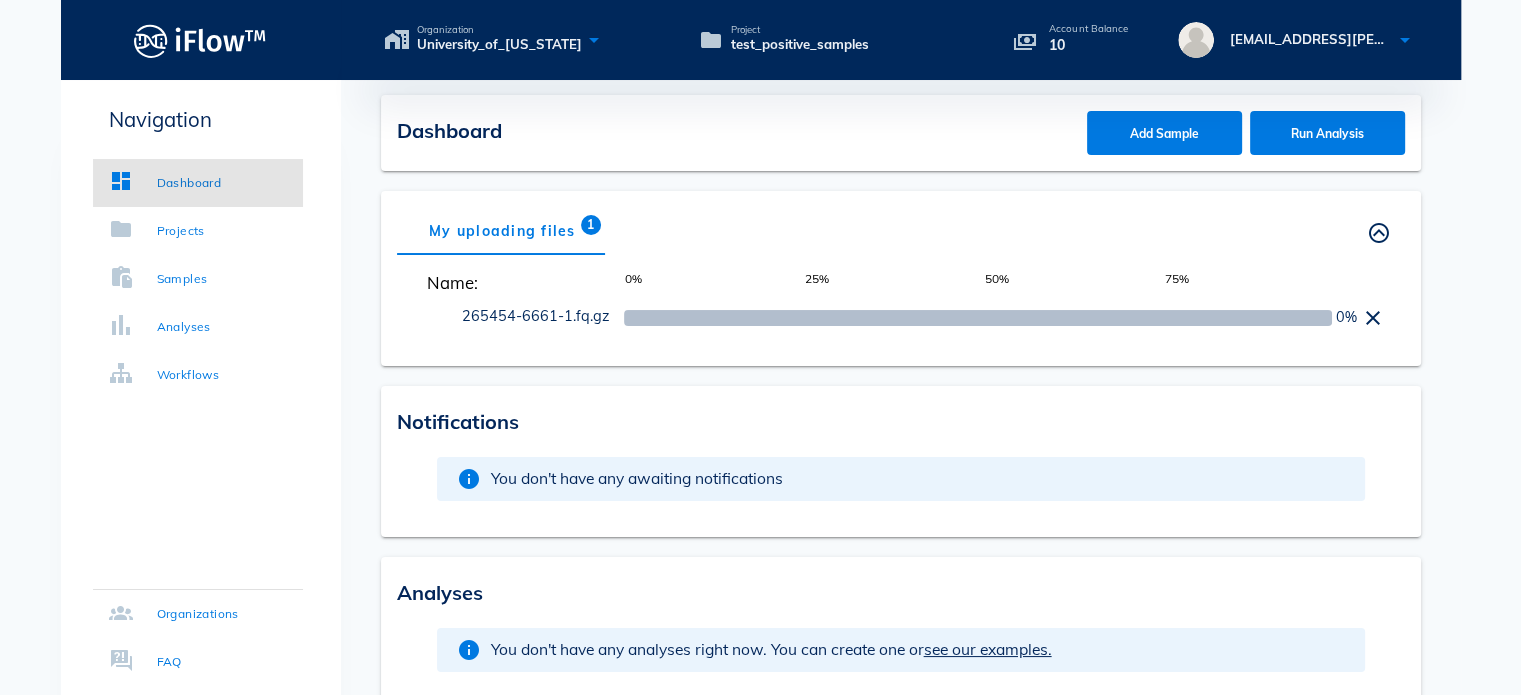 scroll, scrollTop: 0, scrollLeft: 0, axis: both 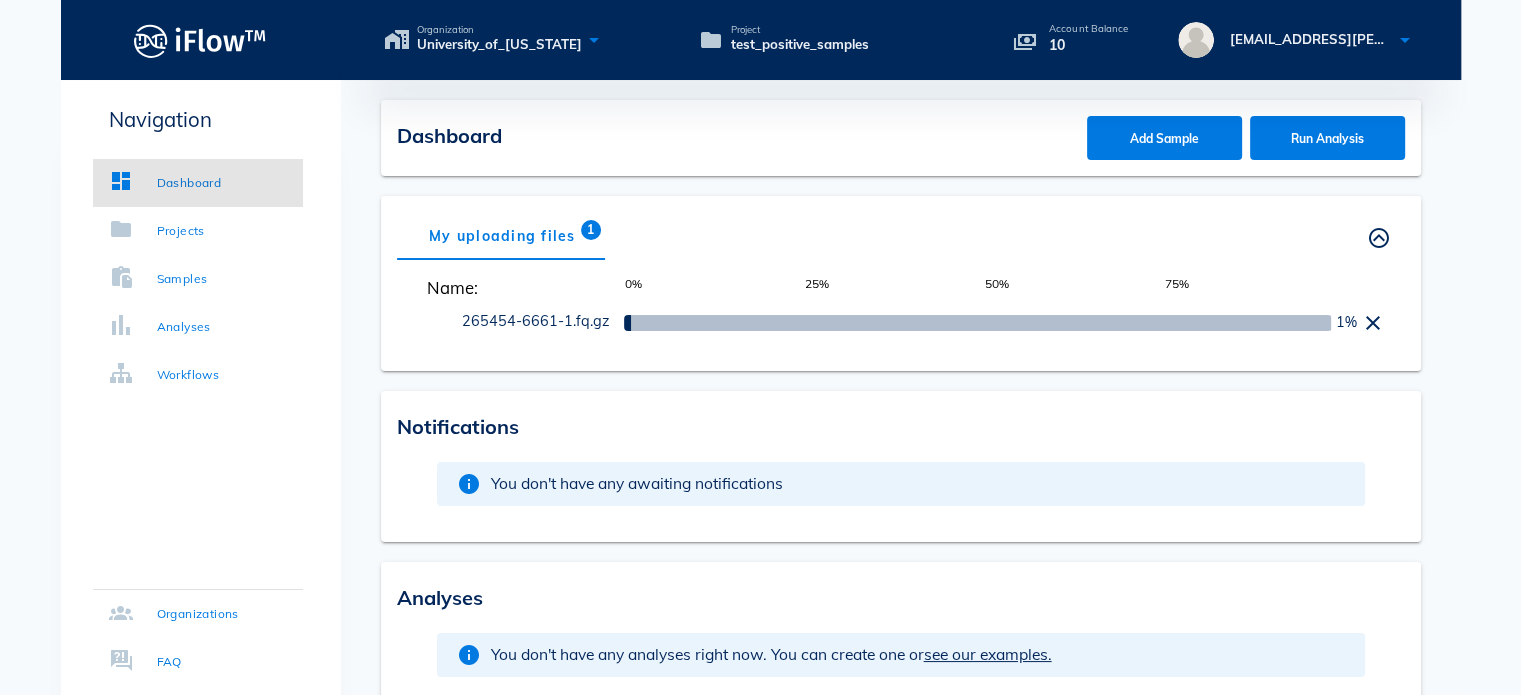 click on "Name:  0% 25% 50% 75% 265454-6661-1.fq.gz  1%" at bounding box center [901, 307] 